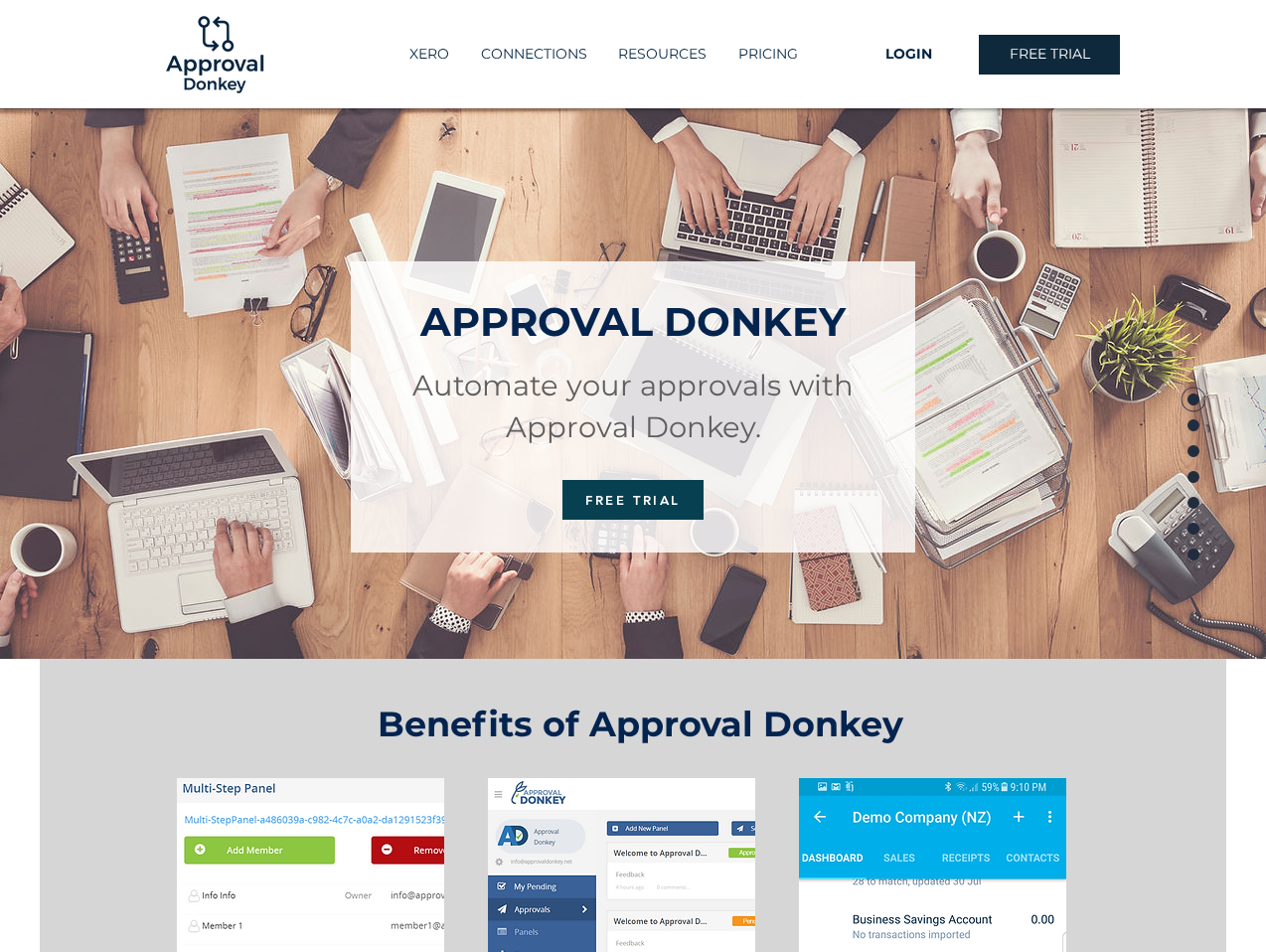 scroll, scrollTop: 0, scrollLeft: 0, axis: both 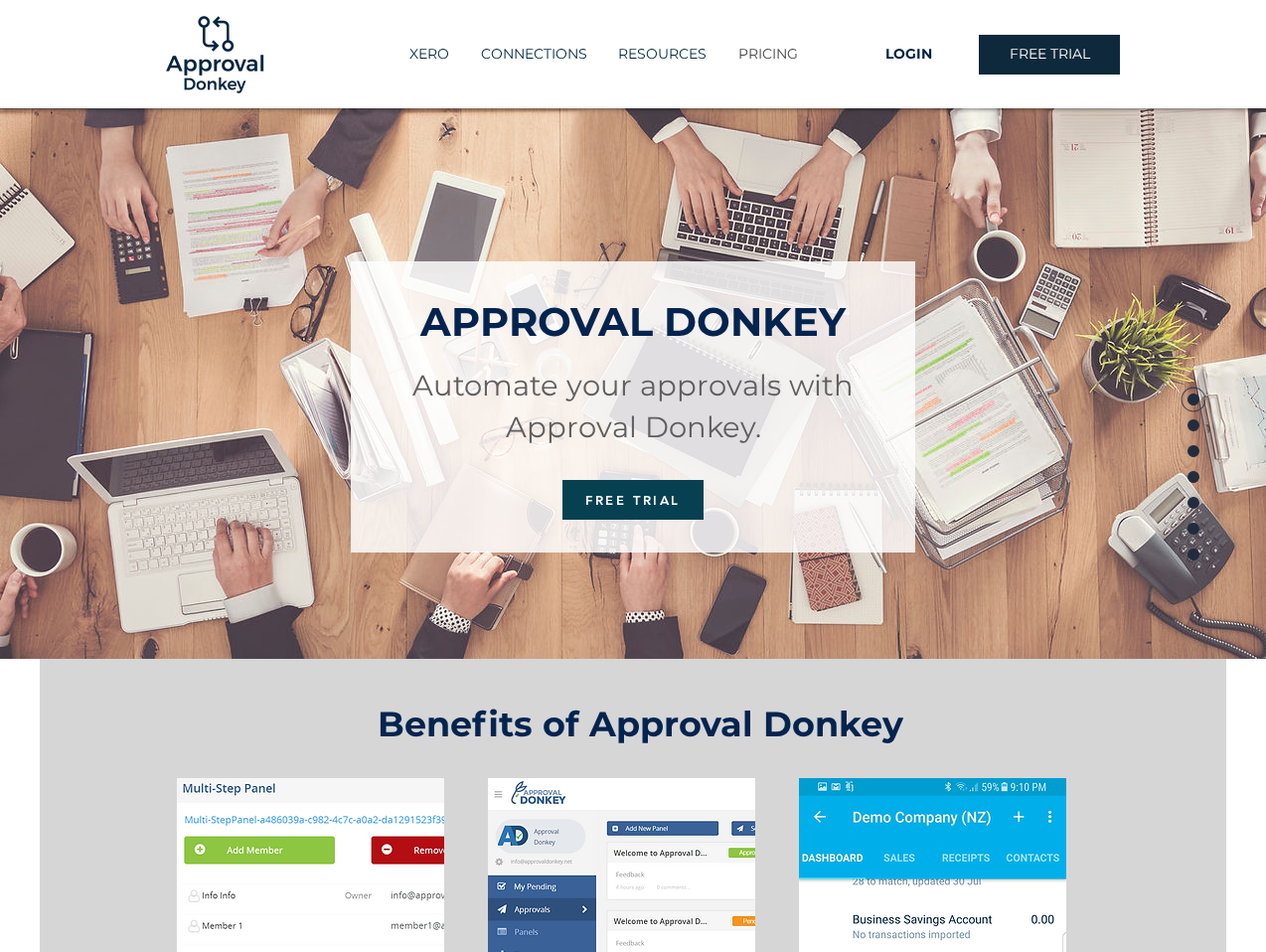 click on "PRICING" at bounding box center [768, 54] 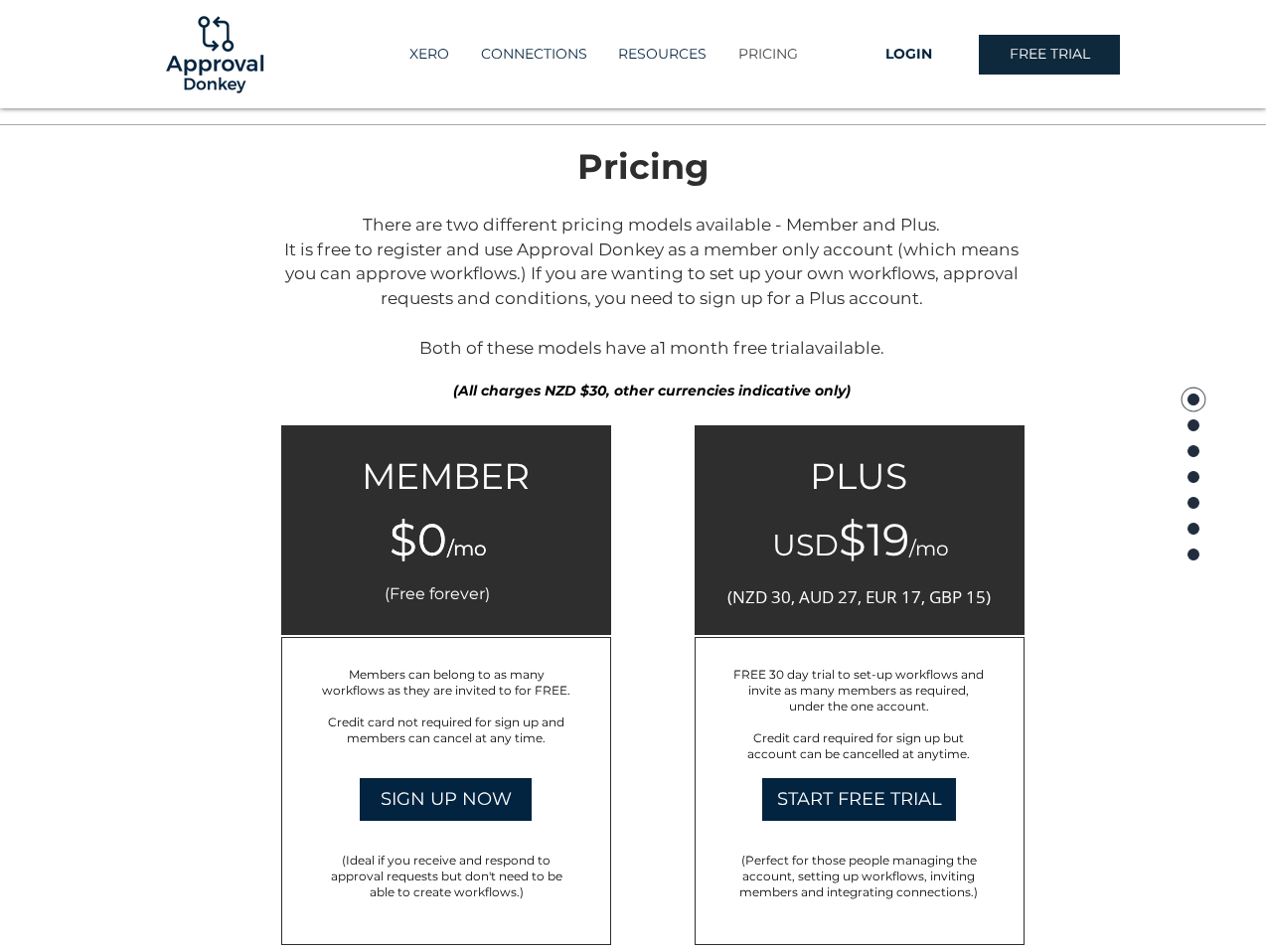 scroll, scrollTop: 3710, scrollLeft: 0, axis: vertical 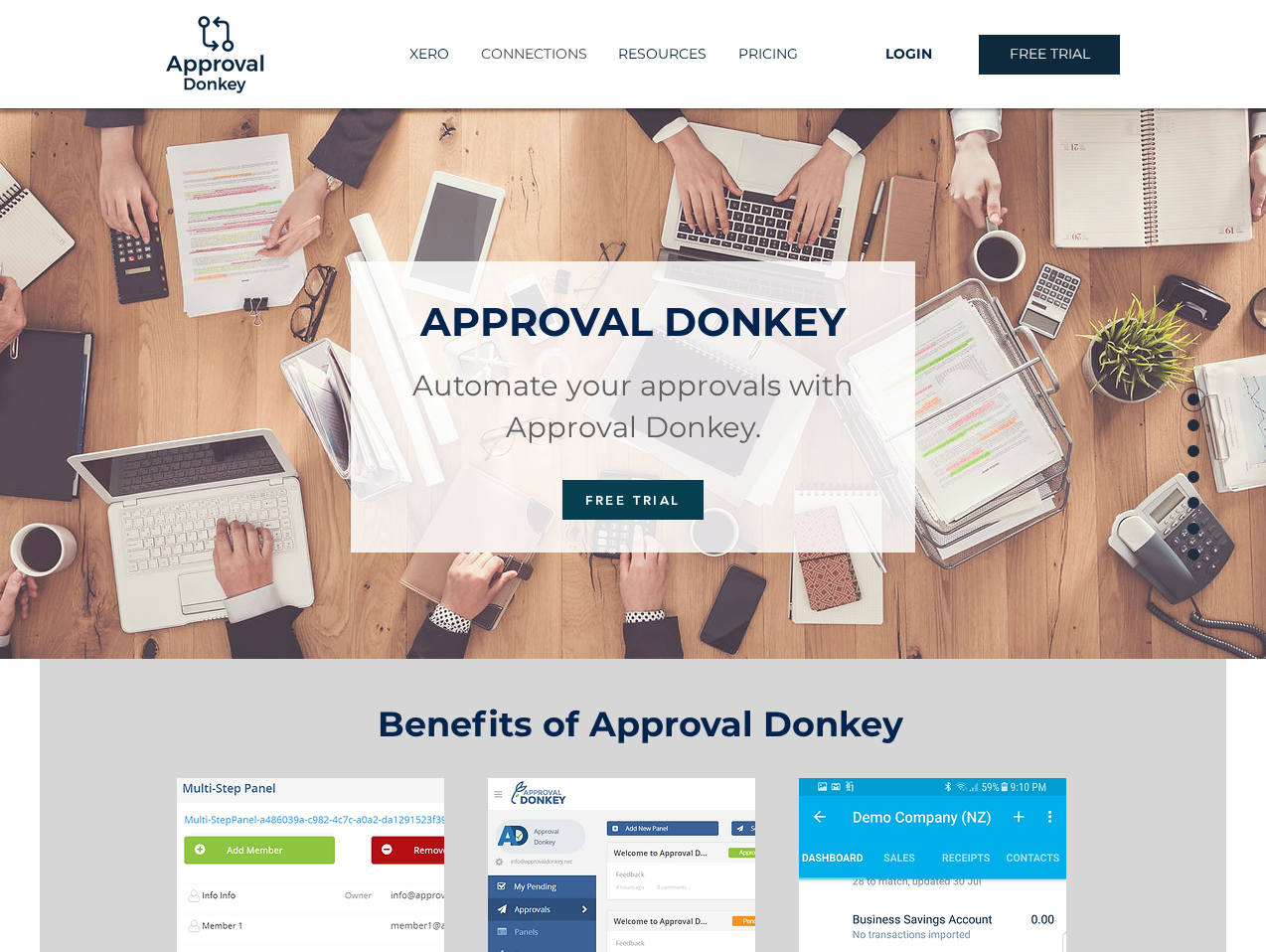 click on "CONNECTIONS" at bounding box center (534, 54) 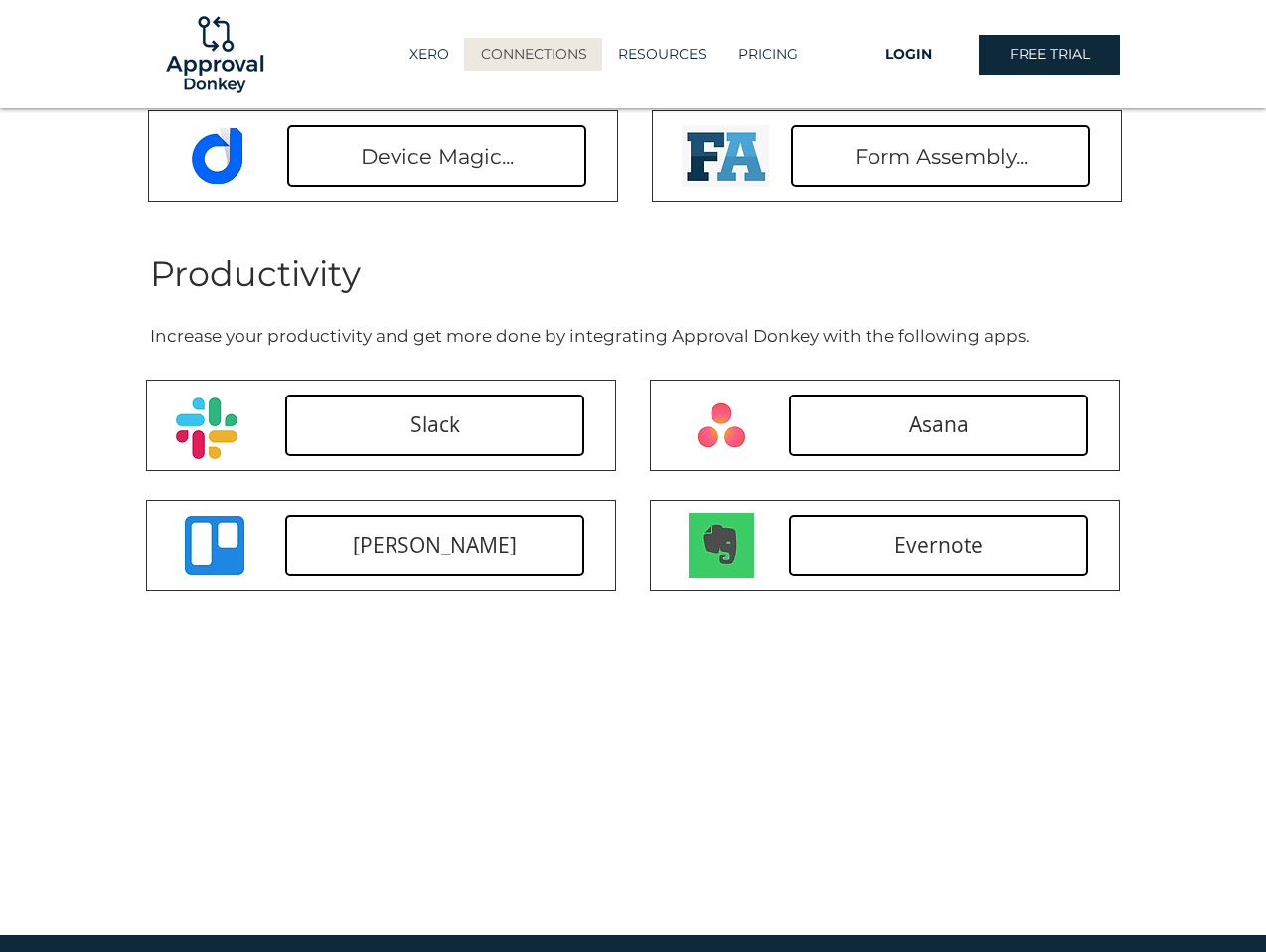 scroll, scrollTop: 0, scrollLeft: 0, axis: both 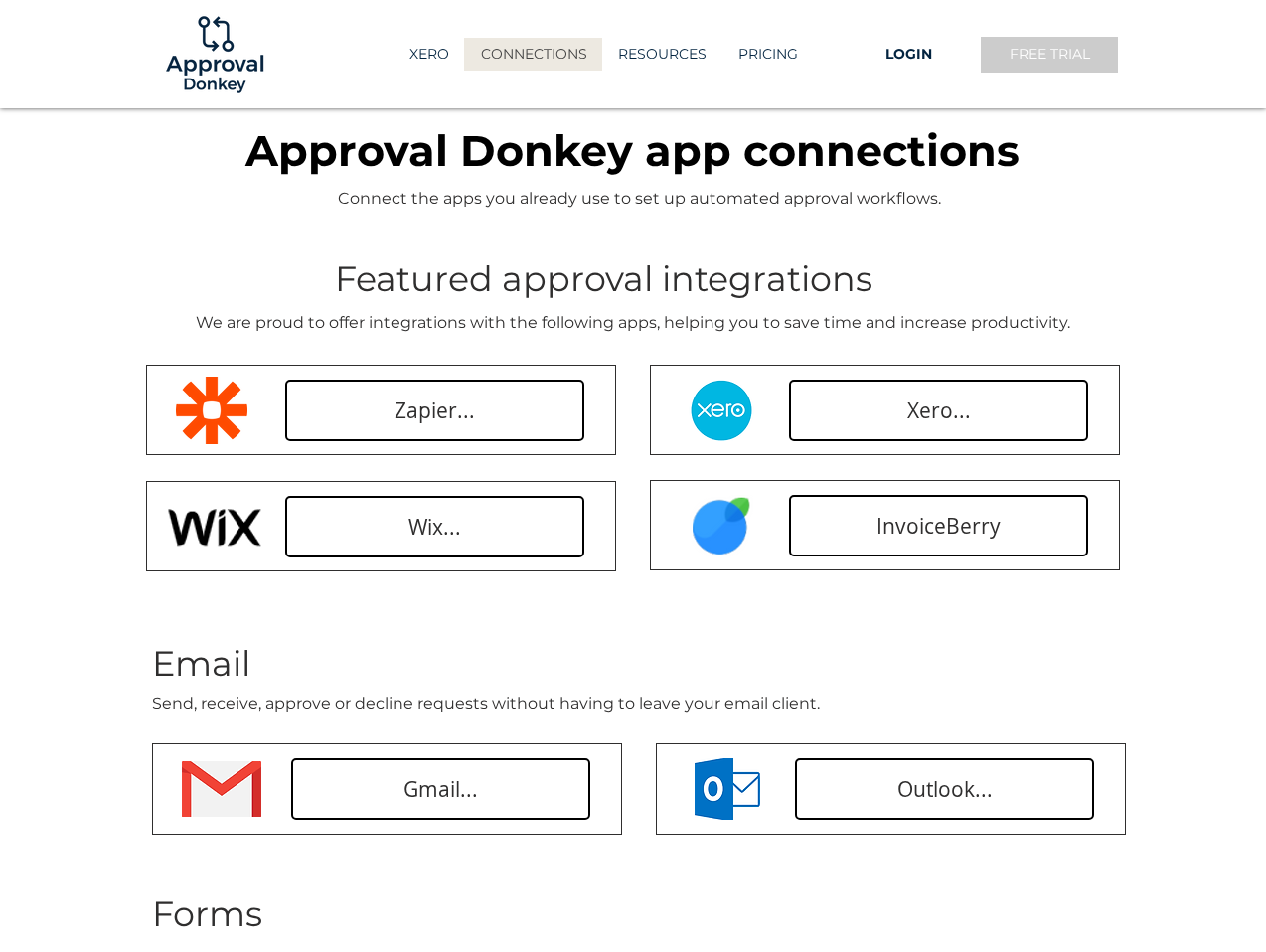 click on "FREE TRIAL" at bounding box center [1049, 55] 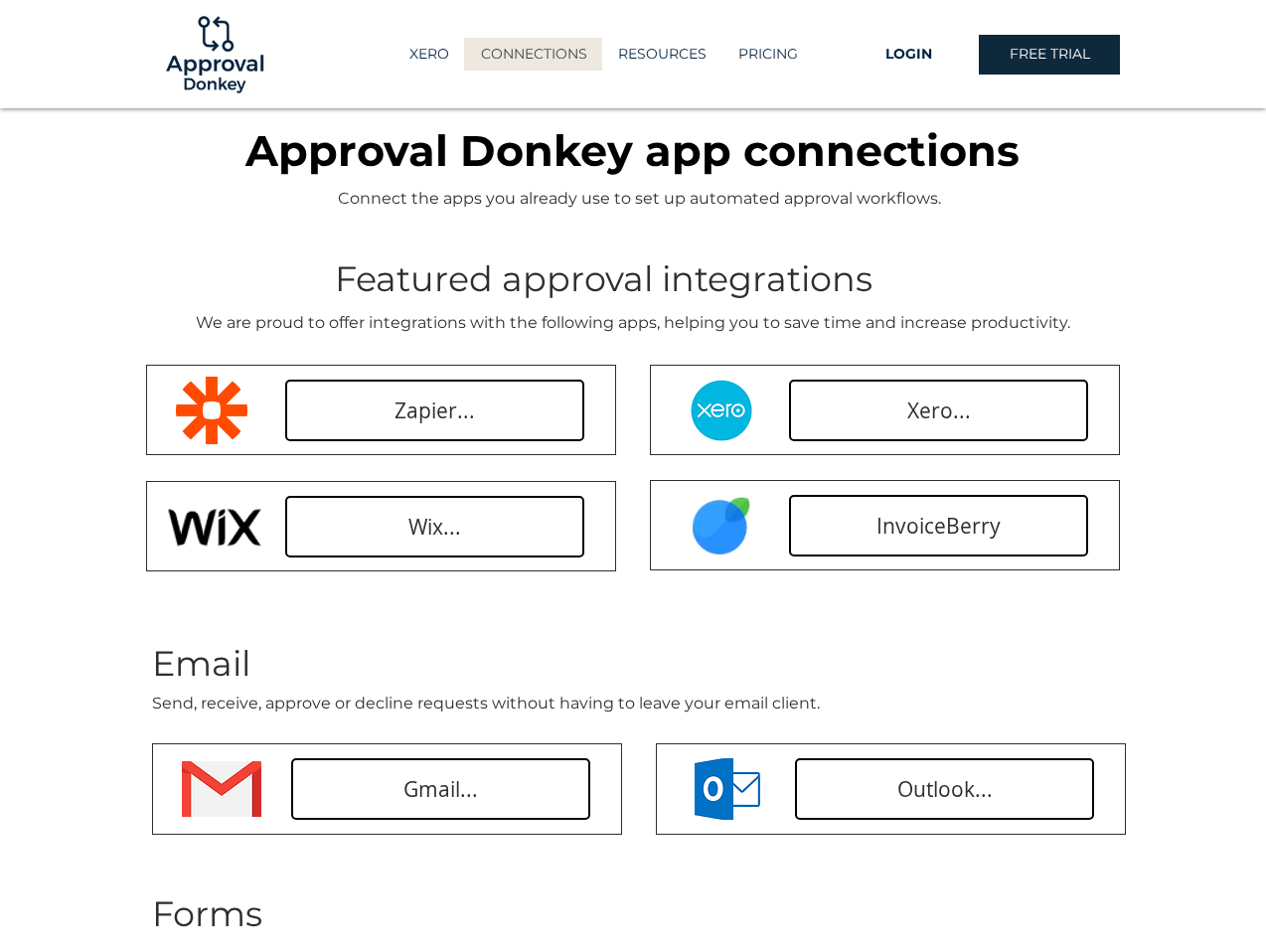 click at bounding box center [215, 55] 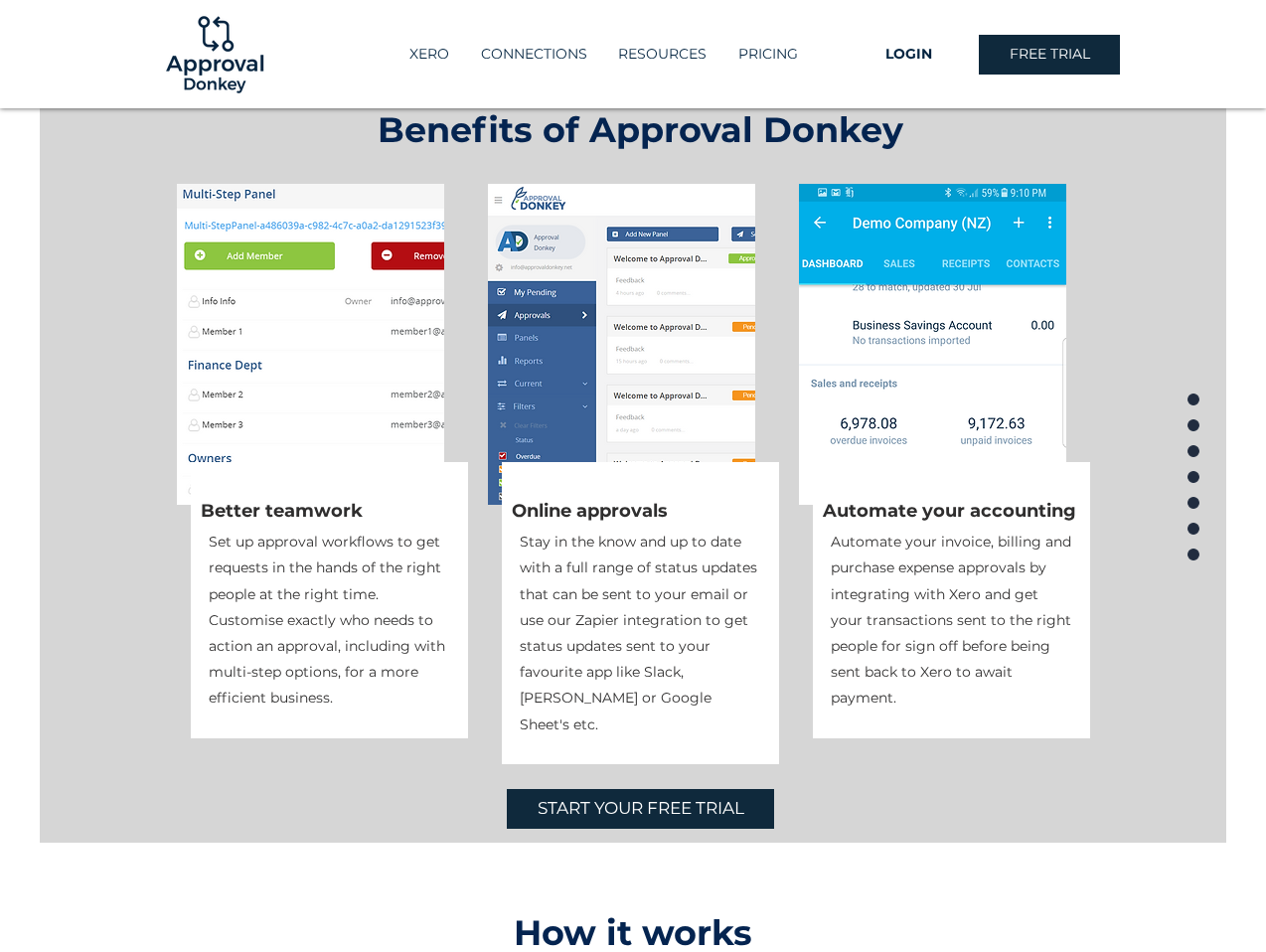 scroll, scrollTop: 0, scrollLeft: 0, axis: both 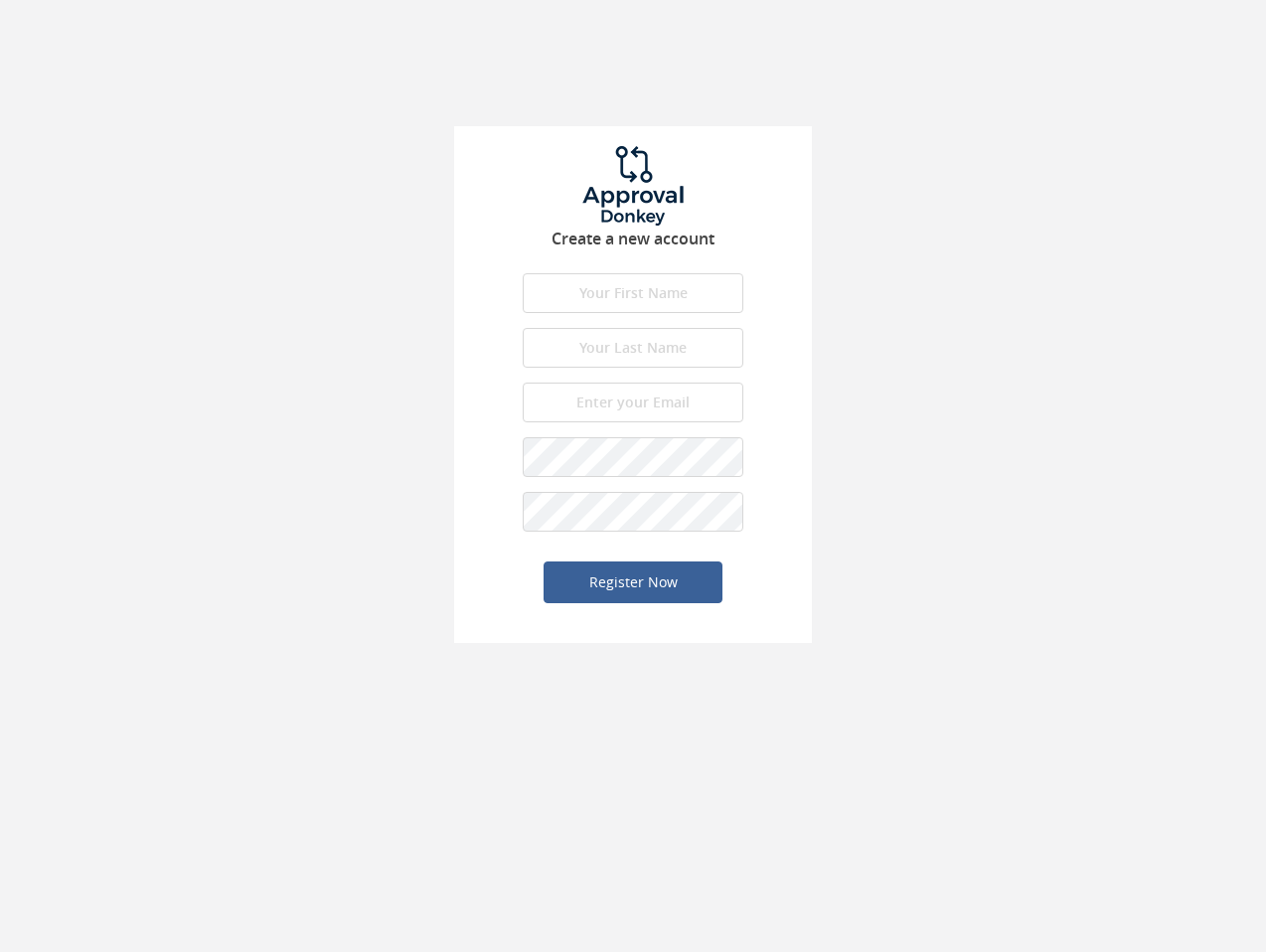 click at bounding box center [633, 293] 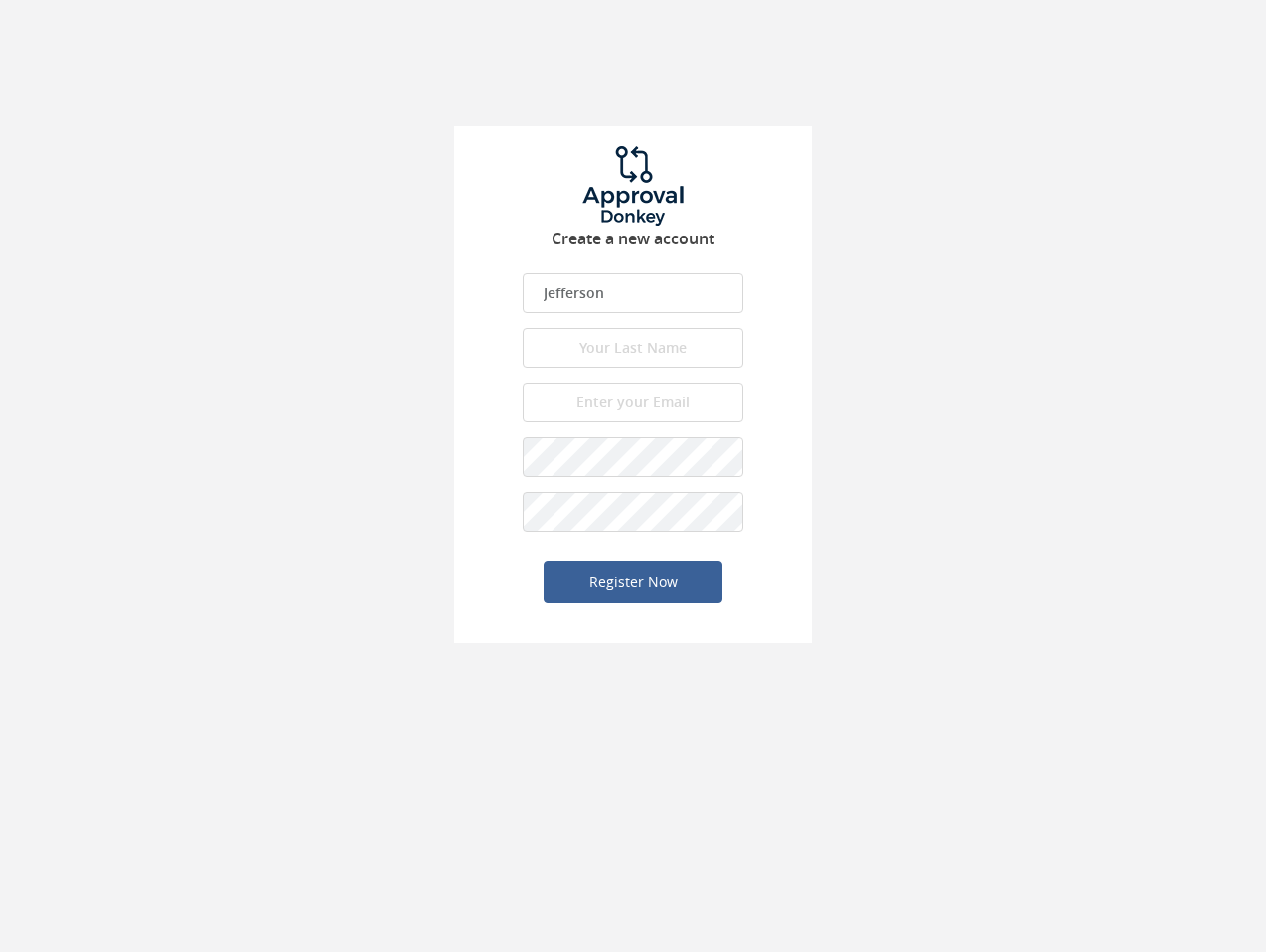 type on "[PERSON_NAME]" 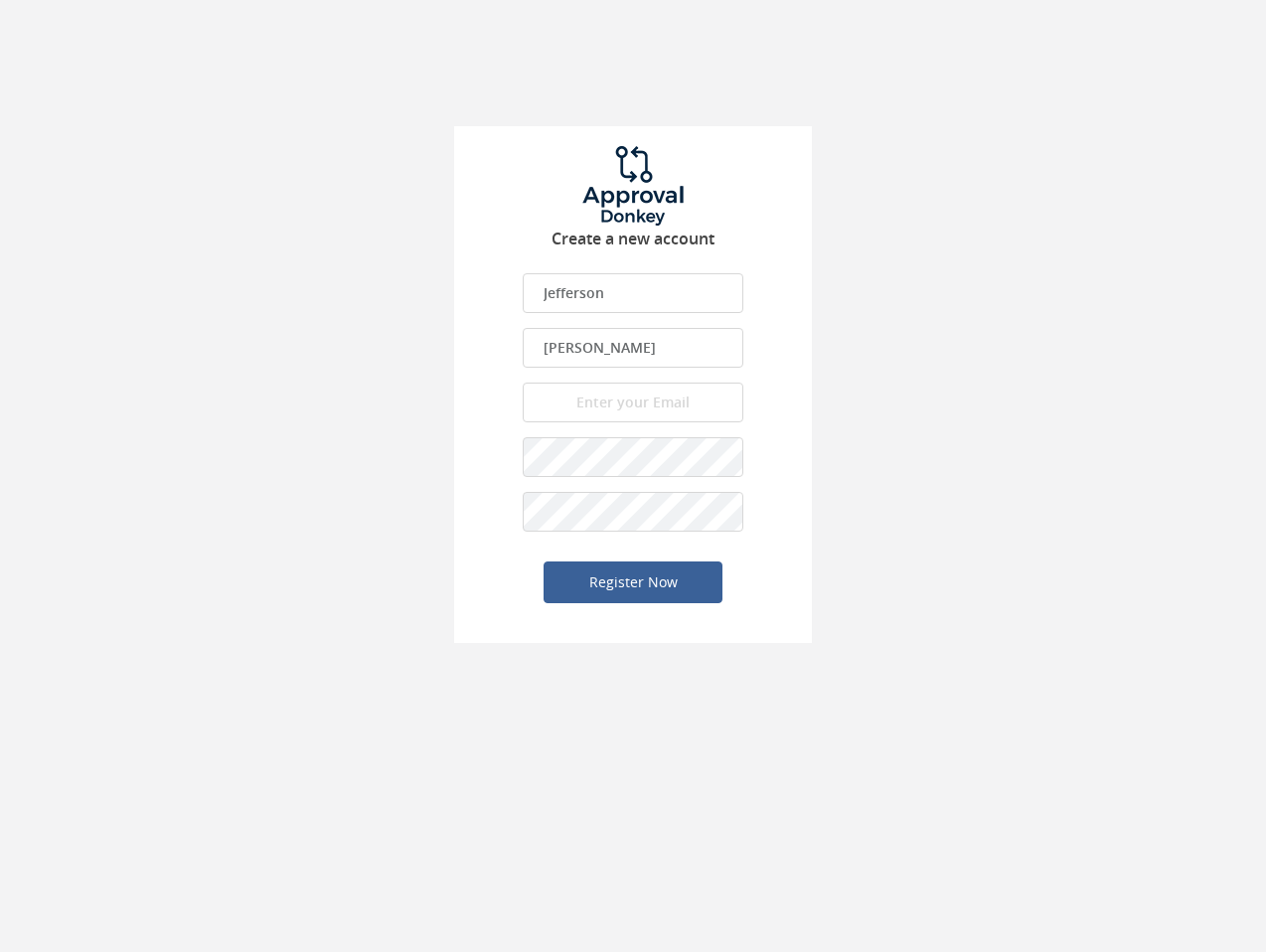 type on "[EMAIL_ADDRESS][DOMAIN_NAME]" 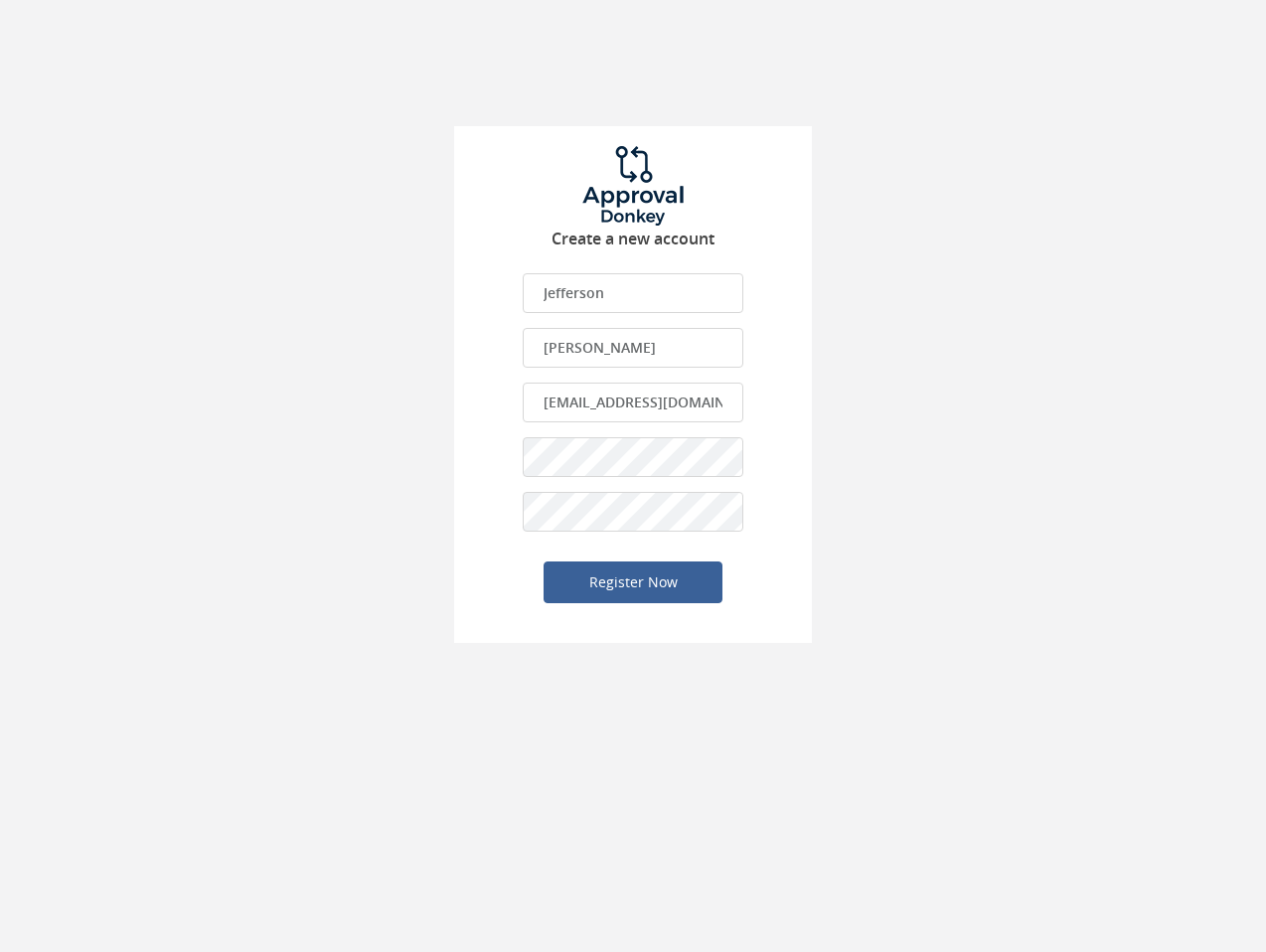 click on "Create a new account
[PERSON_NAME]
First name is required.
First name must be letters.
First name should be maximum 50 characters.
[PERSON_NAME]
Last name is required.
Last name must be letters.
Last name should be maximum 50 characters.
[PERSON_NAME][EMAIL_ADDRESS][DOMAIN_NAME]
The email is required.
Invalid email address.
This email address is already registered or has been removed. Please either login, resend the confirmation or register with a different email address.
The password is required.
The password should be minimum 6 characters.
The password should be maximum 50 characters." at bounding box center [633, 385] 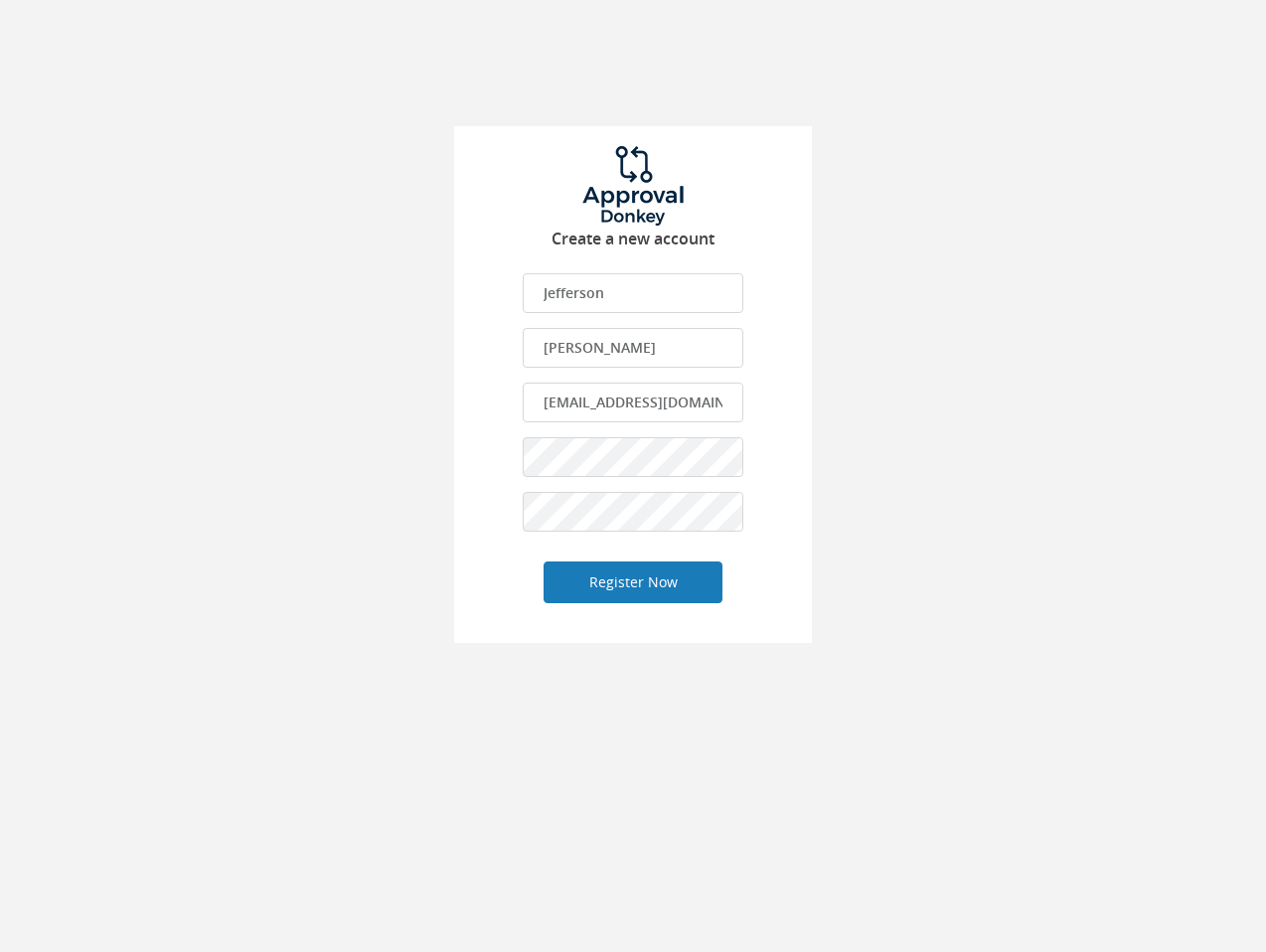 click on "Register Now" at bounding box center [633, 582] 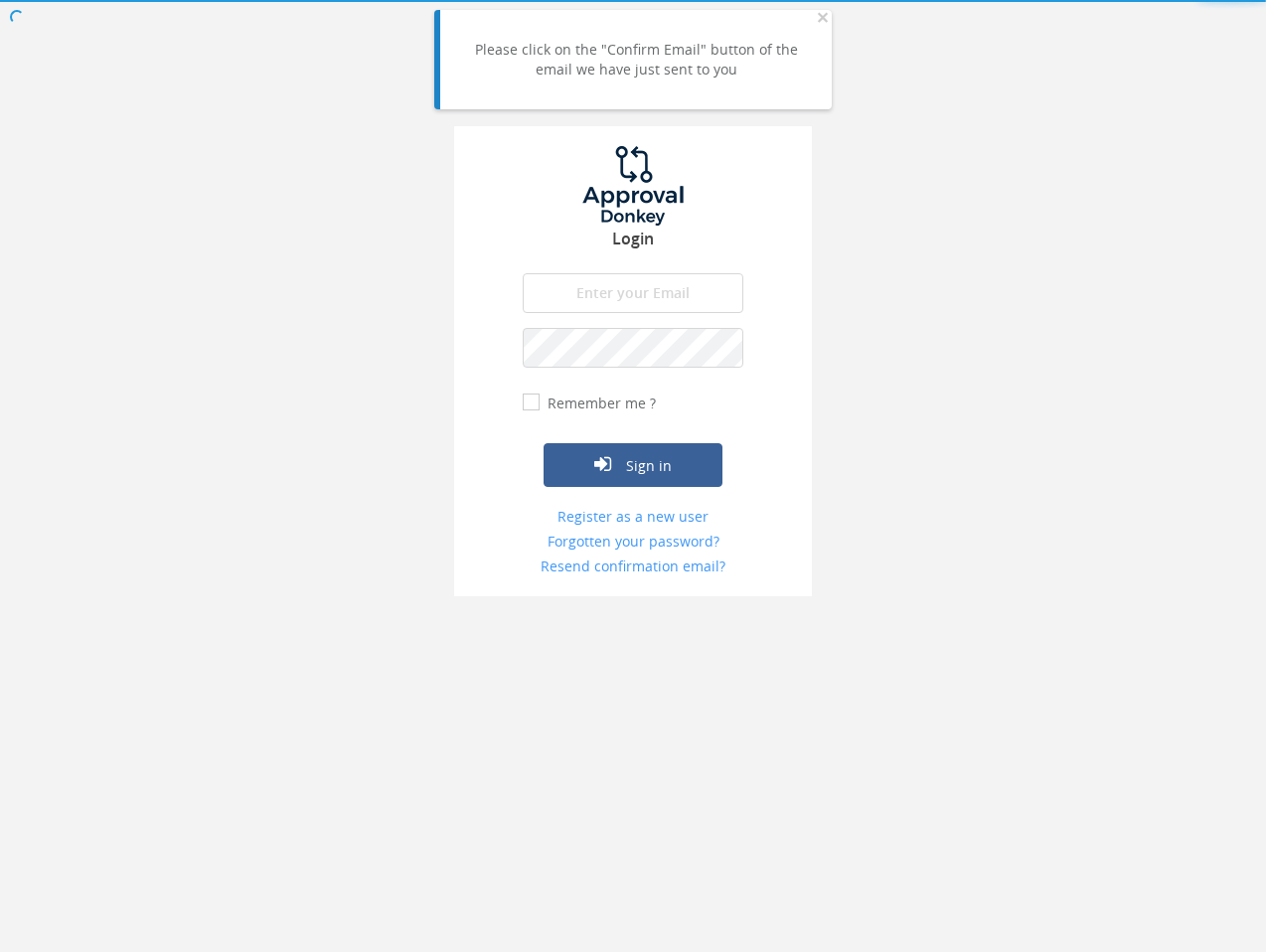 type on "[EMAIL_ADDRESS][DOMAIN_NAME]" 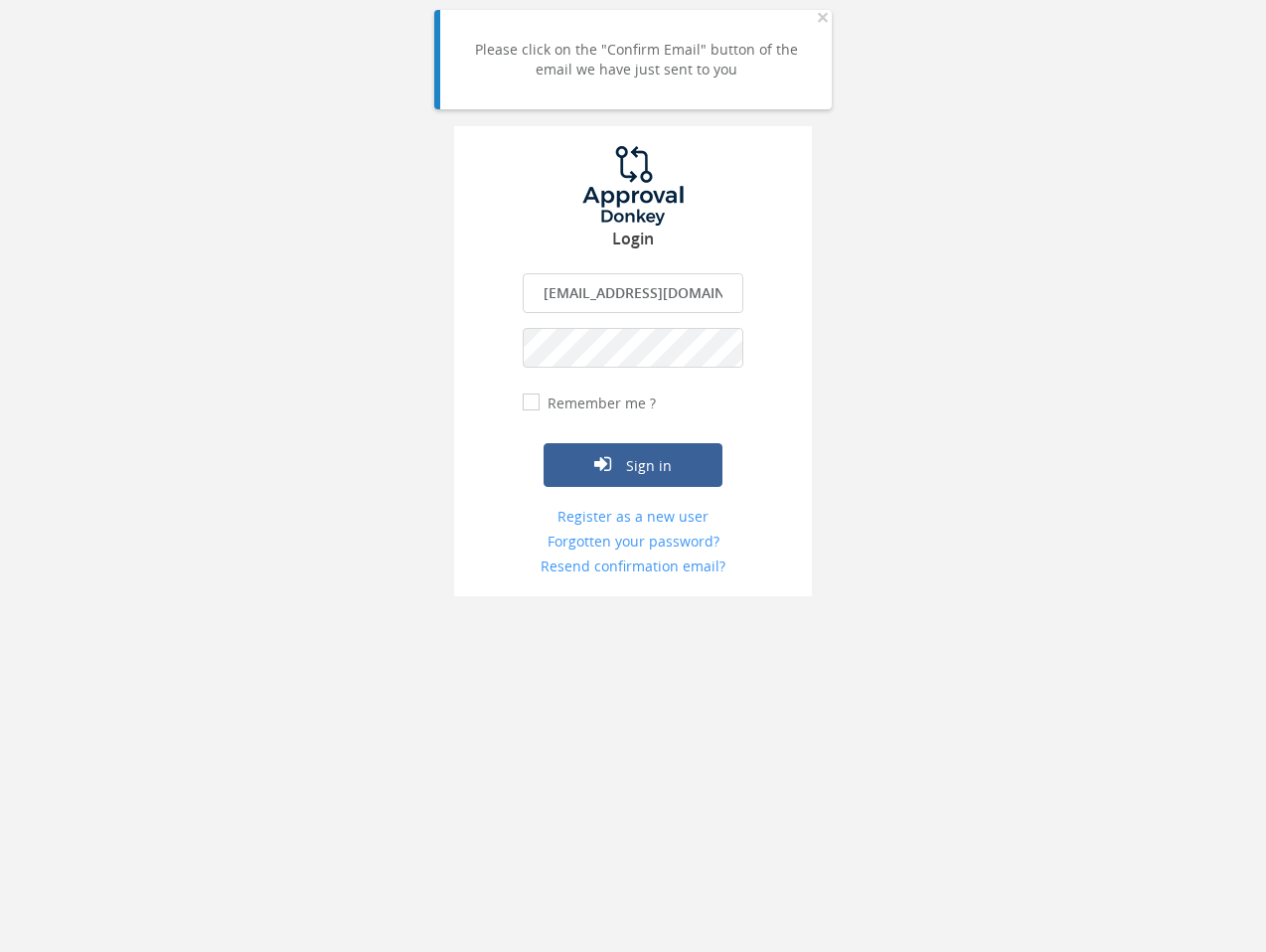 click on "Remember me ?" at bounding box center (599, 403) 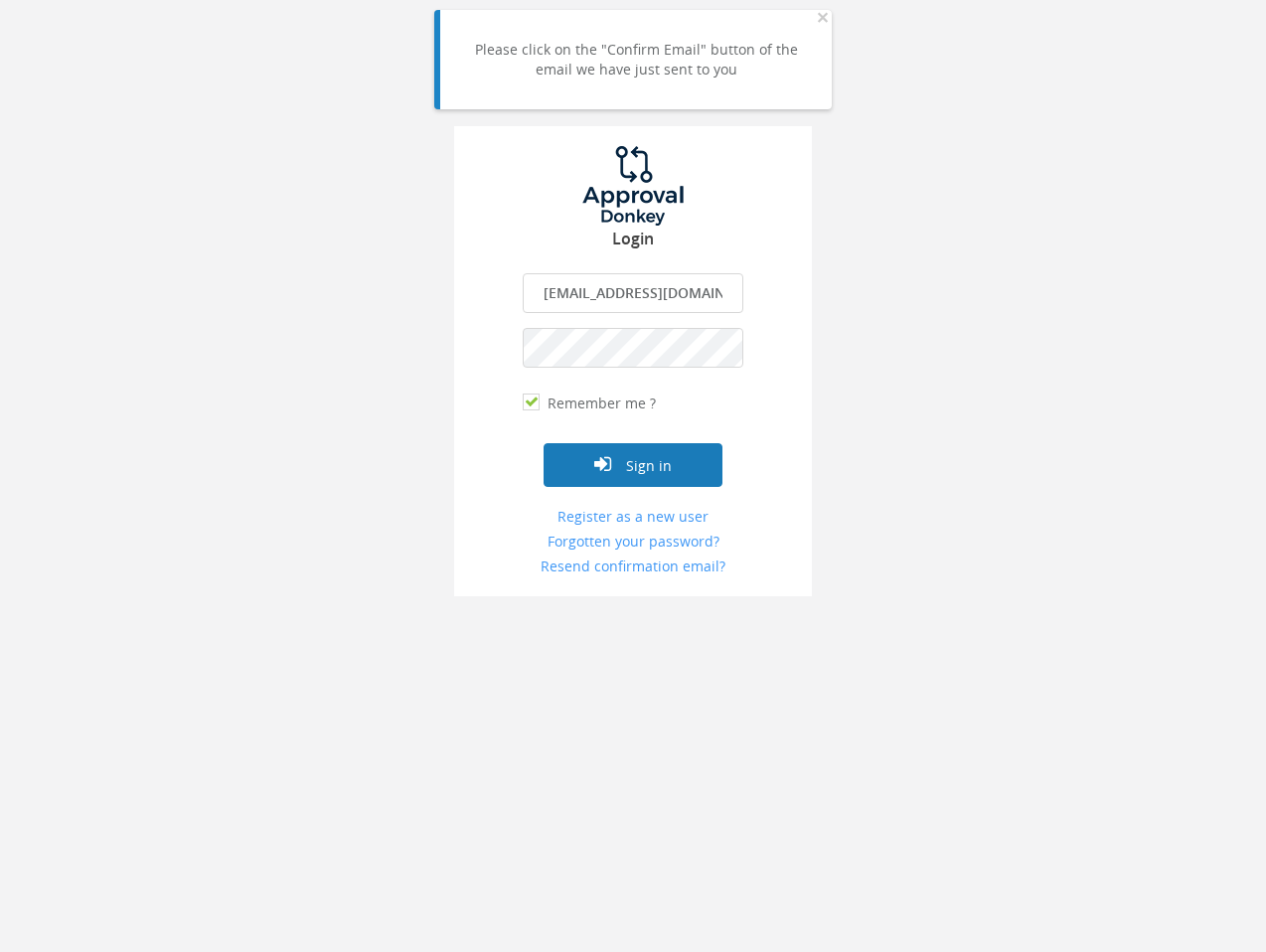 click on "Sign in" at bounding box center [633, 465] 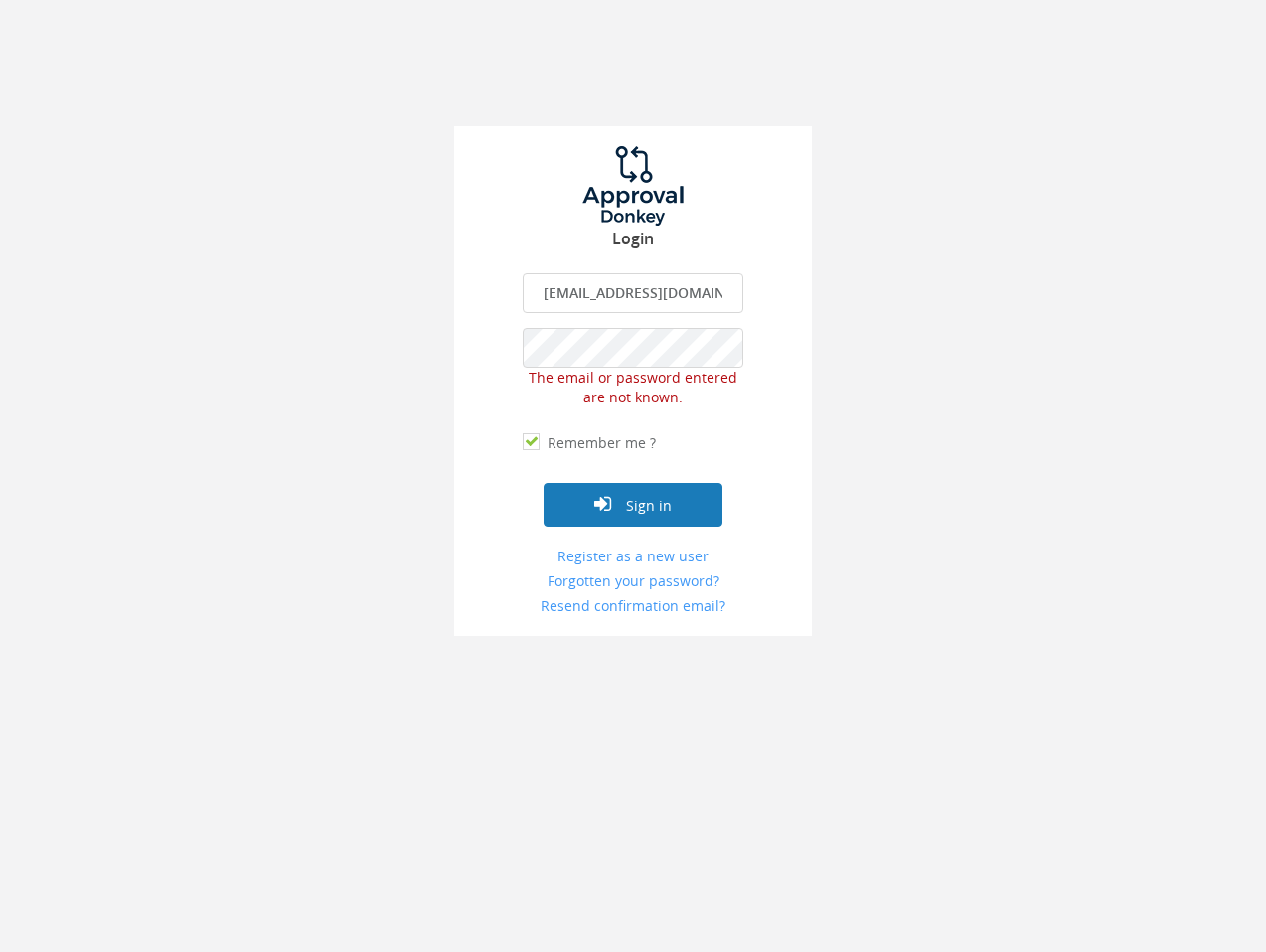 click on "Sign in" at bounding box center (633, 505) 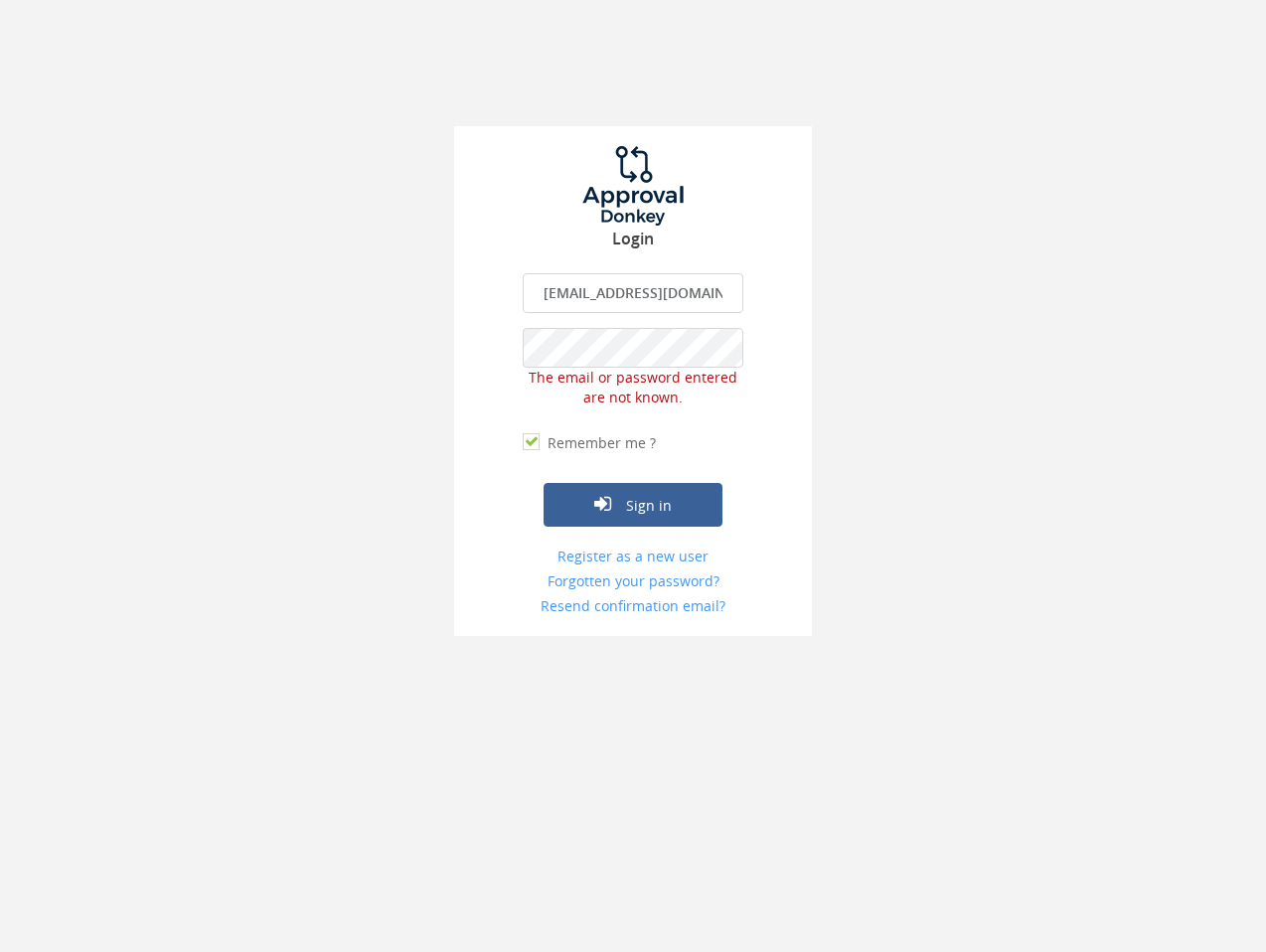 click on "[EMAIL_ADDRESS][DOMAIN_NAME]" at bounding box center (633, 293) 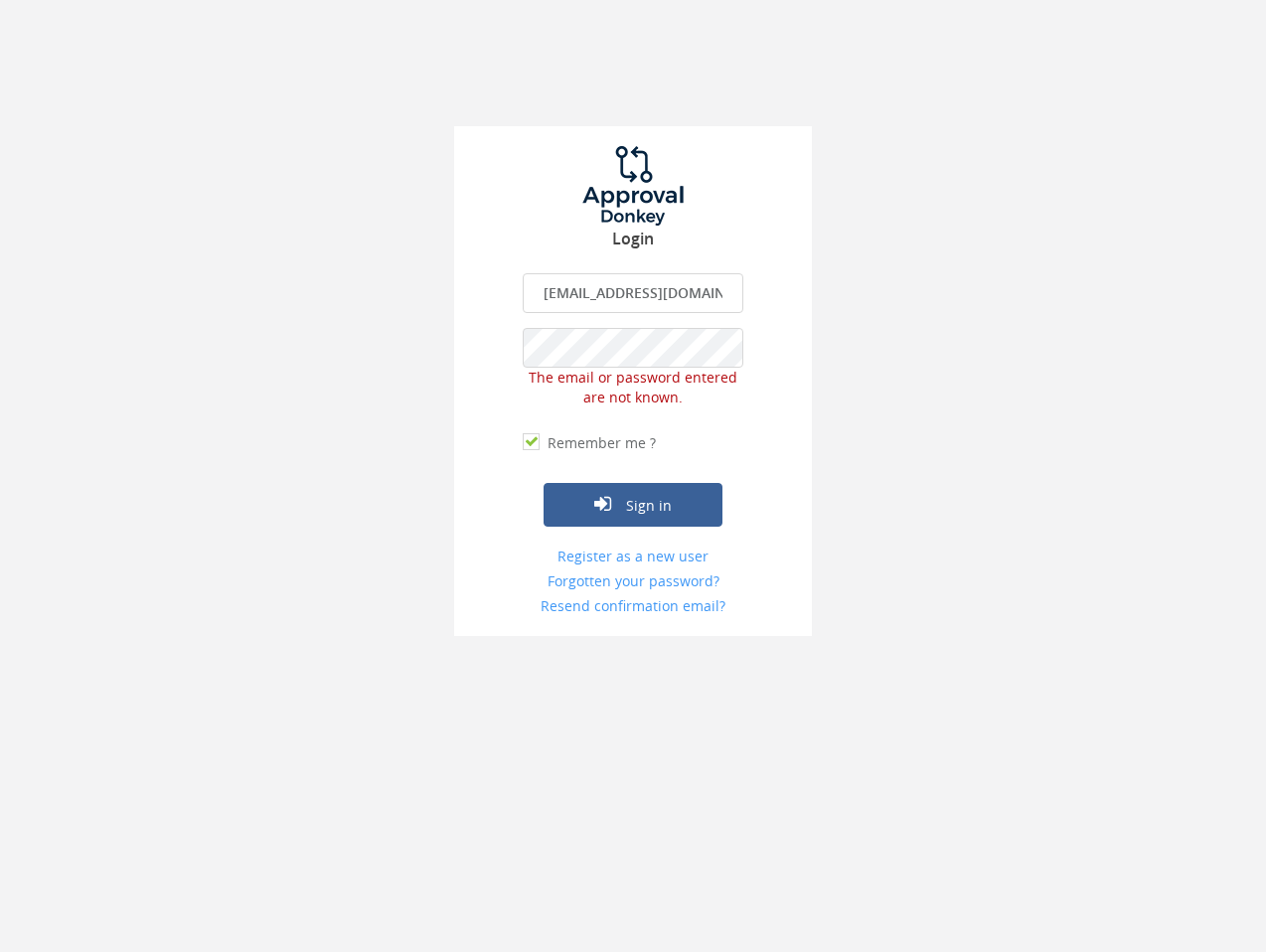 drag, startPoint x: 717, startPoint y: 289, endPoint x: 420, endPoint y: 294, distance: 297.0421 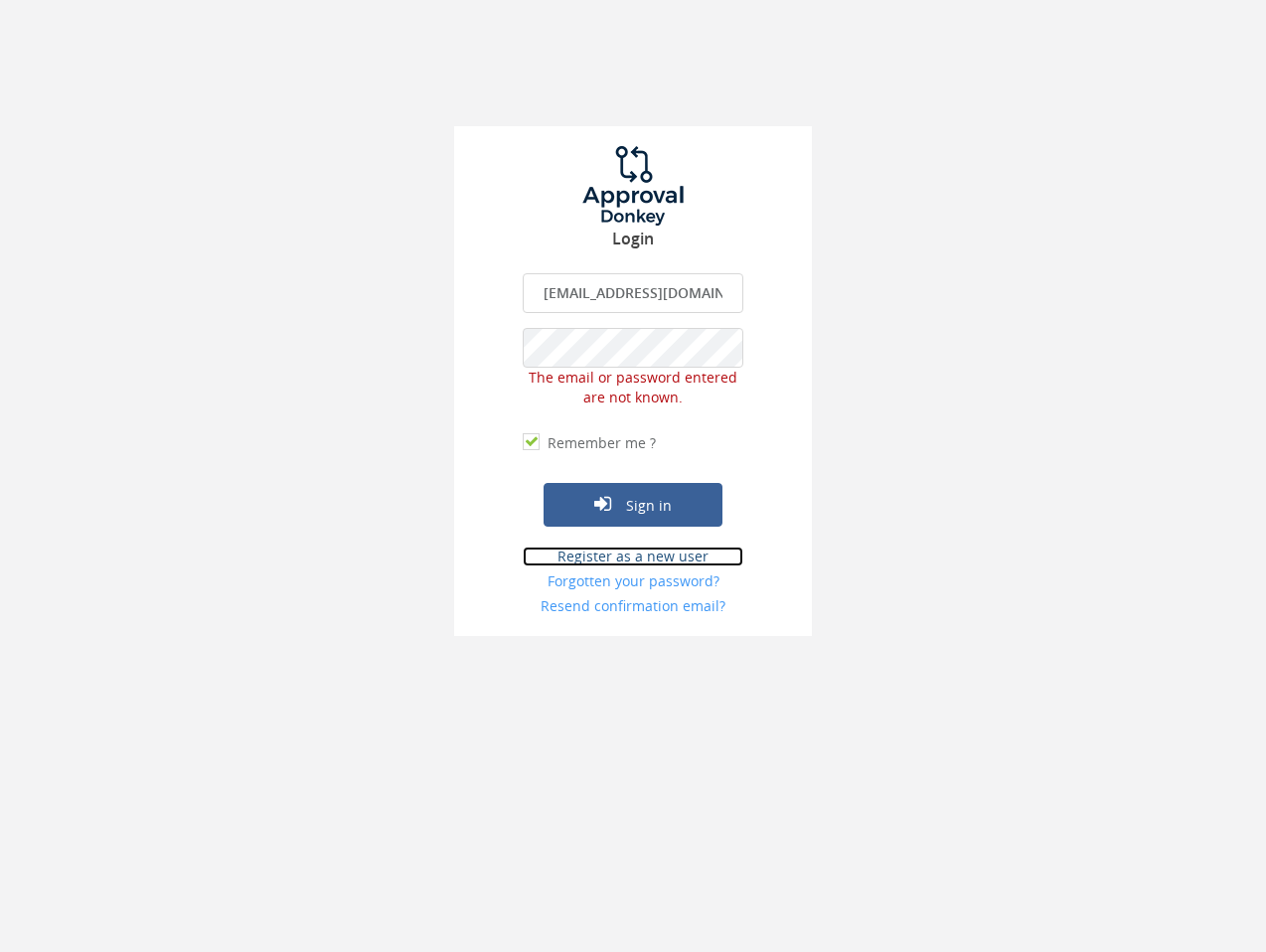 click on "Register as a new user" at bounding box center (633, 556) 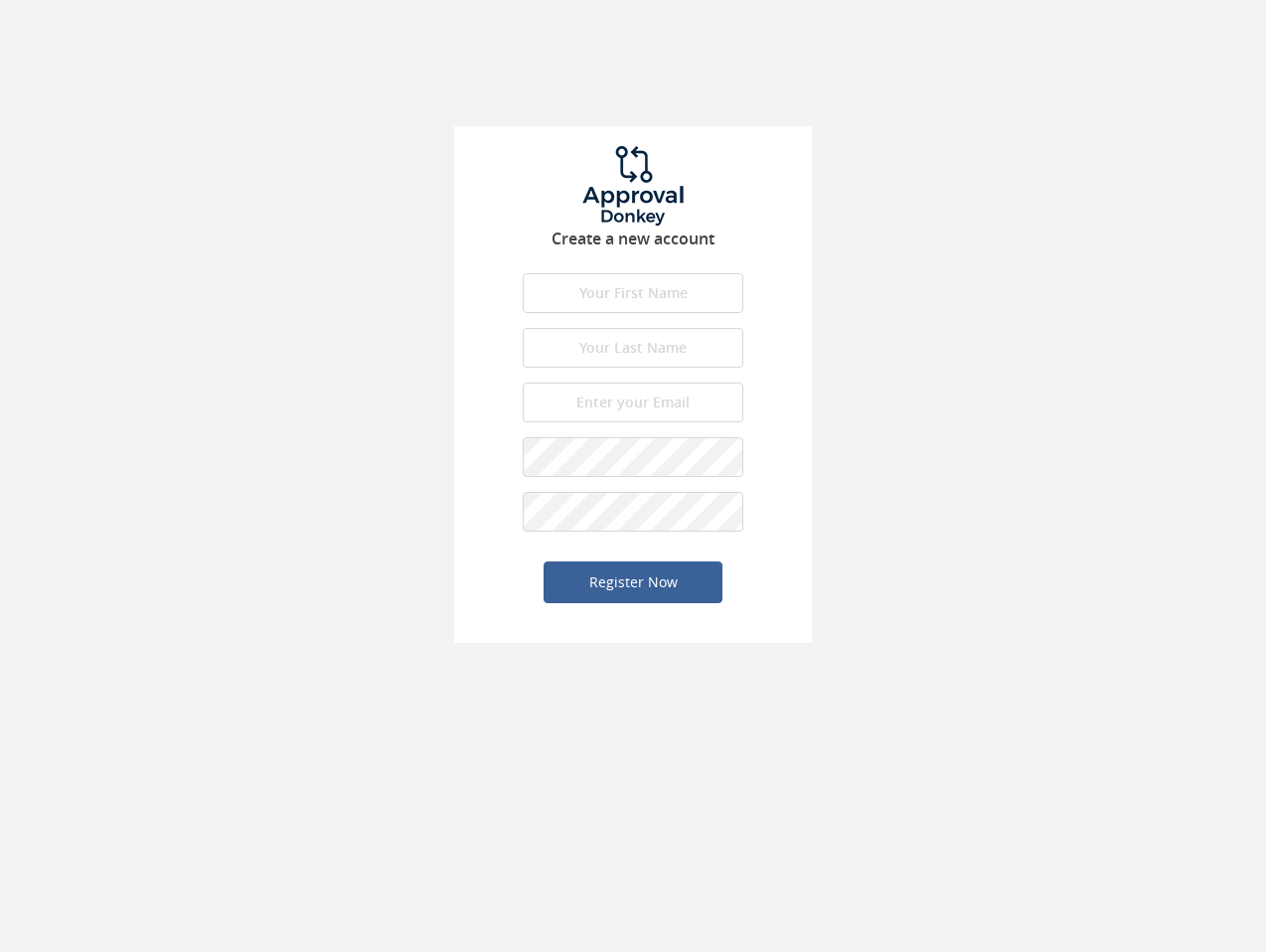 click at bounding box center [633, 293] 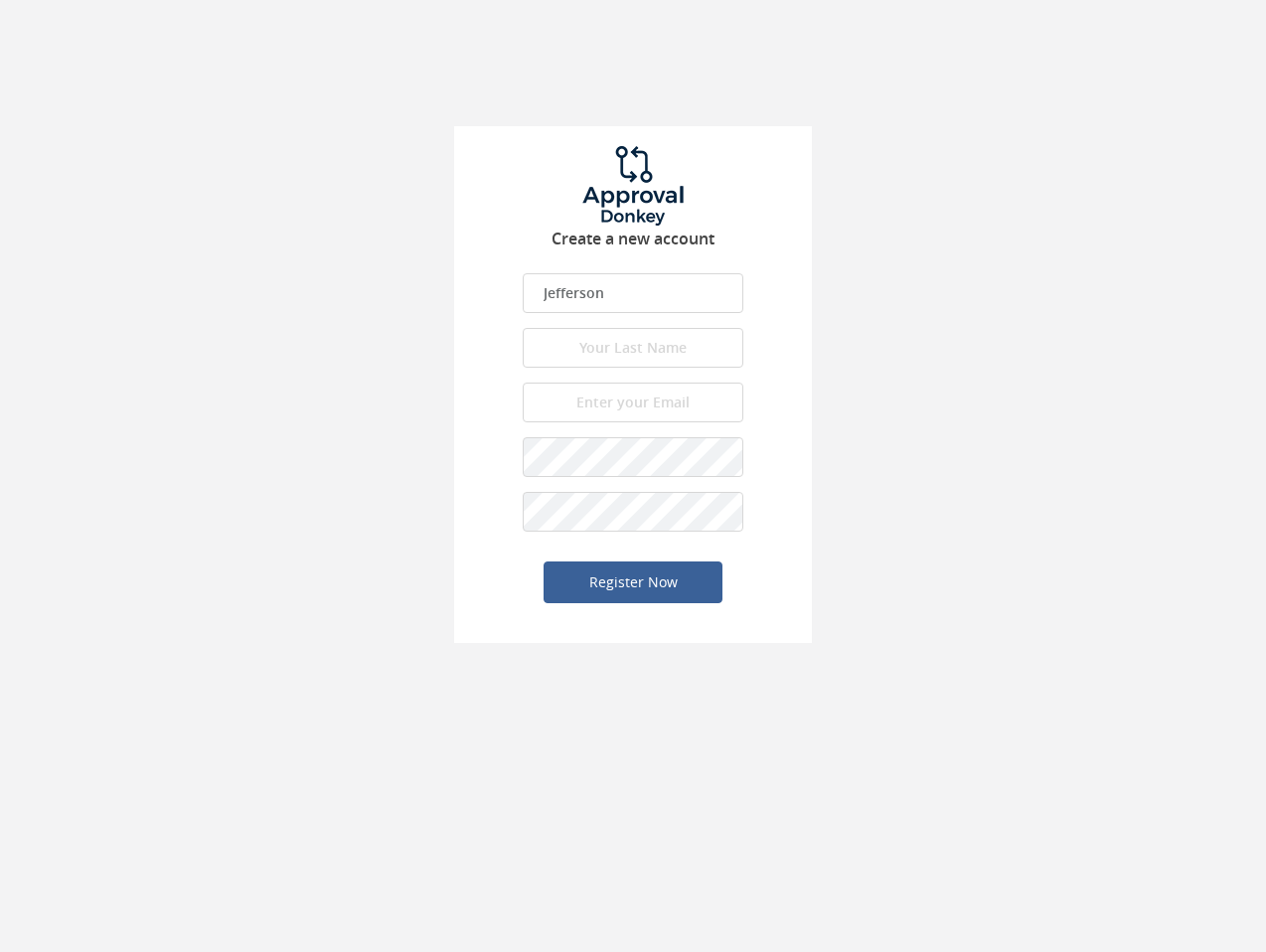 type on "[PERSON_NAME]" 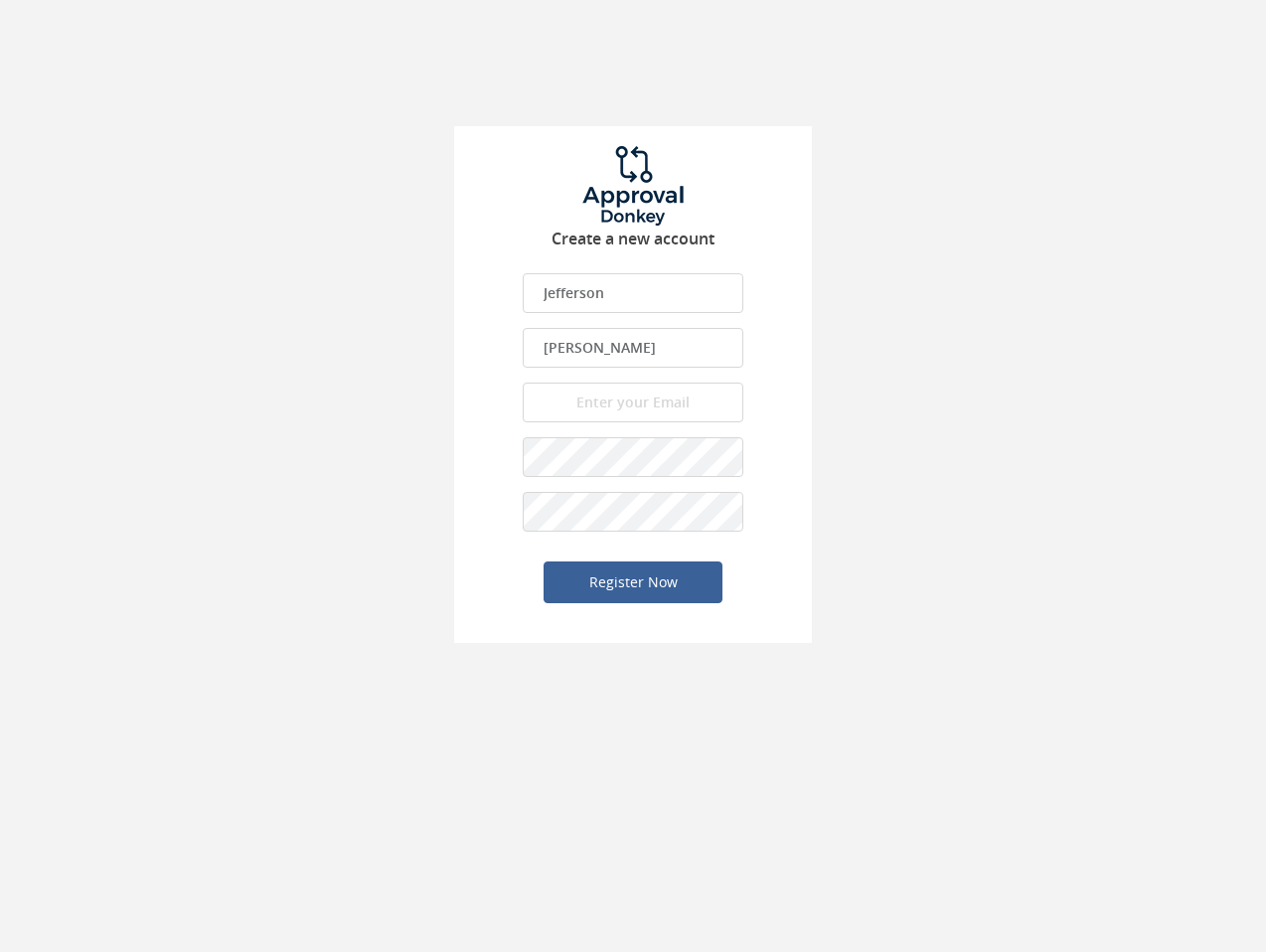 type on "[EMAIL_ADDRESS][DOMAIN_NAME]" 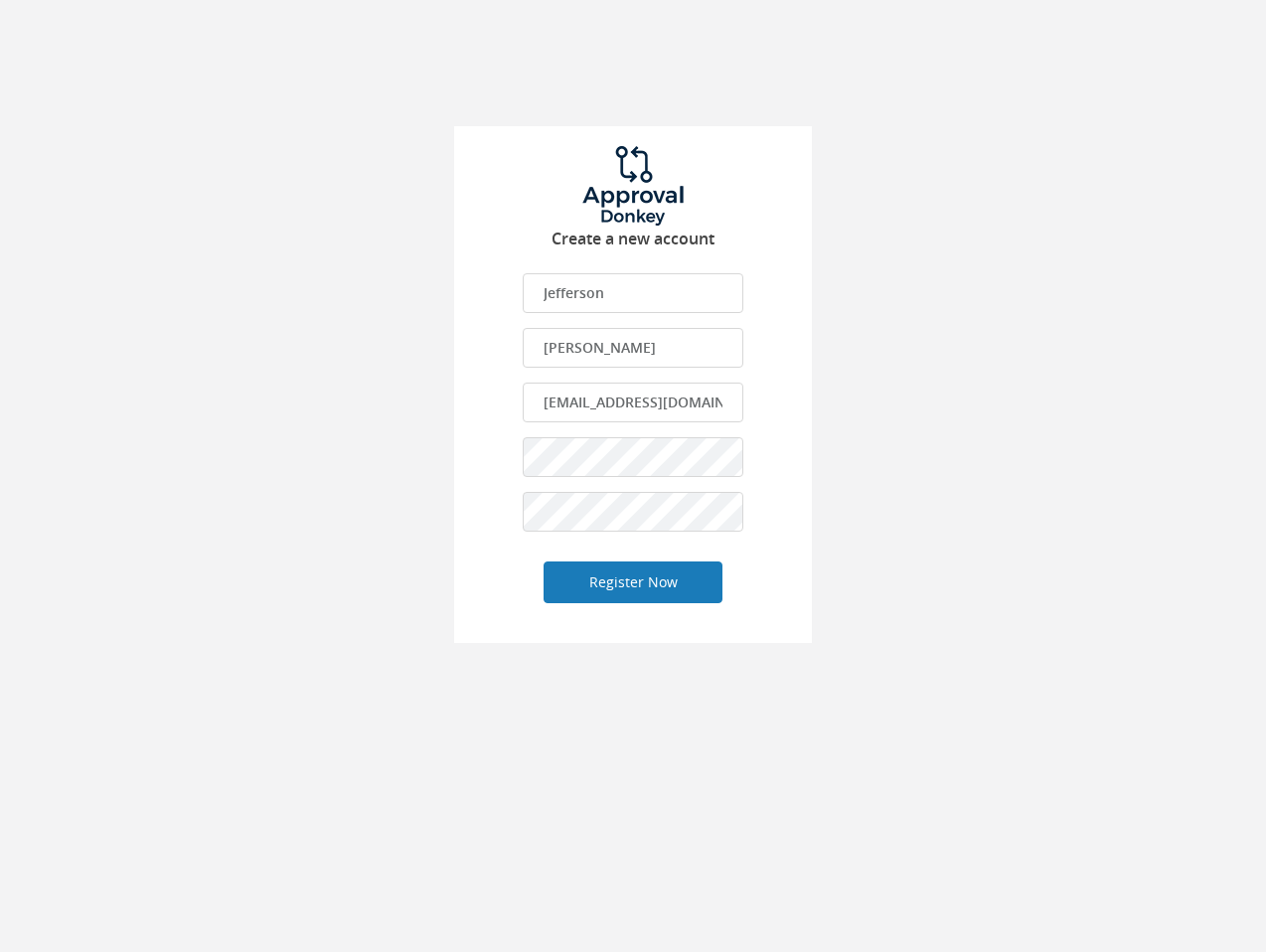 click on "Register Now" at bounding box center [633, 582] 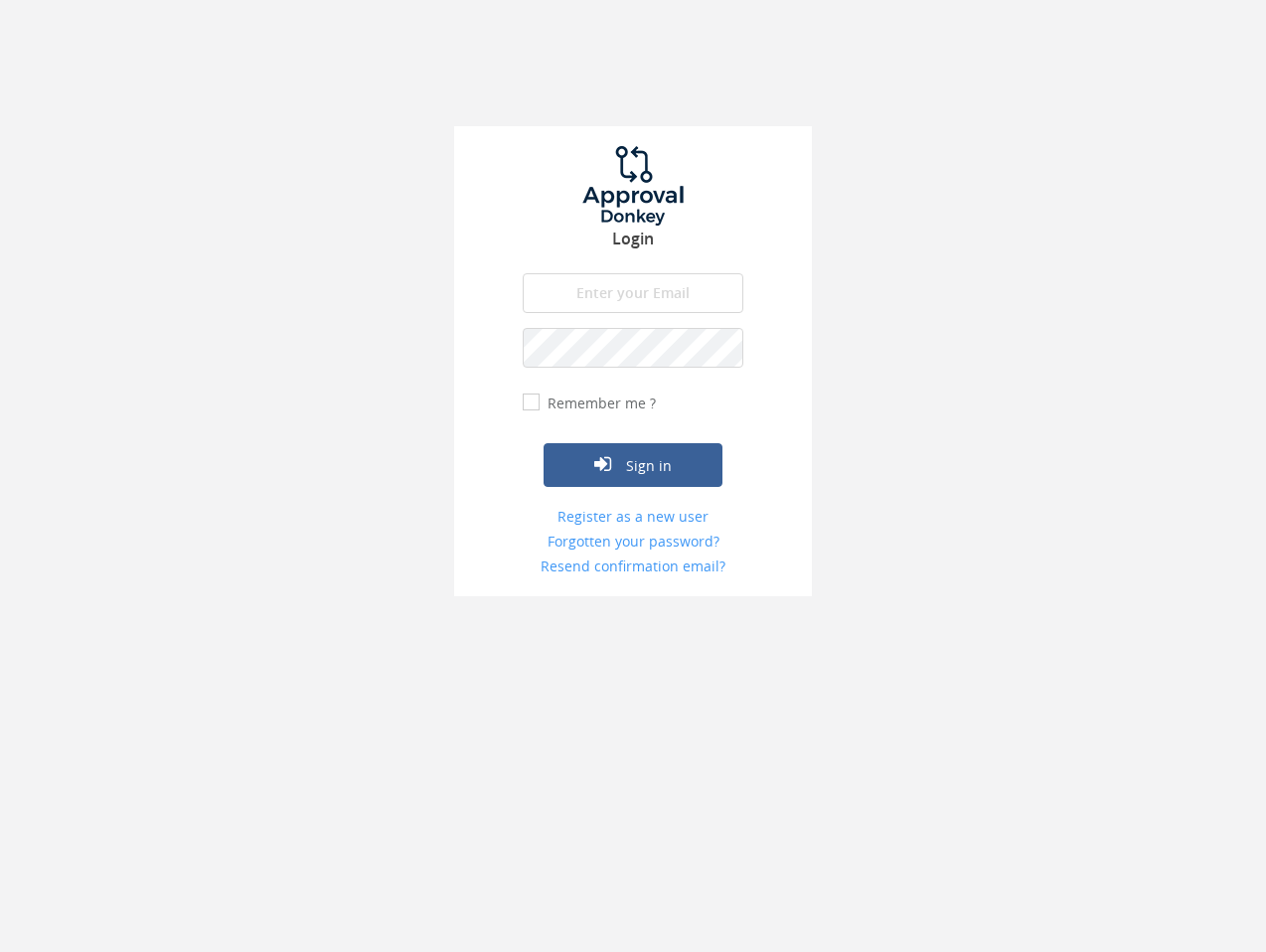 type on "[EMAIL_ADDRESS][DOMAIN_NAME]" 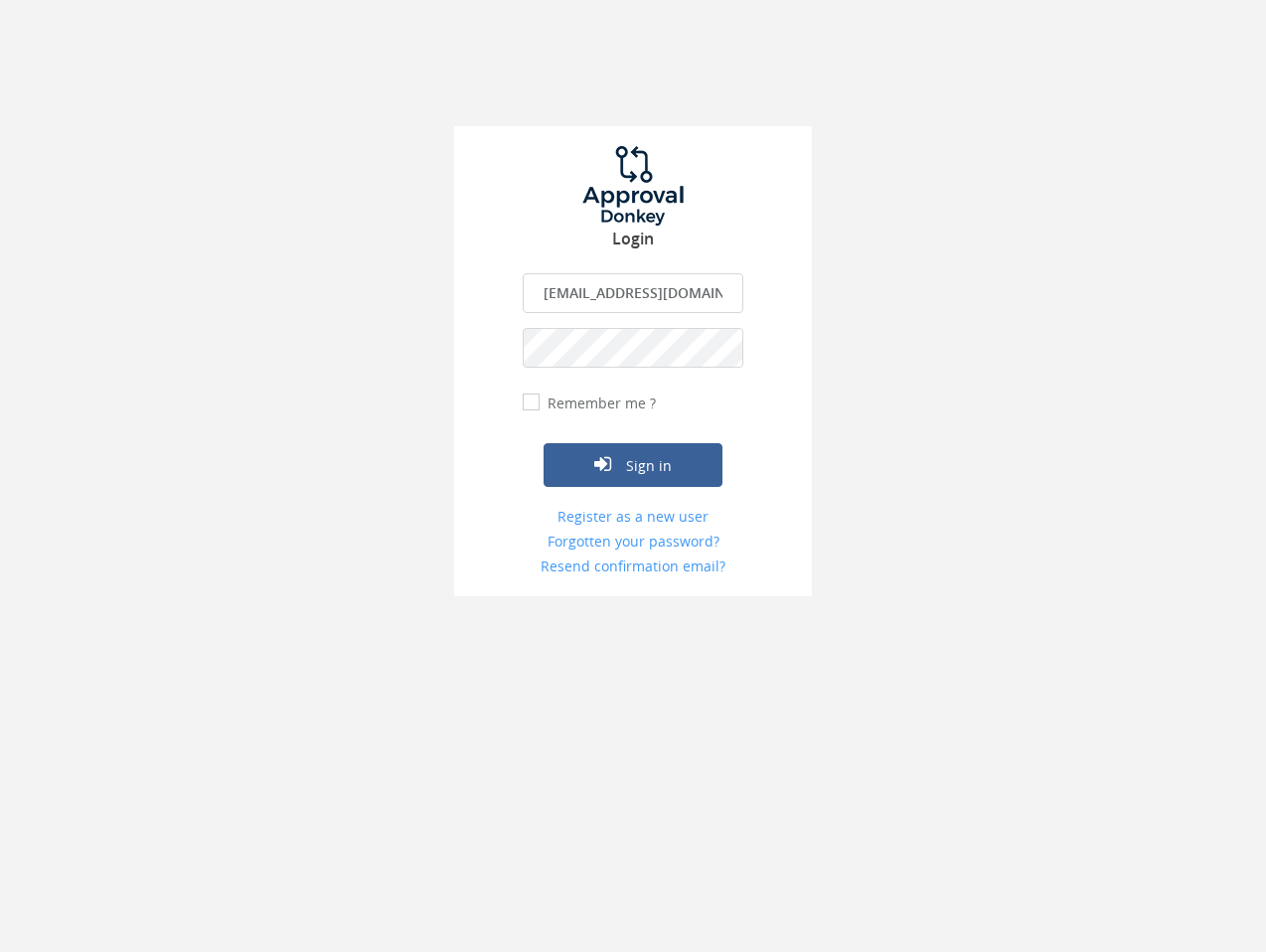 drag, startPoint x: 549, startPoint y: 408, endPoint x: 558, endPoint y: 407, distance: 9.055385 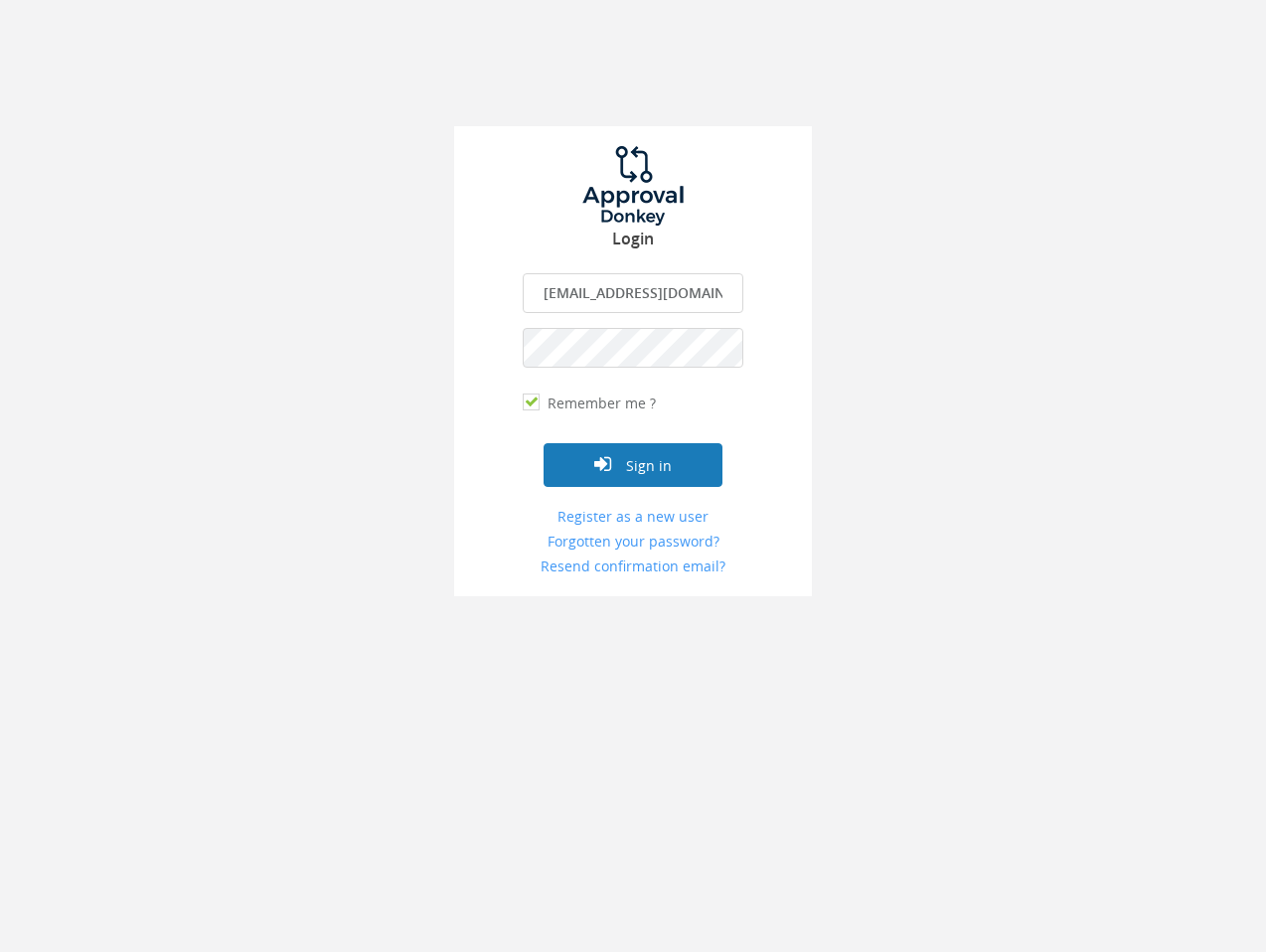 click on "Sign in" at bounding box center (633, 465) 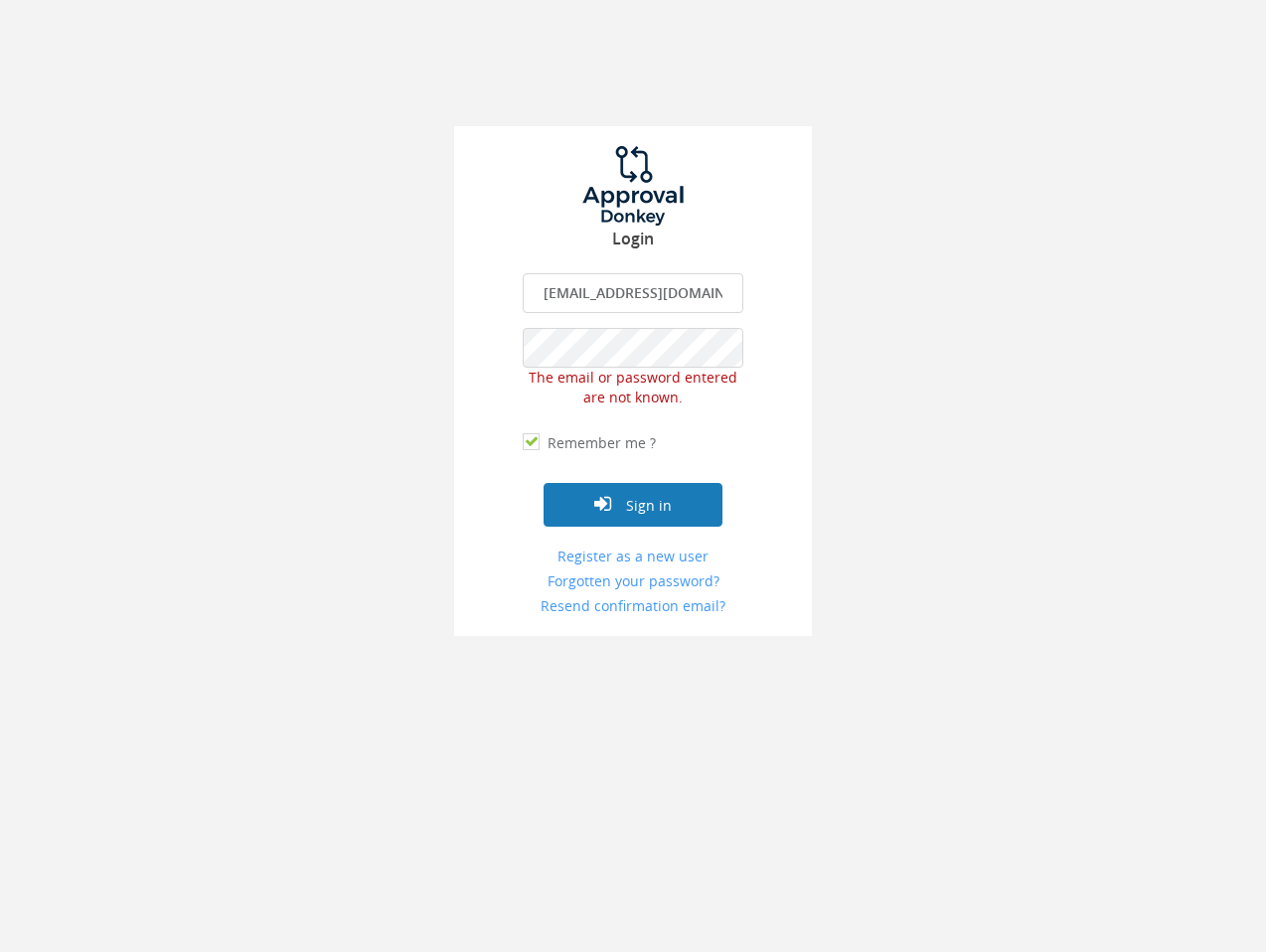 click on "Sign in" at bounding box center (633, 505) 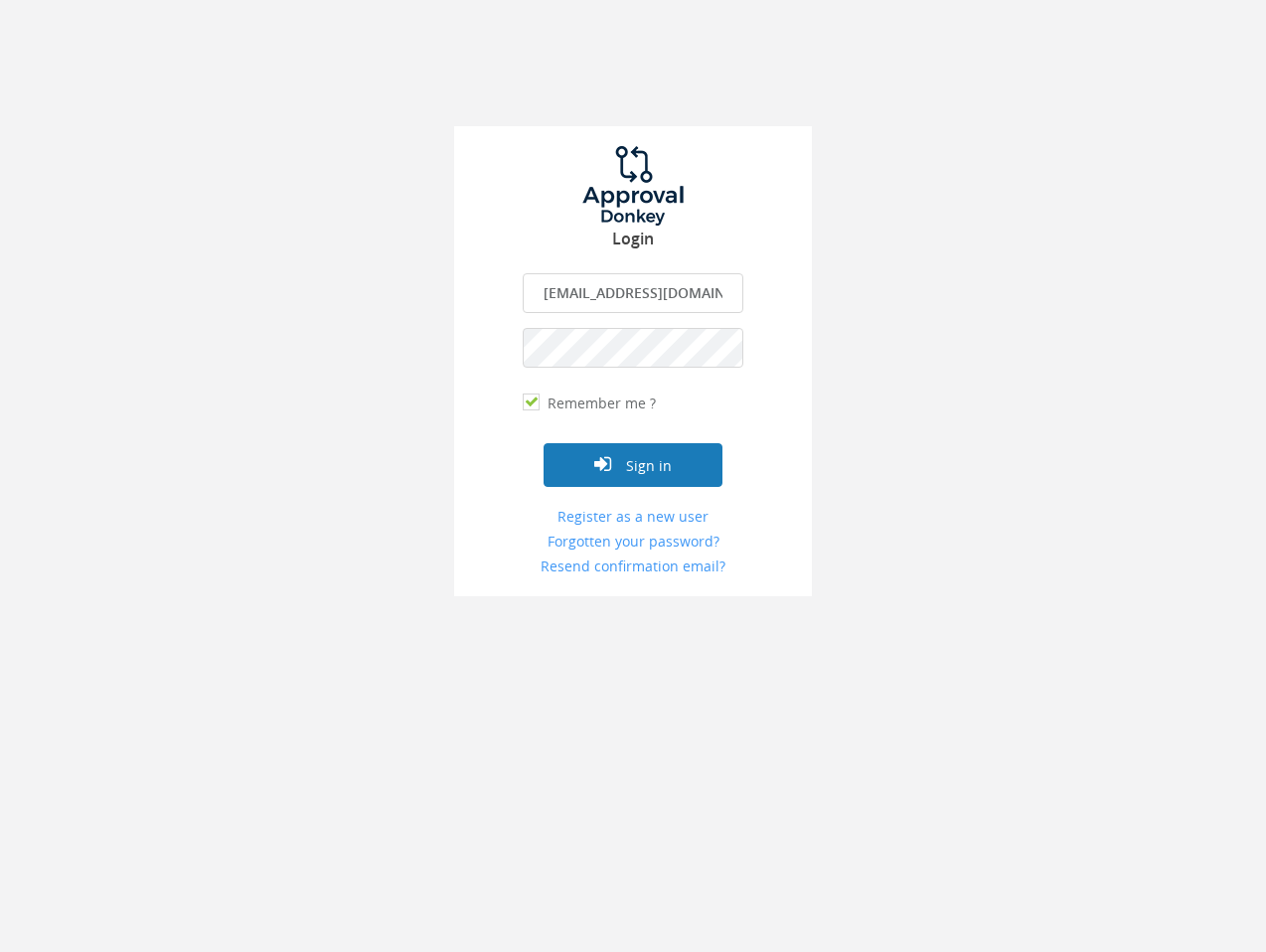 click on "Sign in" at bounding box center (633, 465) 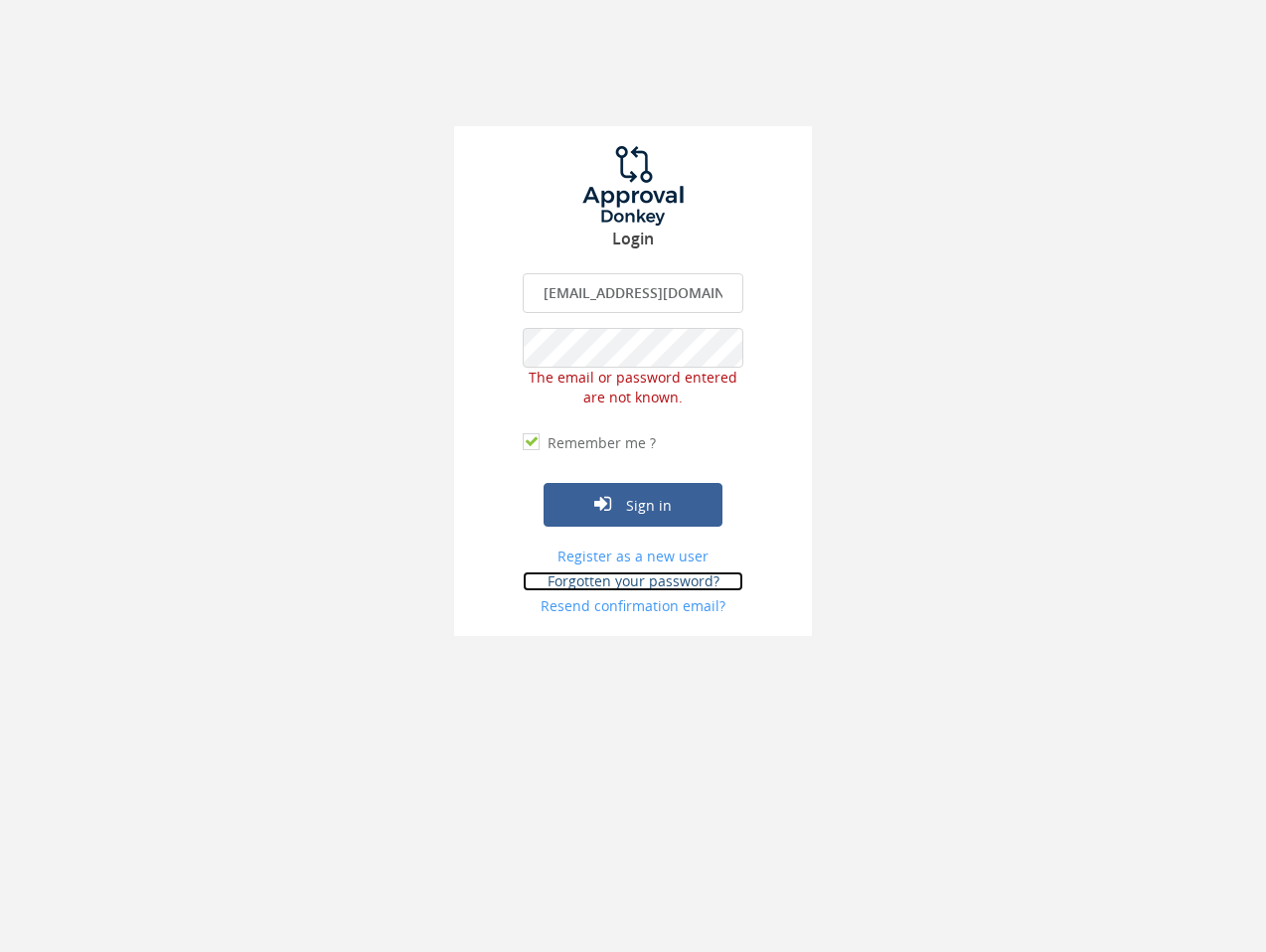 click on "Forgotten your password?" at bounding box center (633, 581) 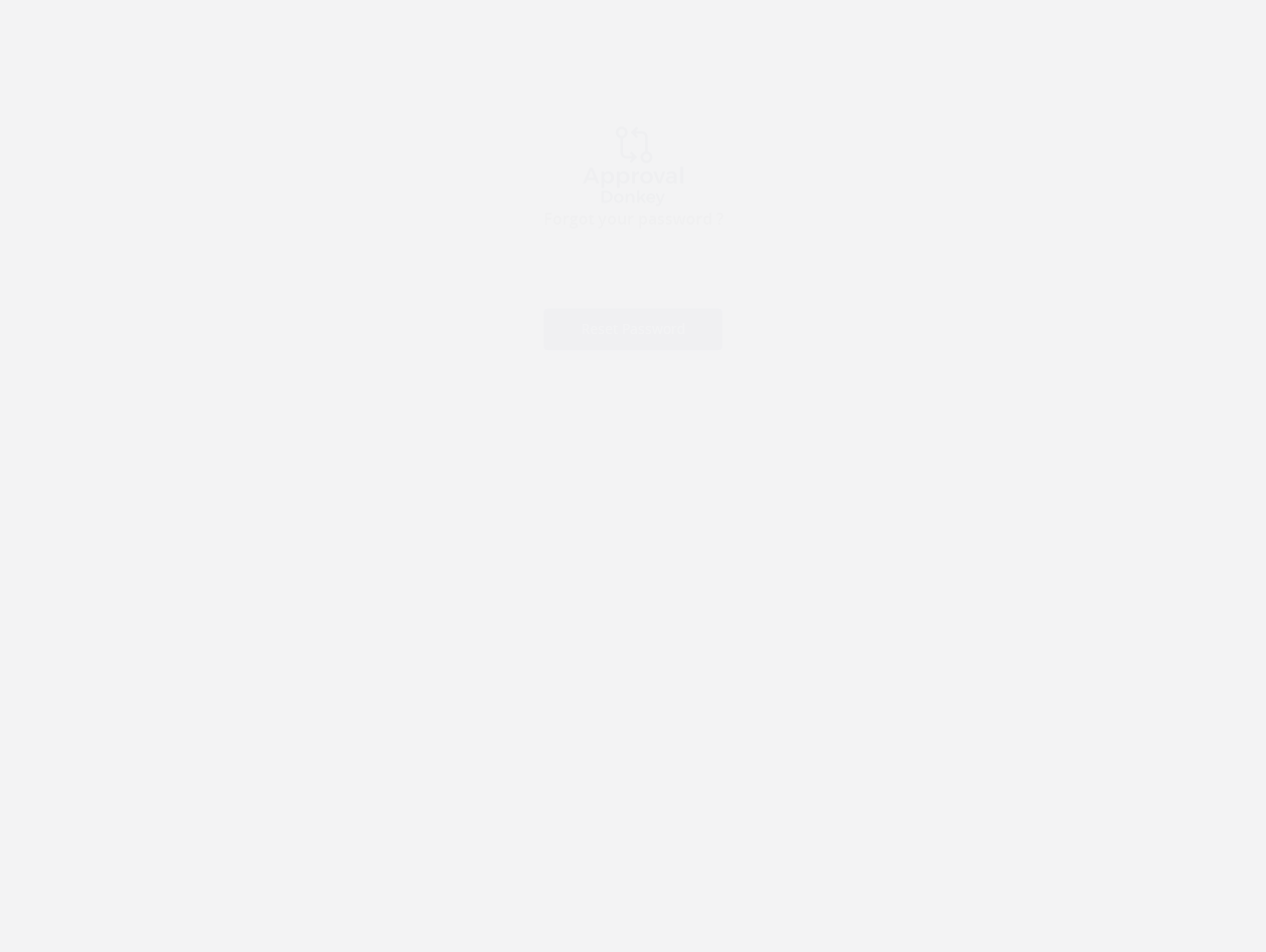 click at bounding box center [633, 293] 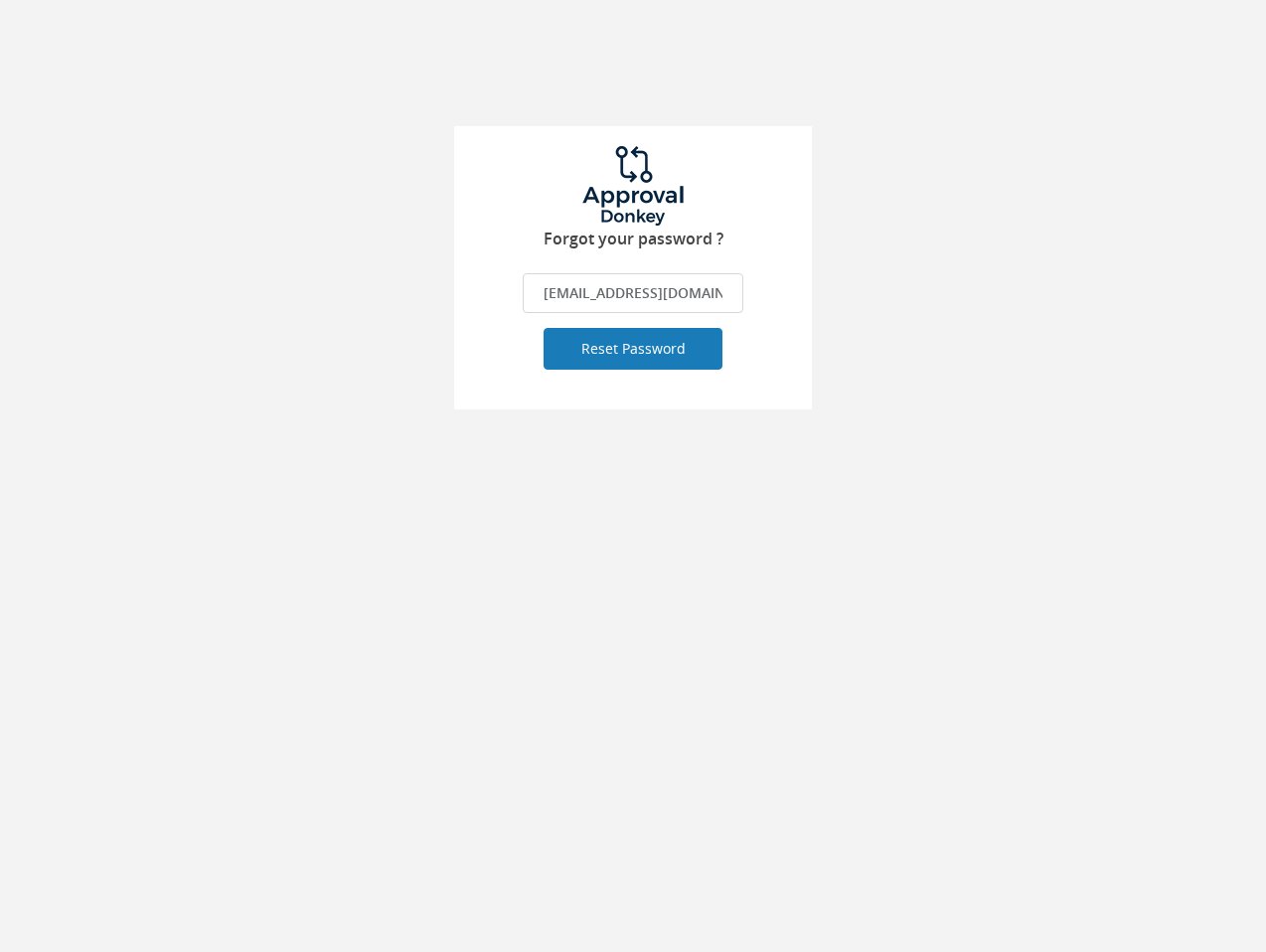 click on "Reset Password" at bounding box center [633, 349] 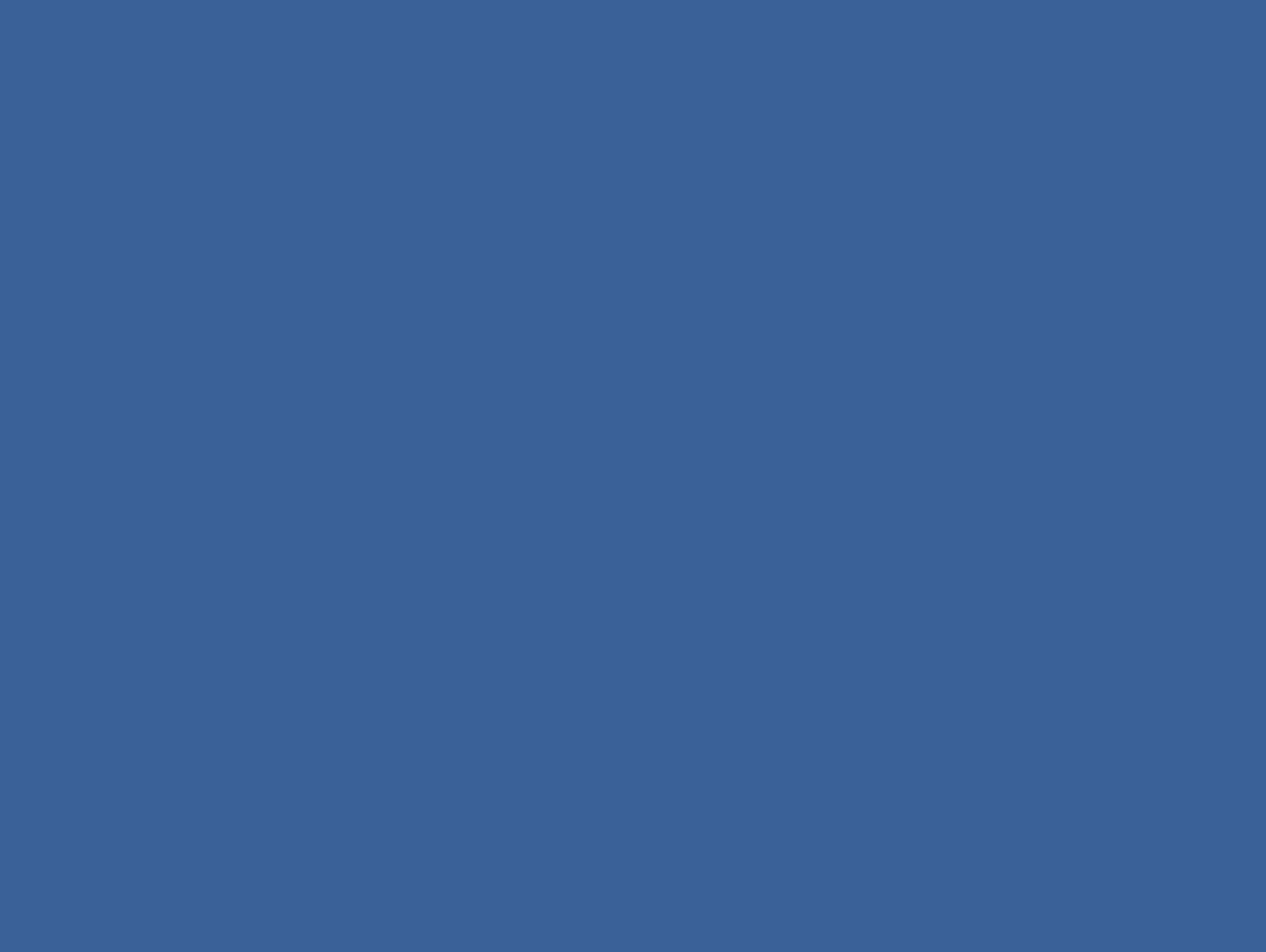 scroll, scrollTop: 0, scrollLeft: 0, axis: both 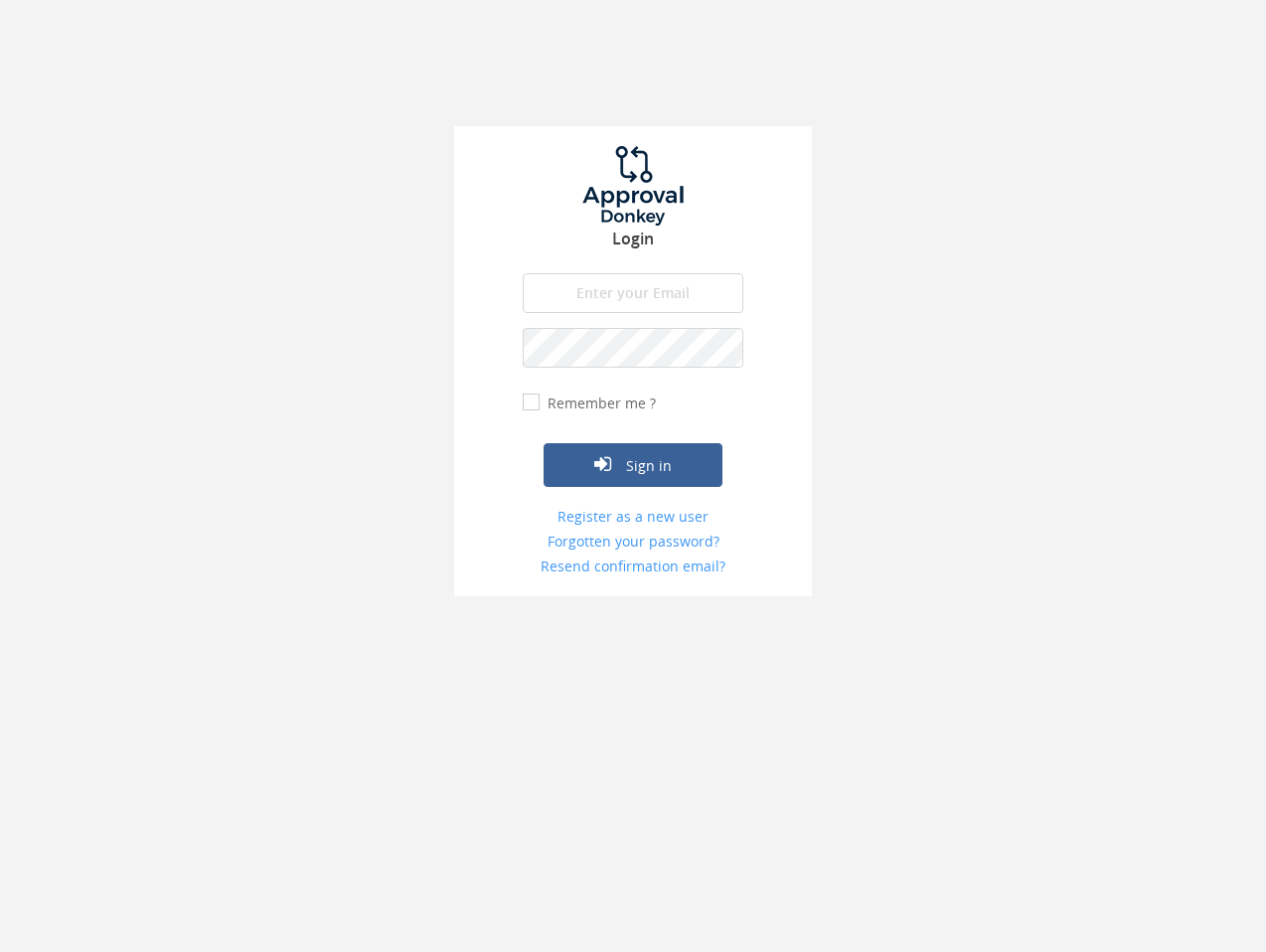 type on "[EMAIL_ADDRESS][DOMAIN_NAME]" 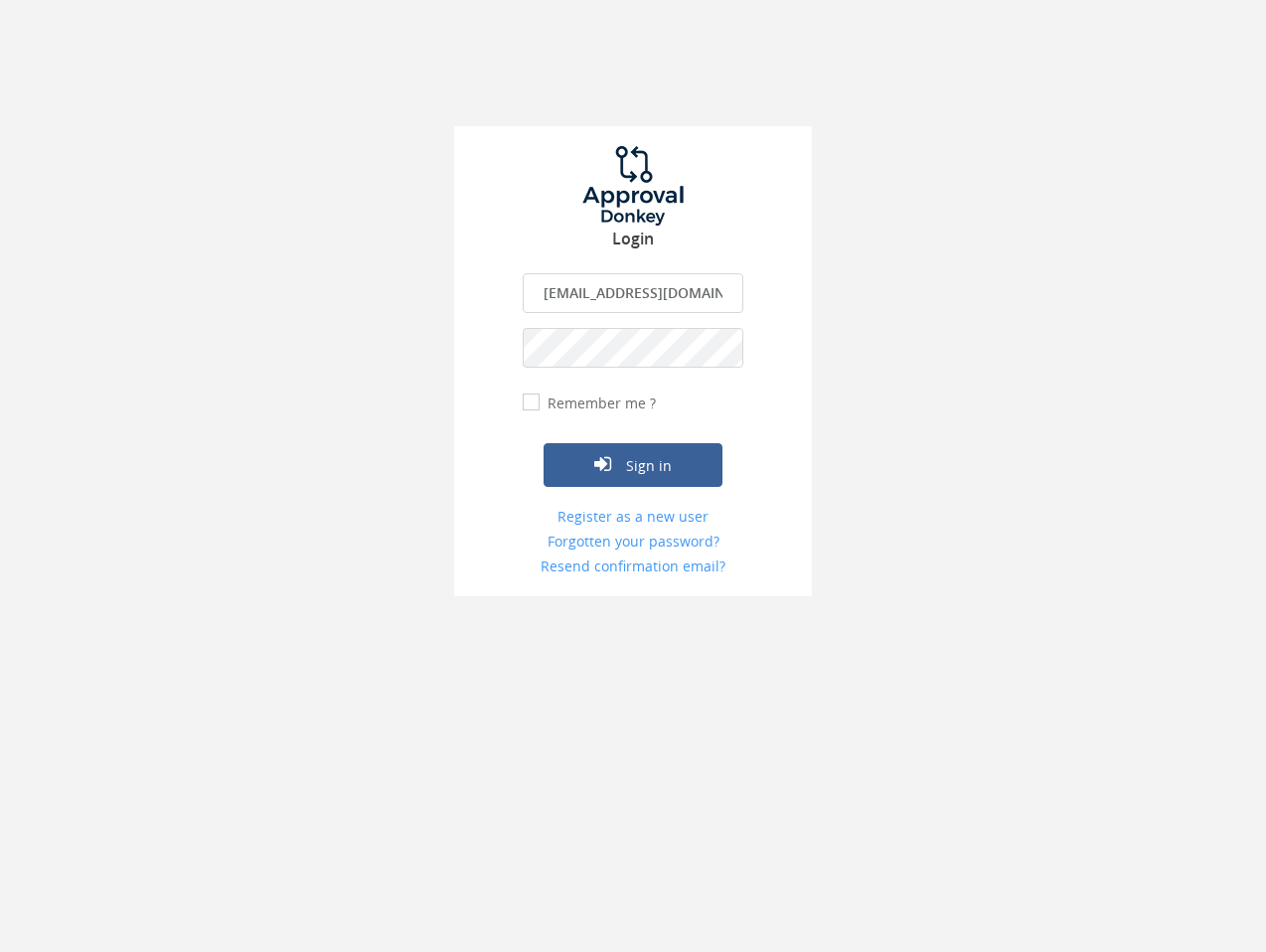 click on "Remember me ?" at bounding box center [599, 403] 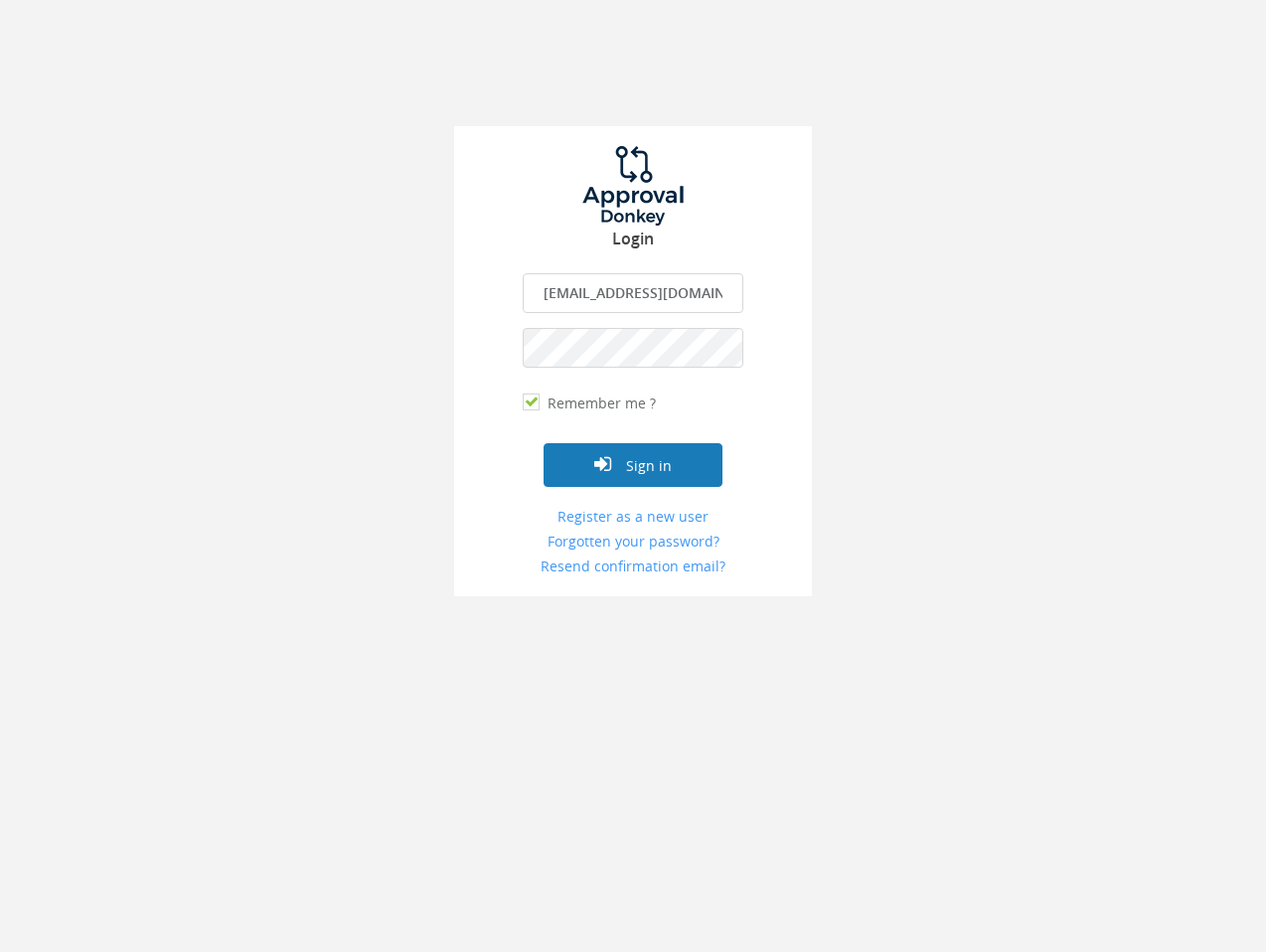click on "Sign in" at bounding box center (633, 465) 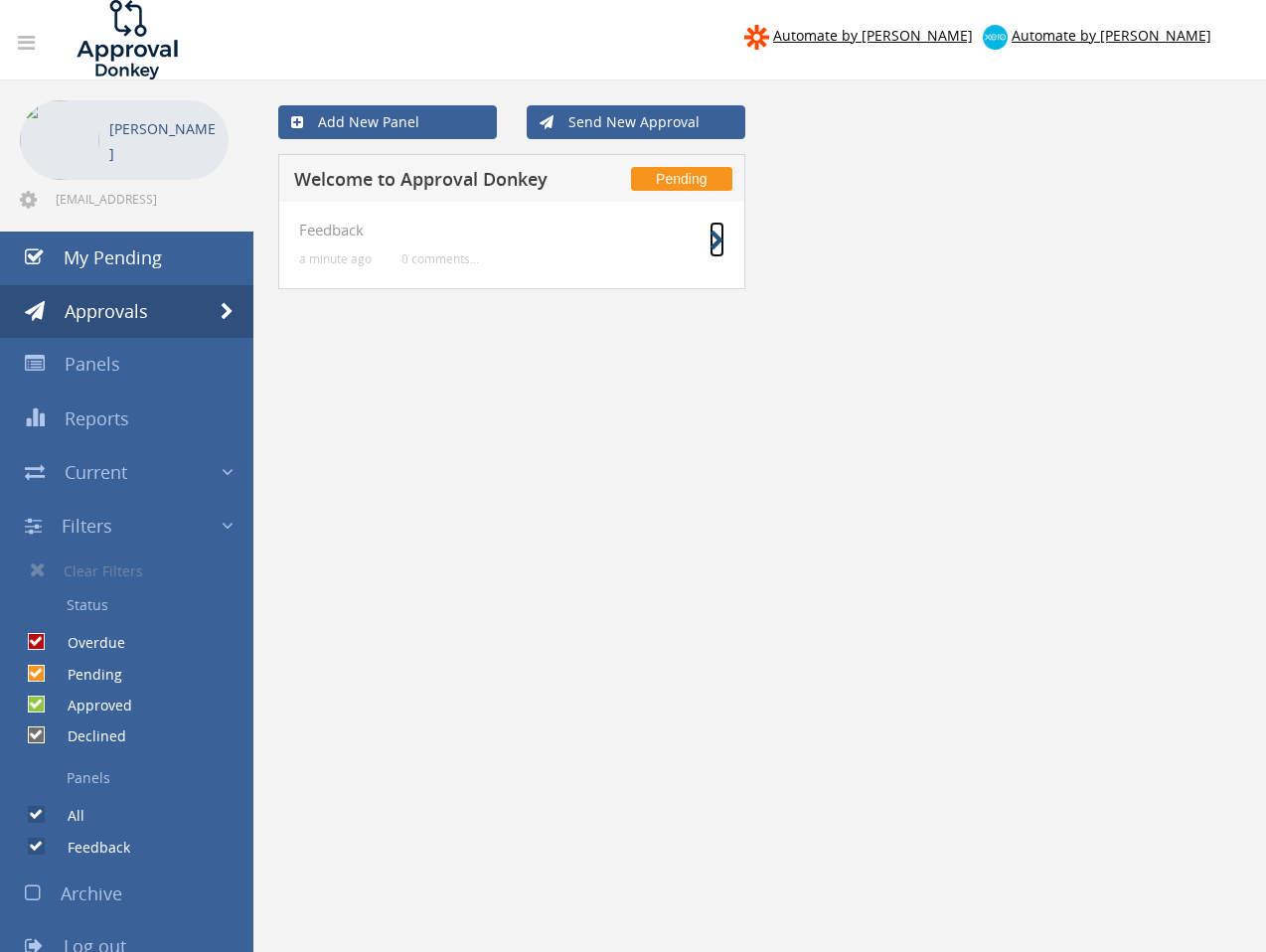 click at bounding box center (716, 240) 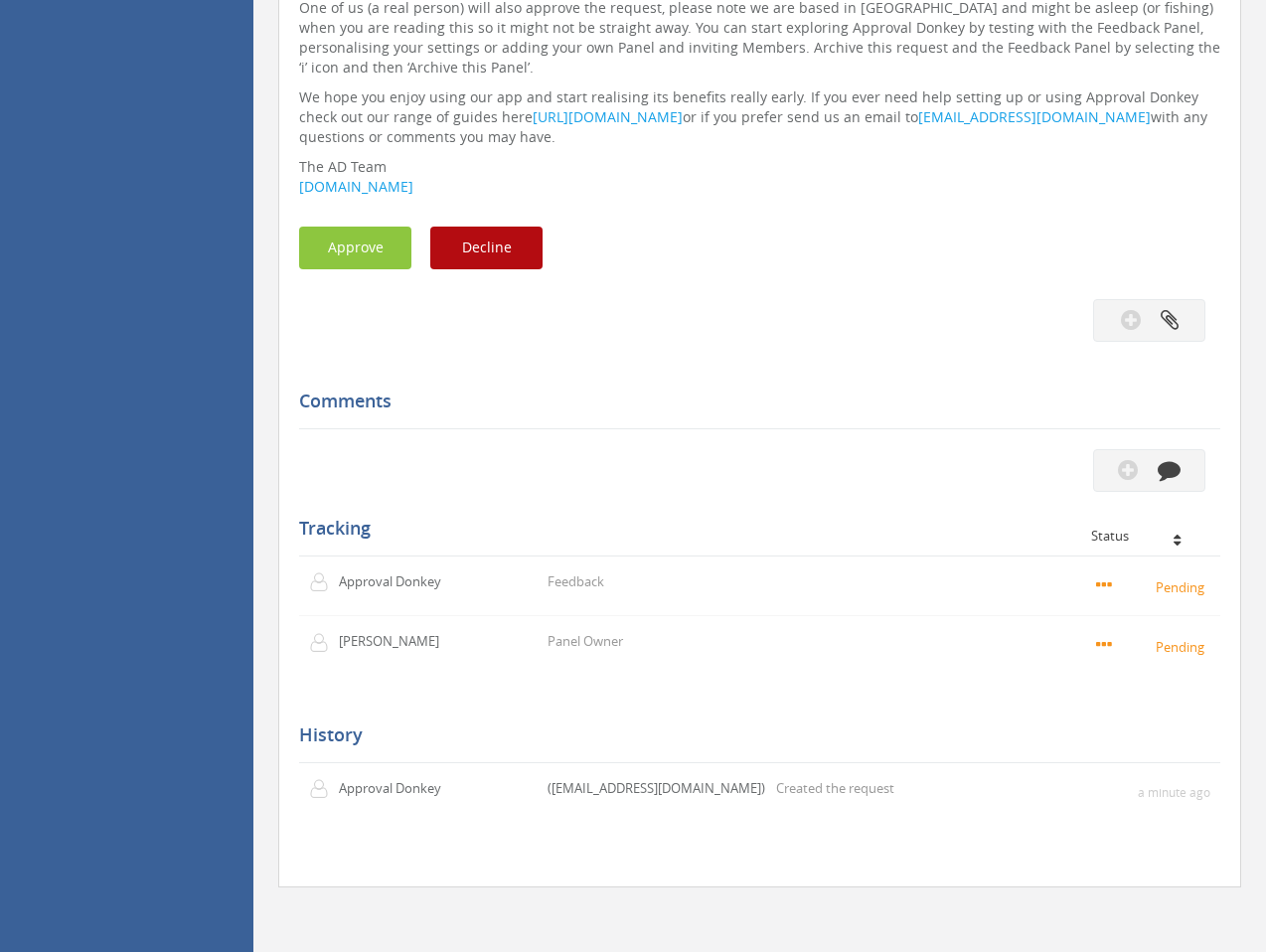scroll, scrollTop: 0, scrollLeft: 0, axis: both 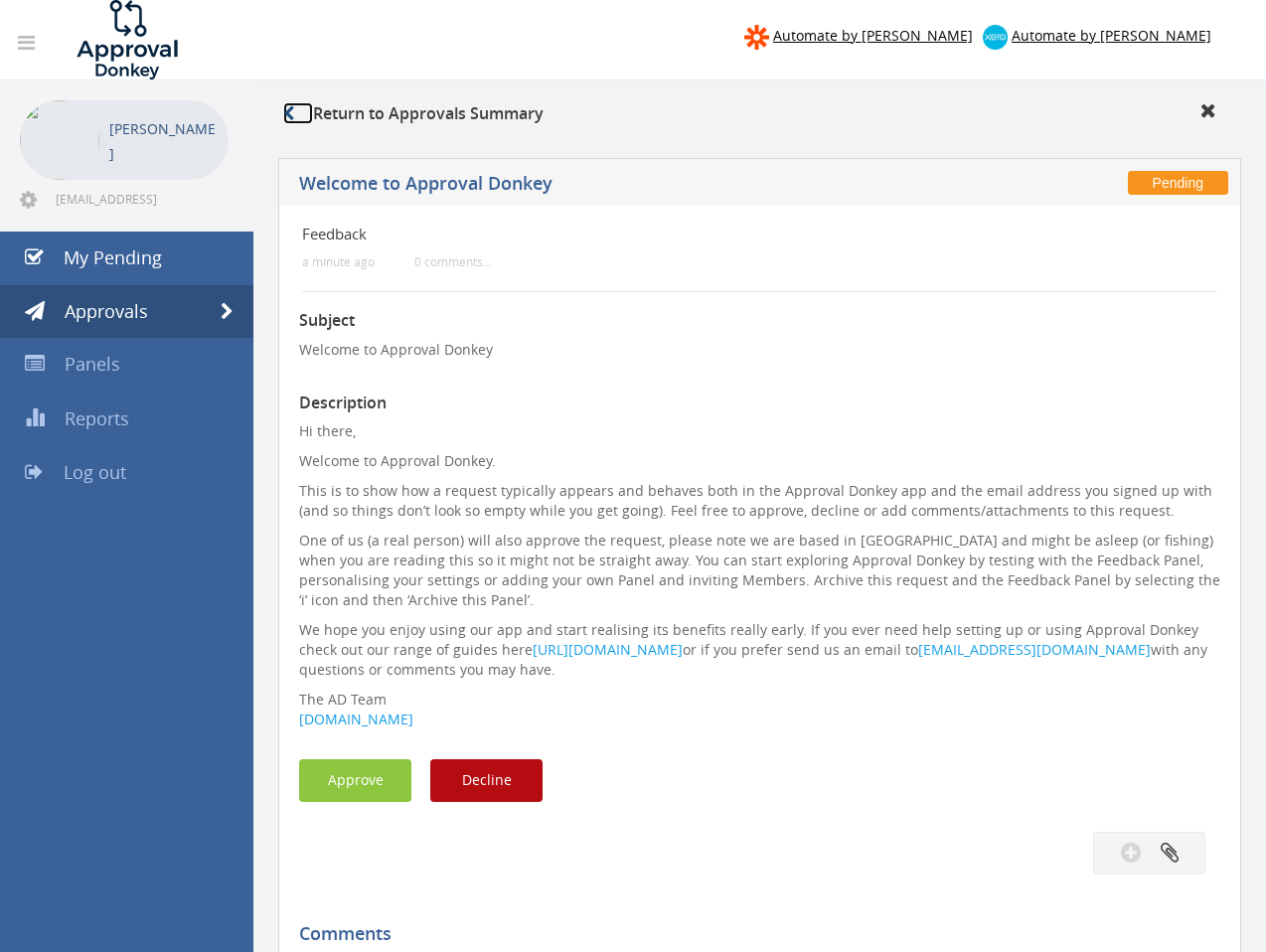 click at bounding box center [298, 113] 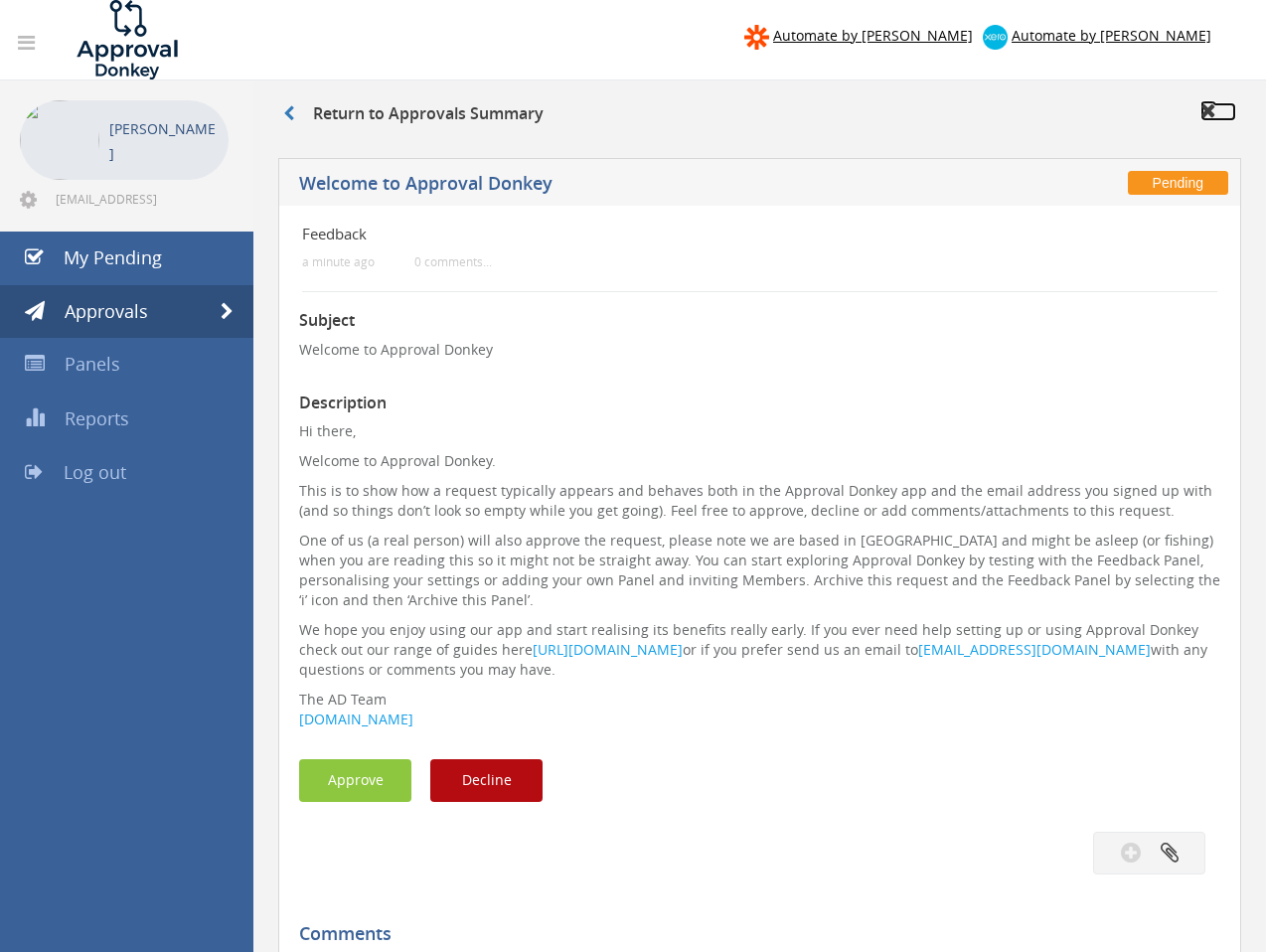 click at bounding box center (1208, 110) 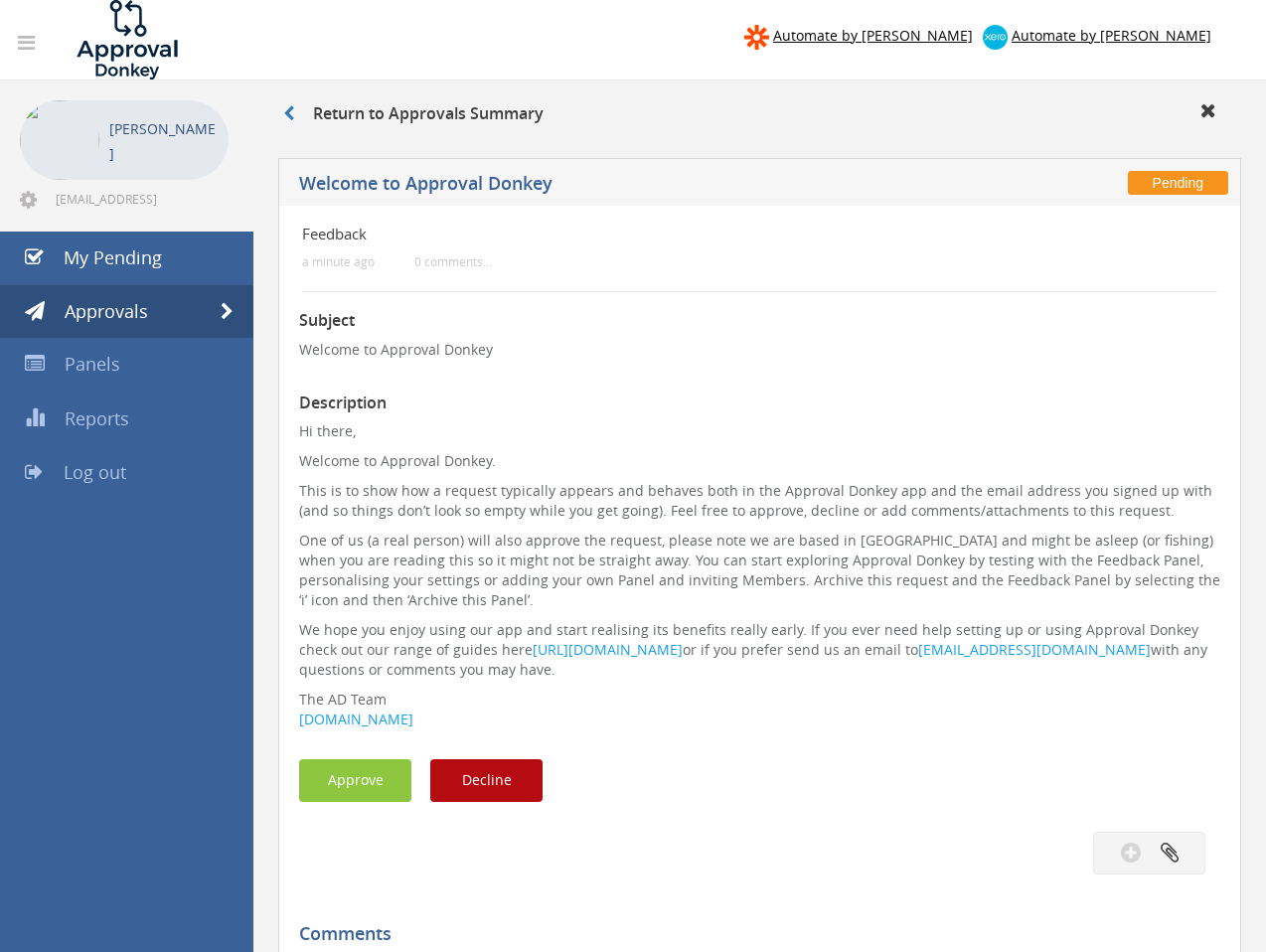 click on "Return to Approvals Summary" at bounding box center (759, 114) 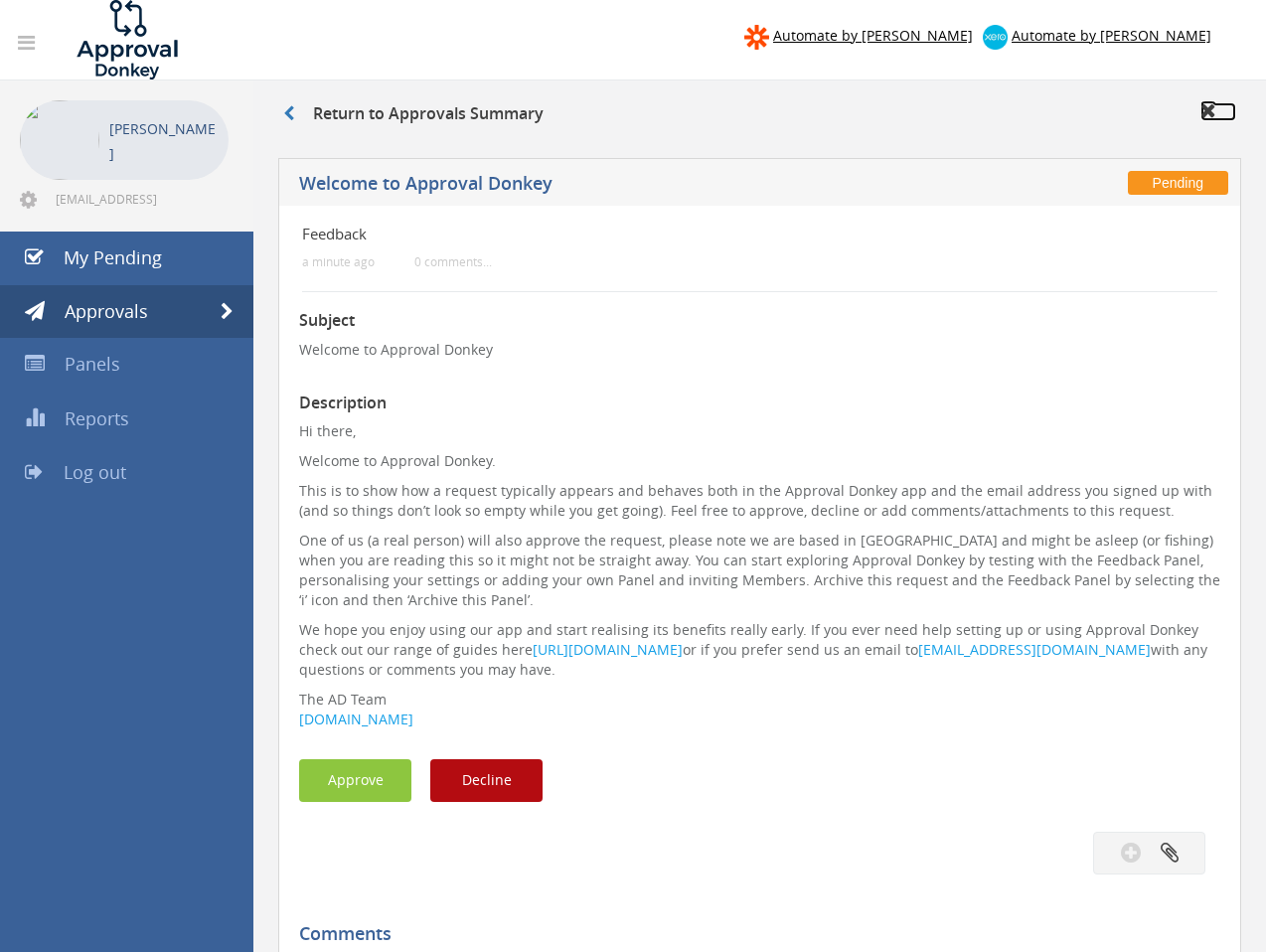 click at bounding box center (1208, 110) 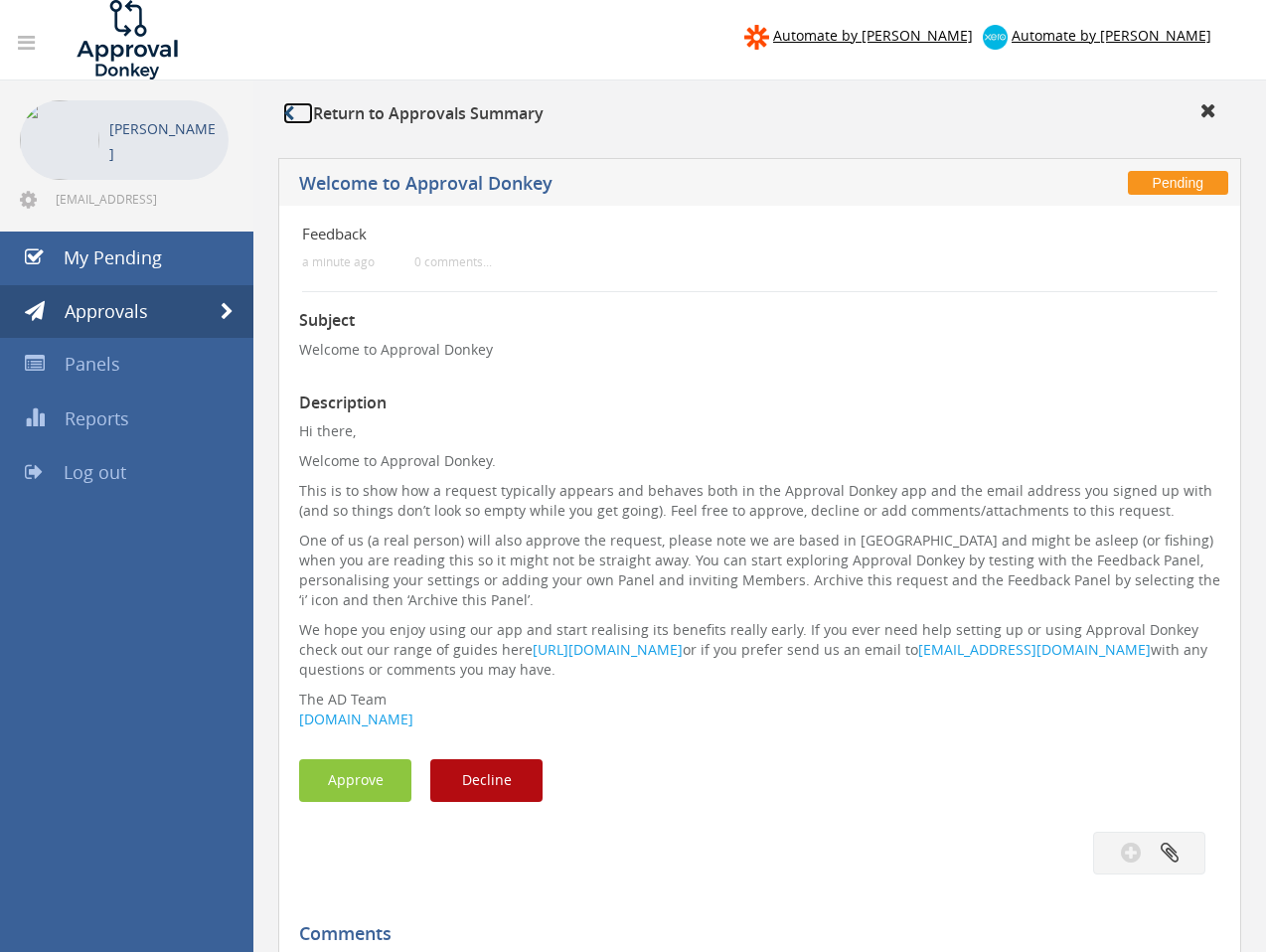 click at bounding box center (288, 113) 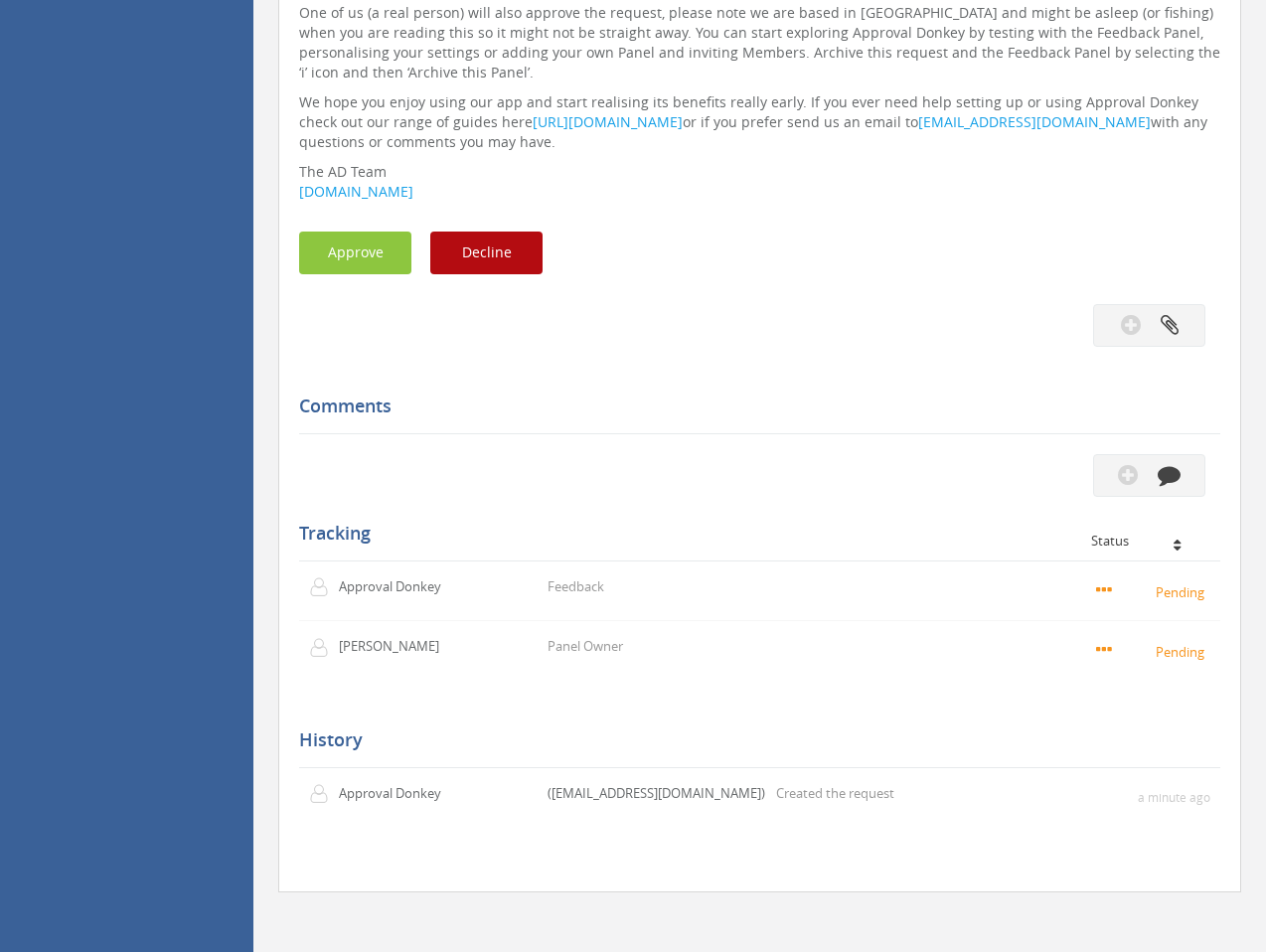 scroll, scrollTop: 533, scrollLeft: 0, axis: vertical 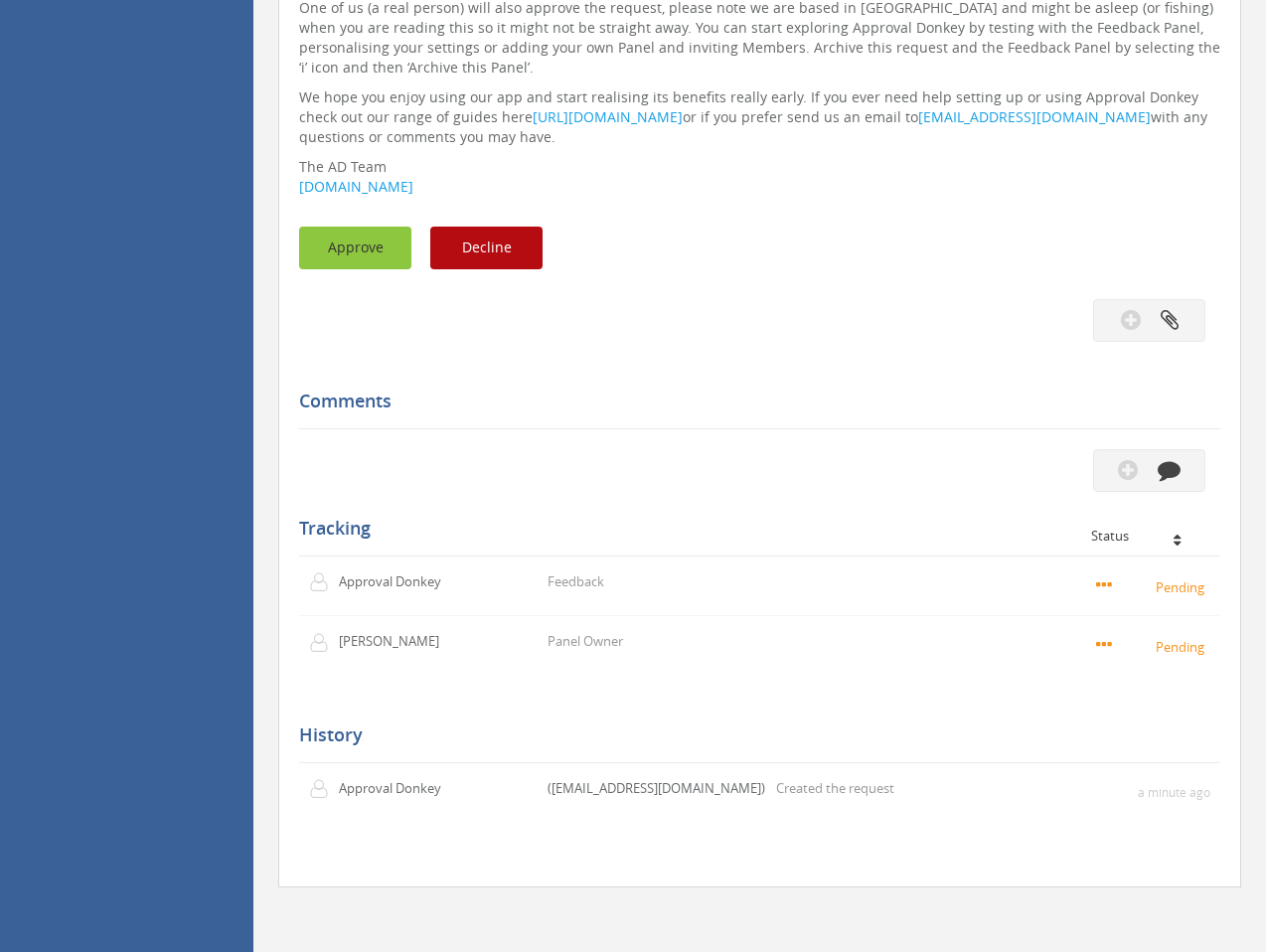 click on "Approve" at bounding box center [355, 247] 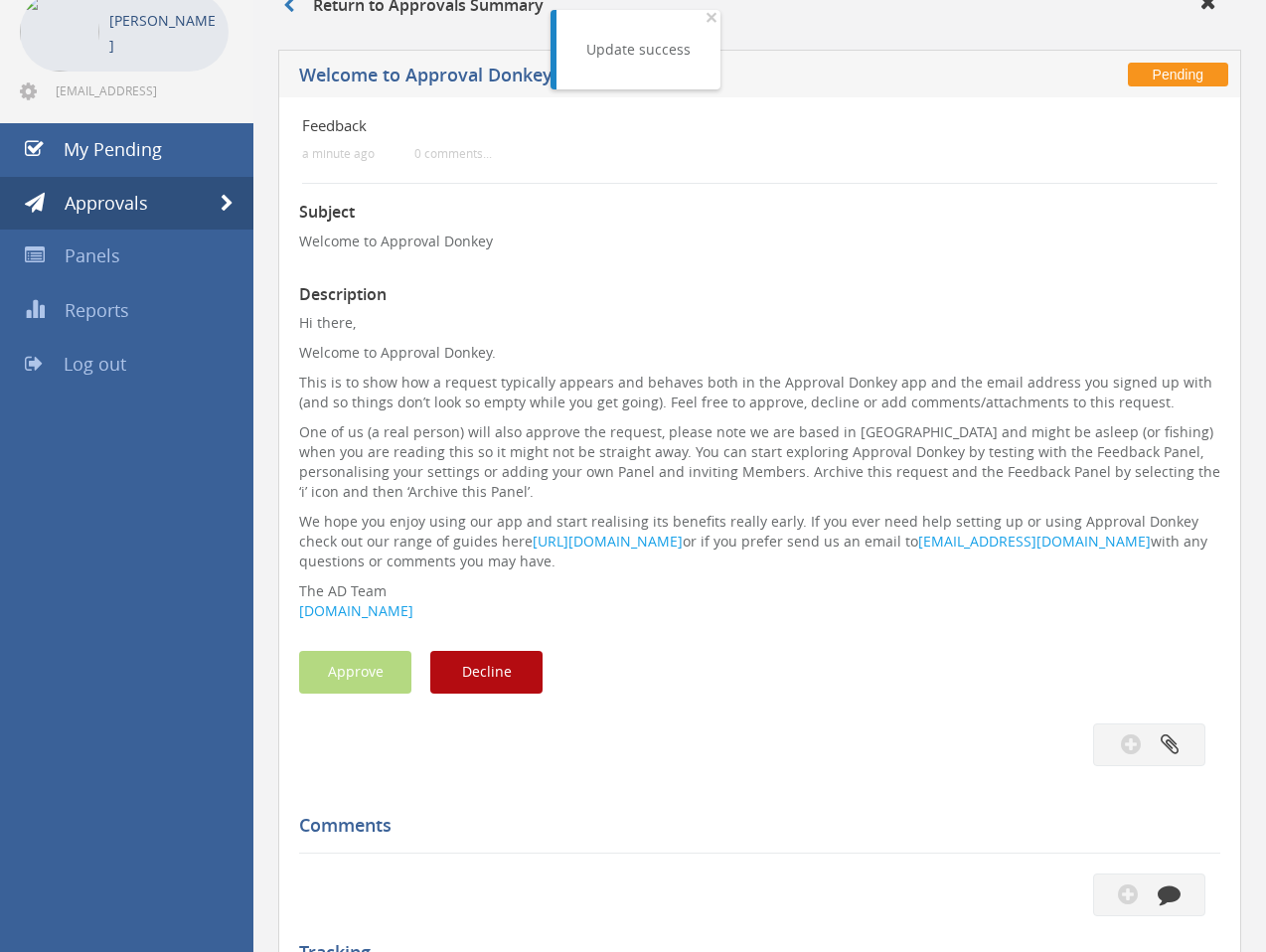 scroll, scrollTop: 0, scrollLeft: 0, axis: both 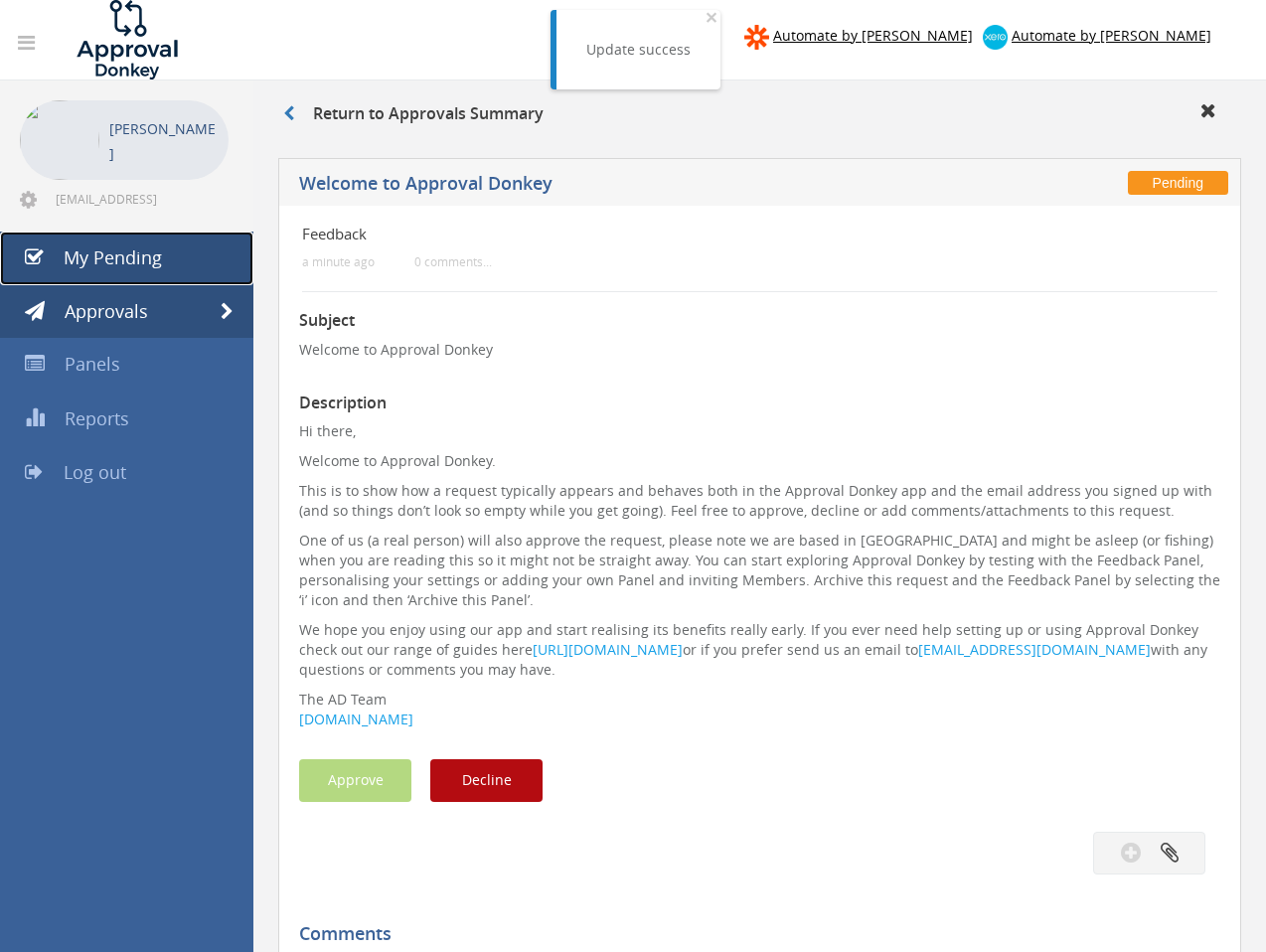 click on "My Pending" at bounding box center [112, 257] 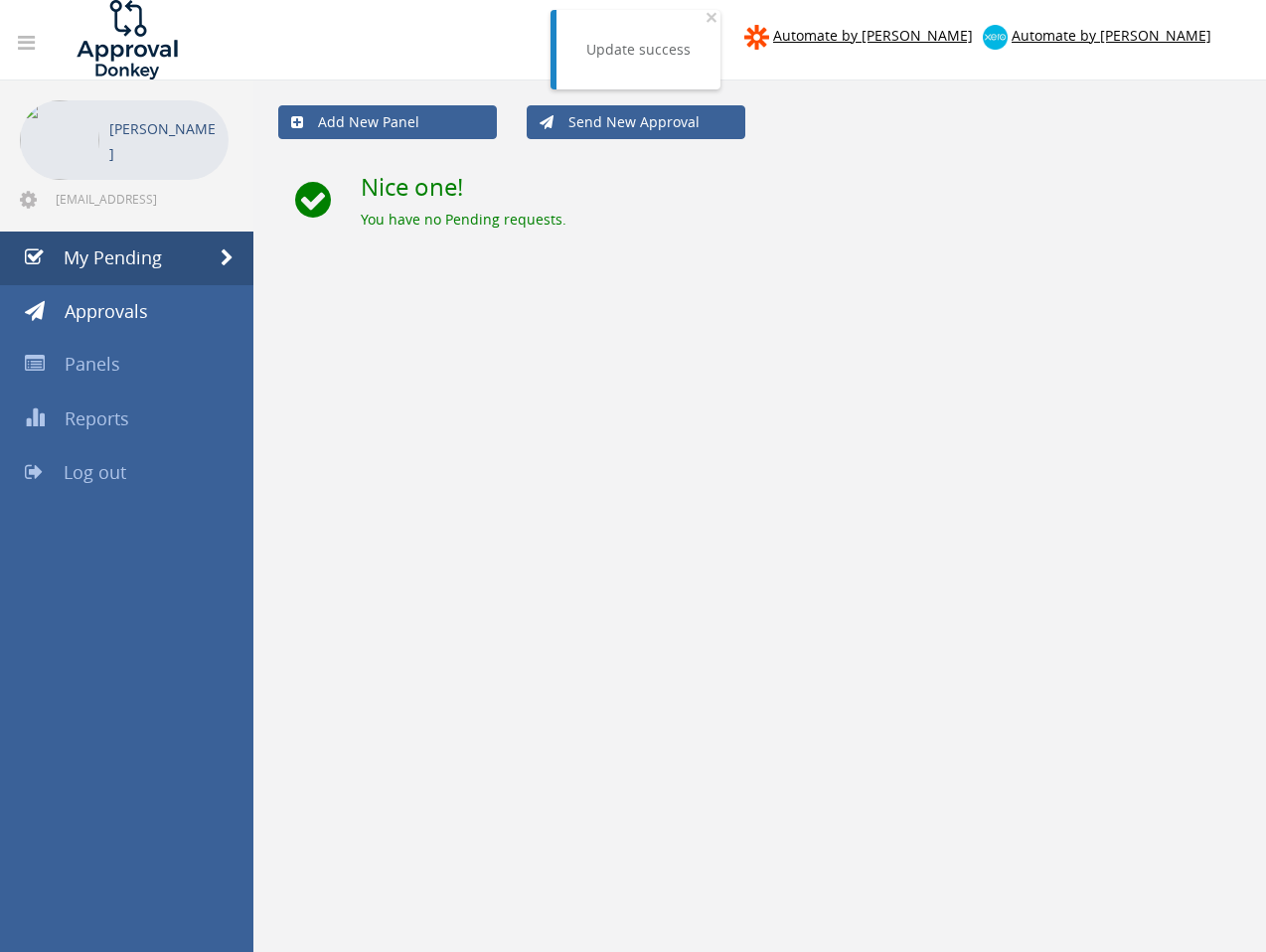 click on "Add New Panel
Send New Approval
Nice one!
You have no Pending requests." at bounding box center (759, 556) 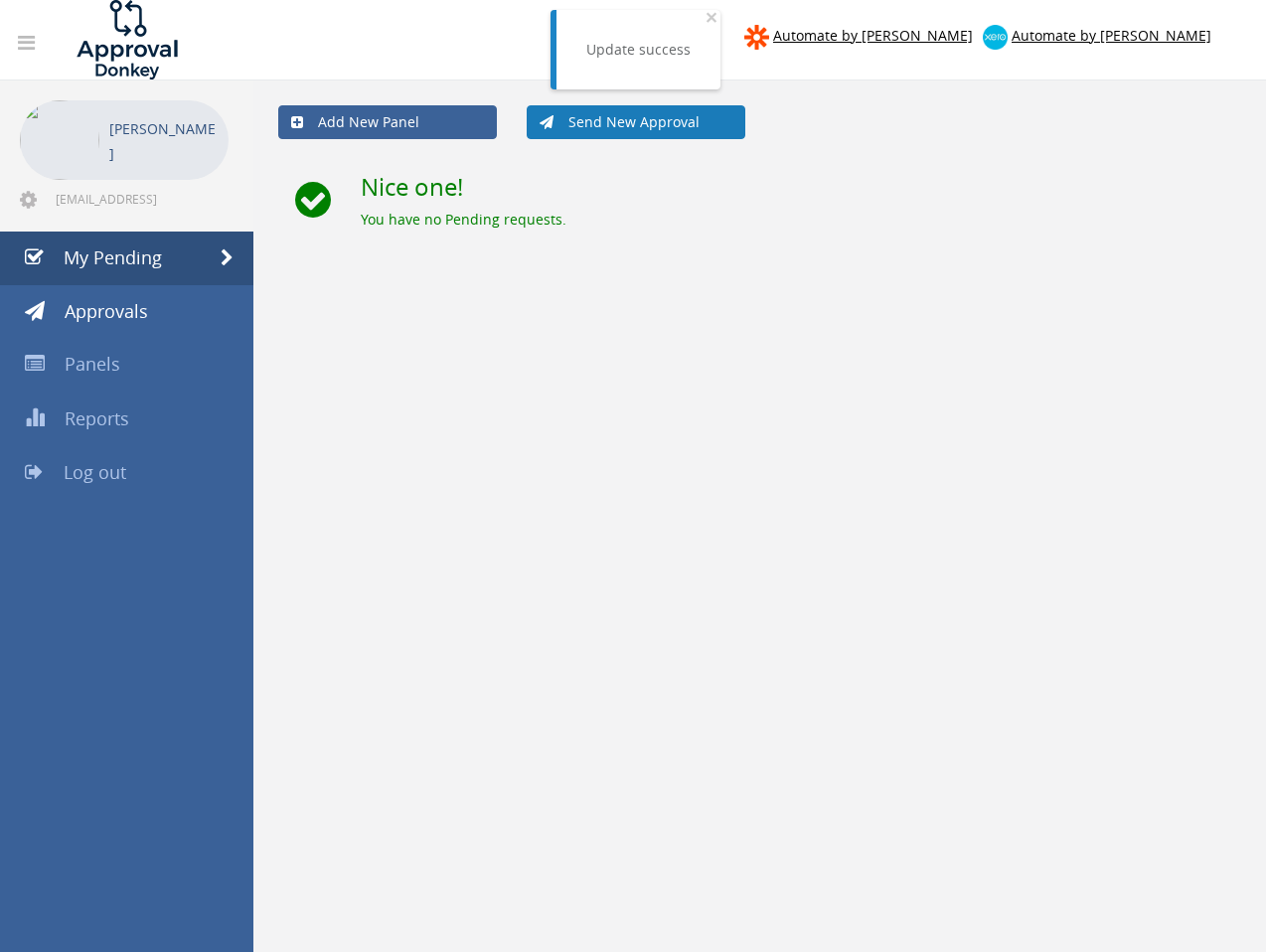 click on "Send New Approval" at bounding box center [636, 122] 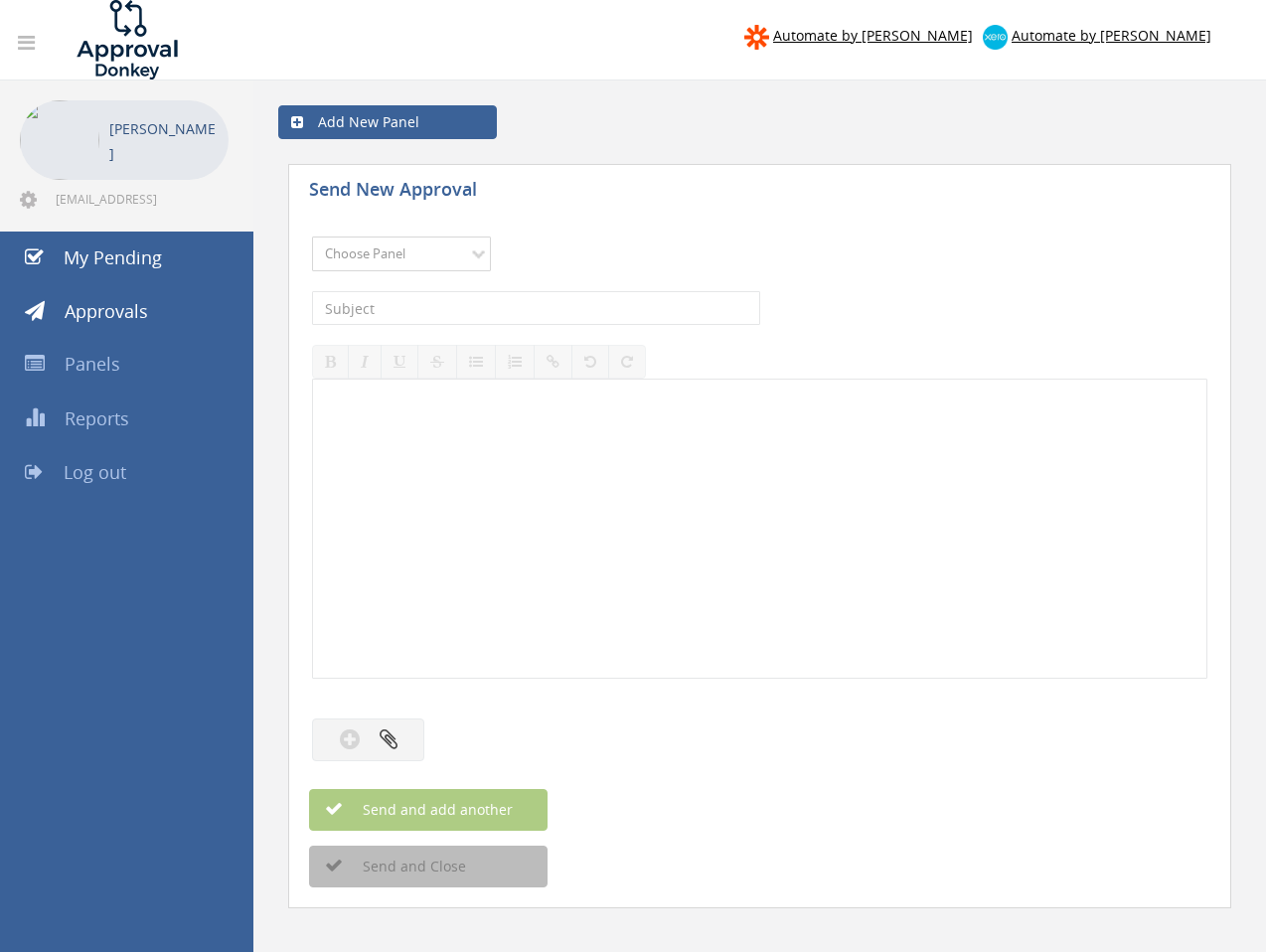 click on "Choose Panel
Feedback" at bounding box center [401, 253] 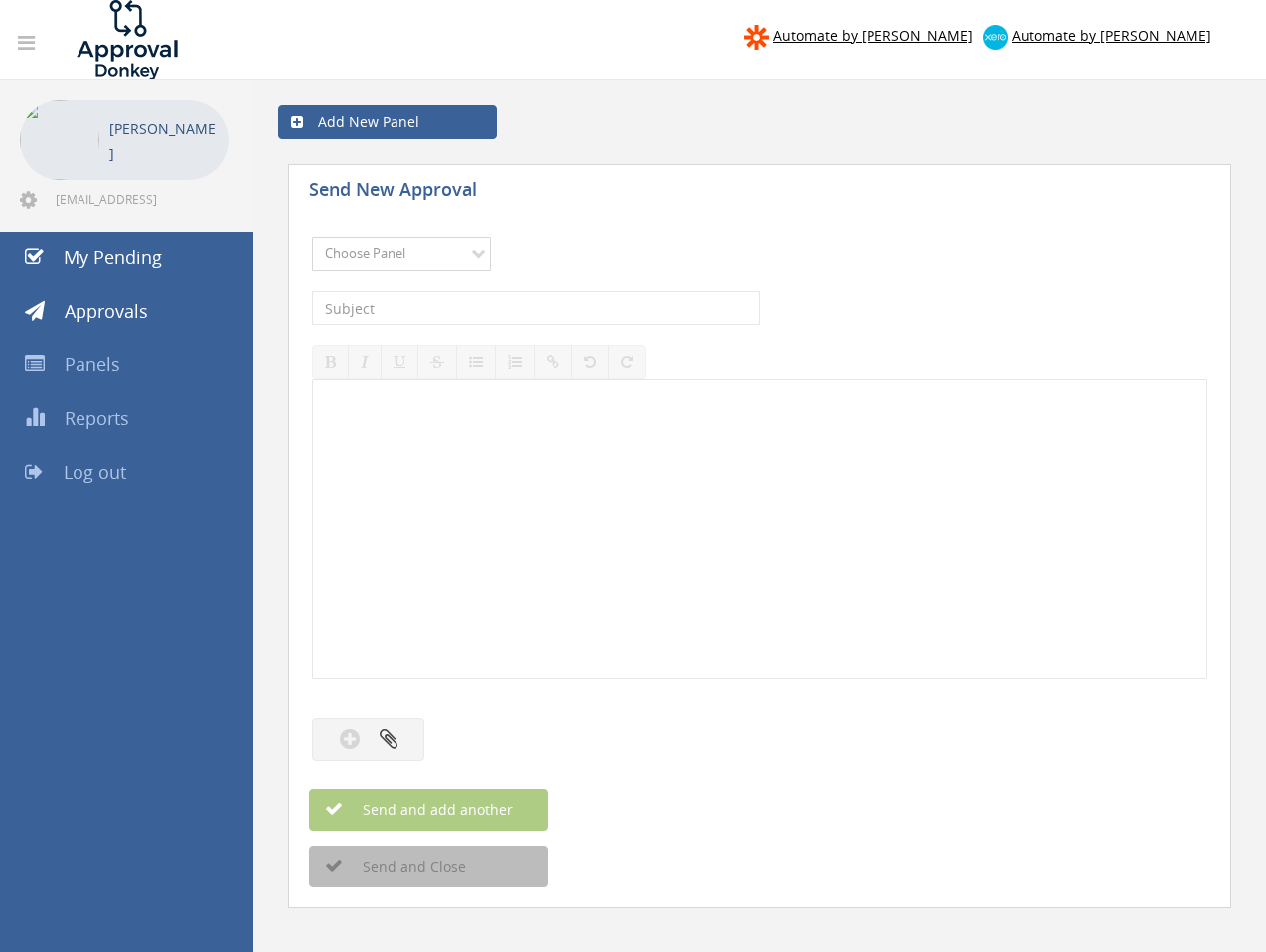 select on "14052" 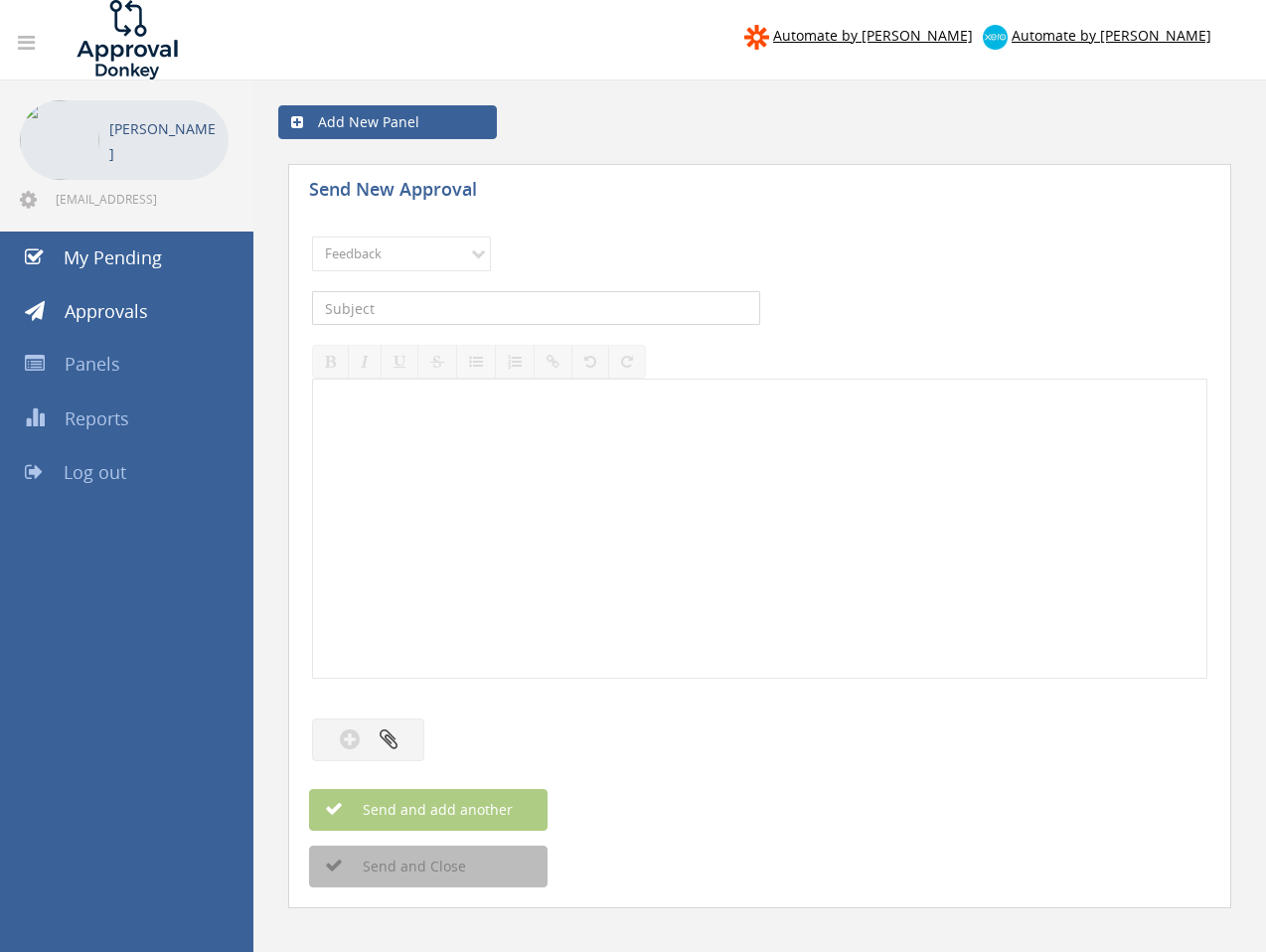 click at bounding box center (536, 308) 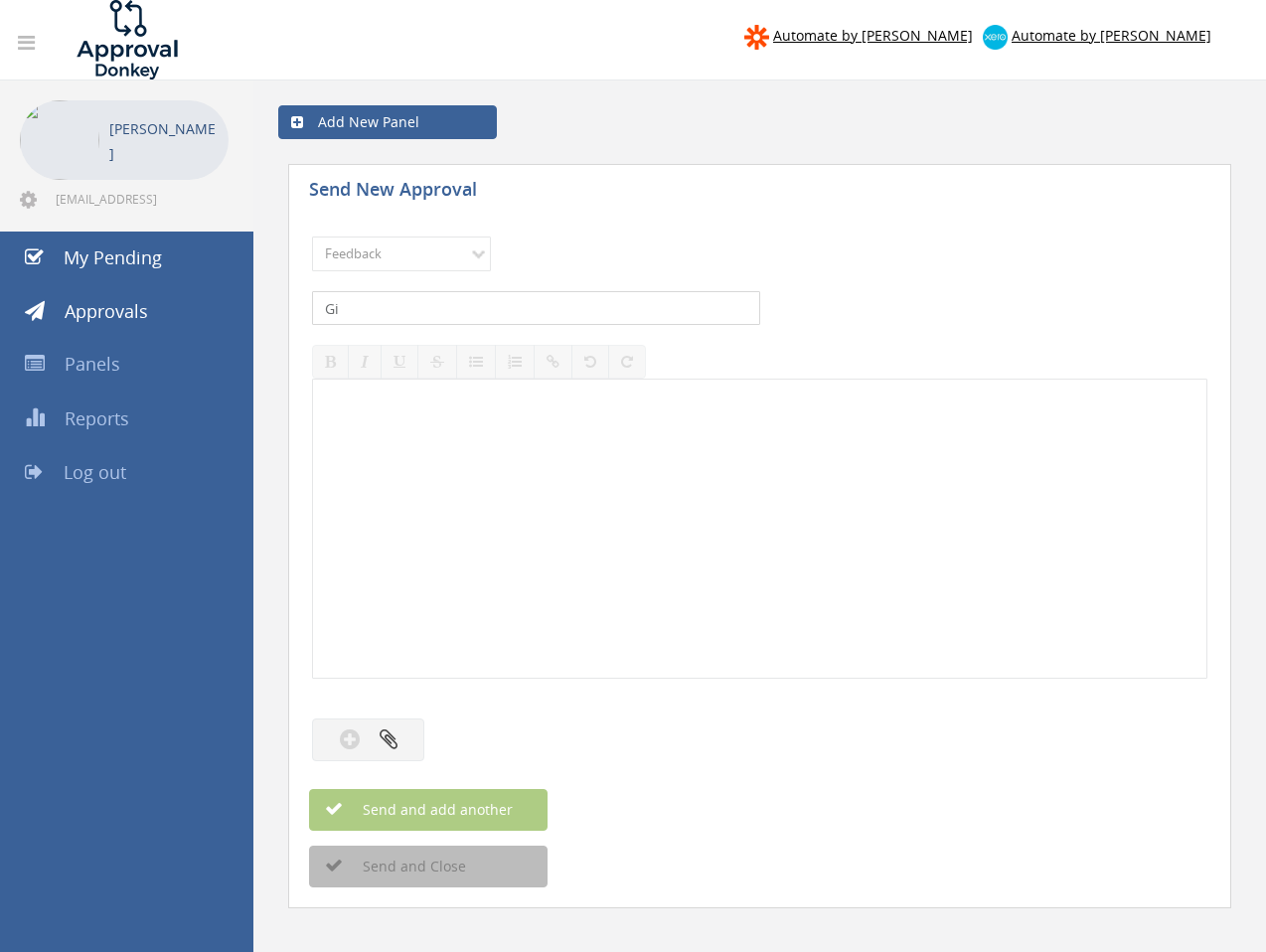 type on "G" 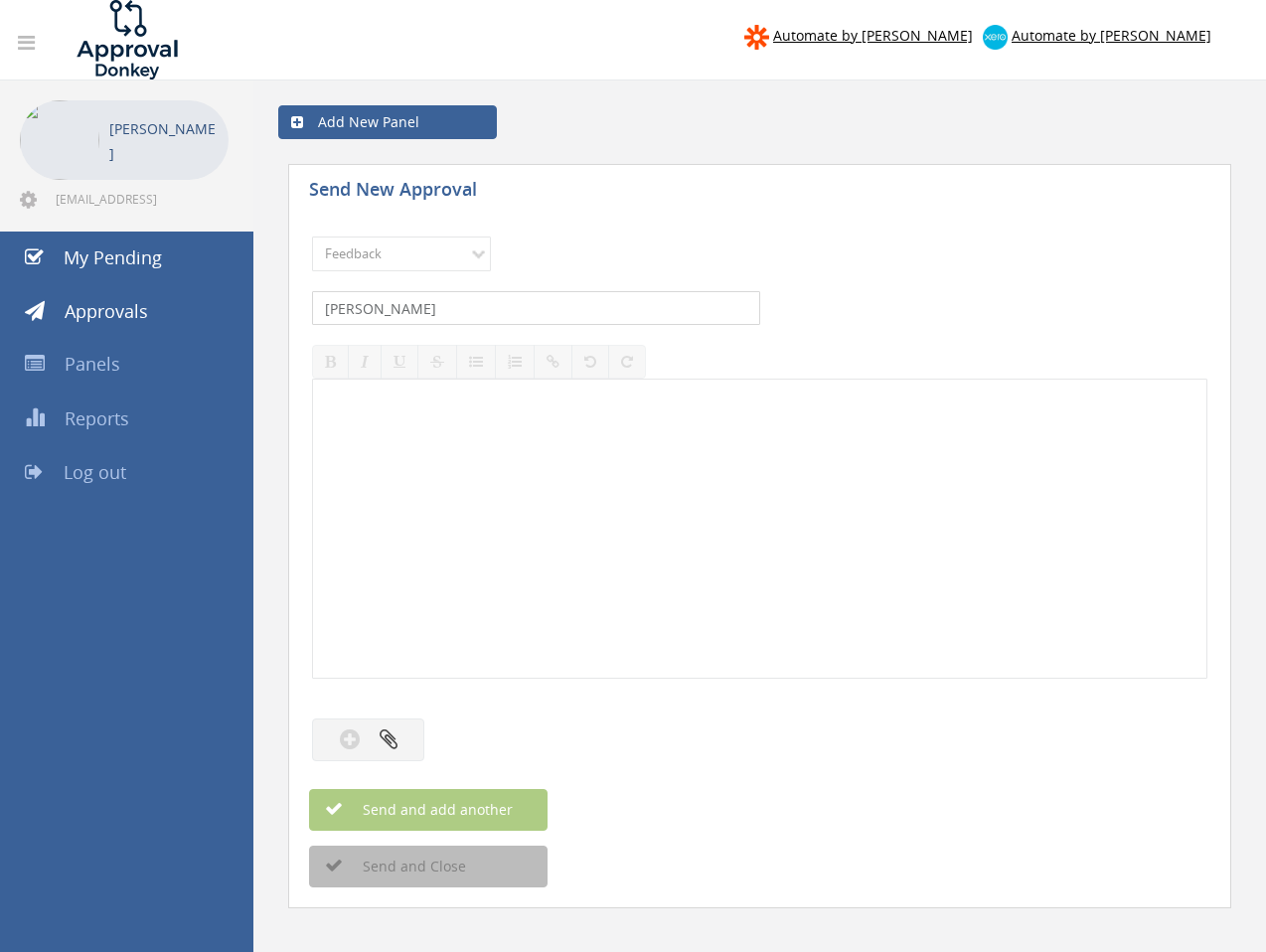 type on "Hines" 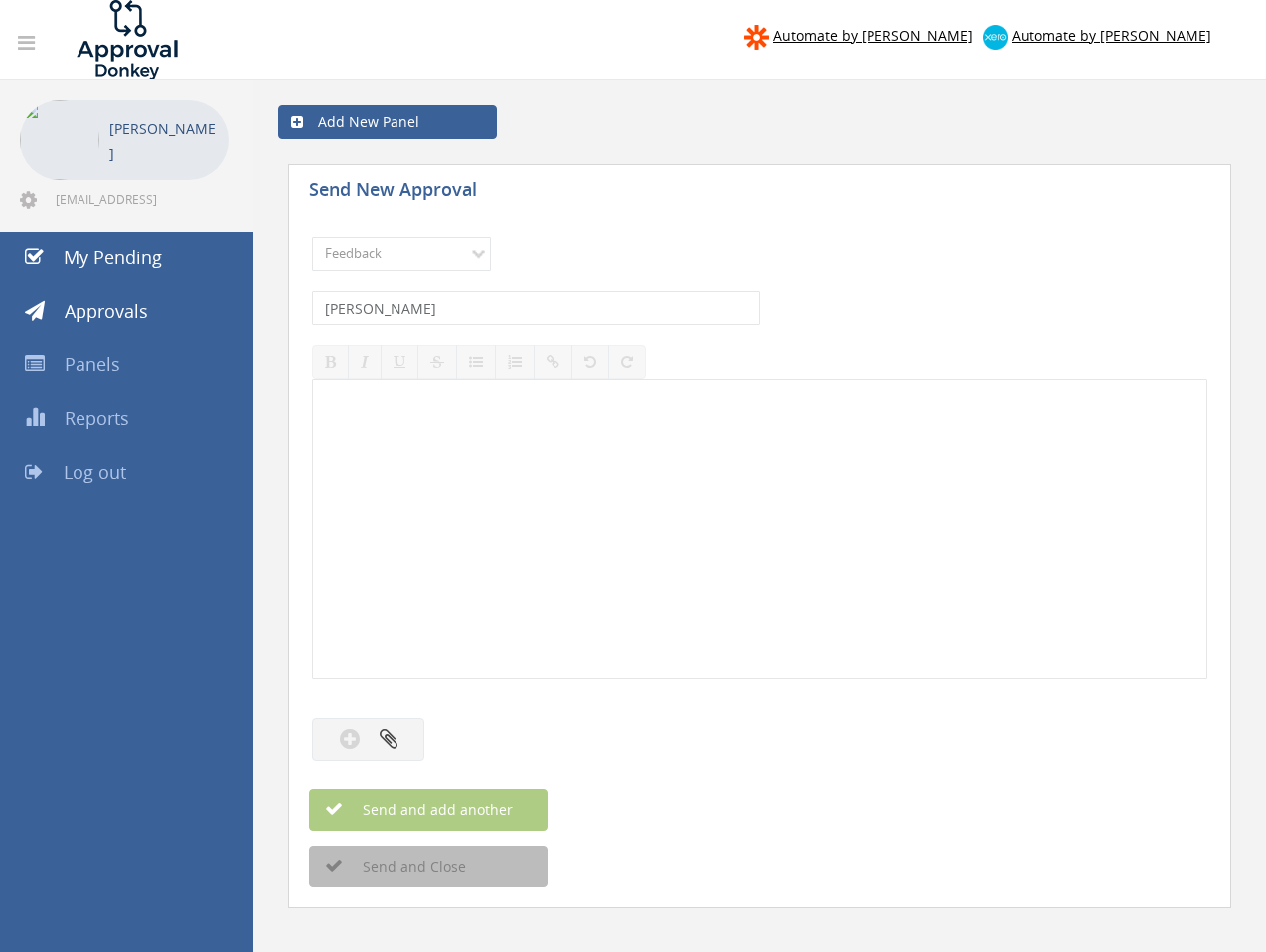 click at bounding box center [759, 529] 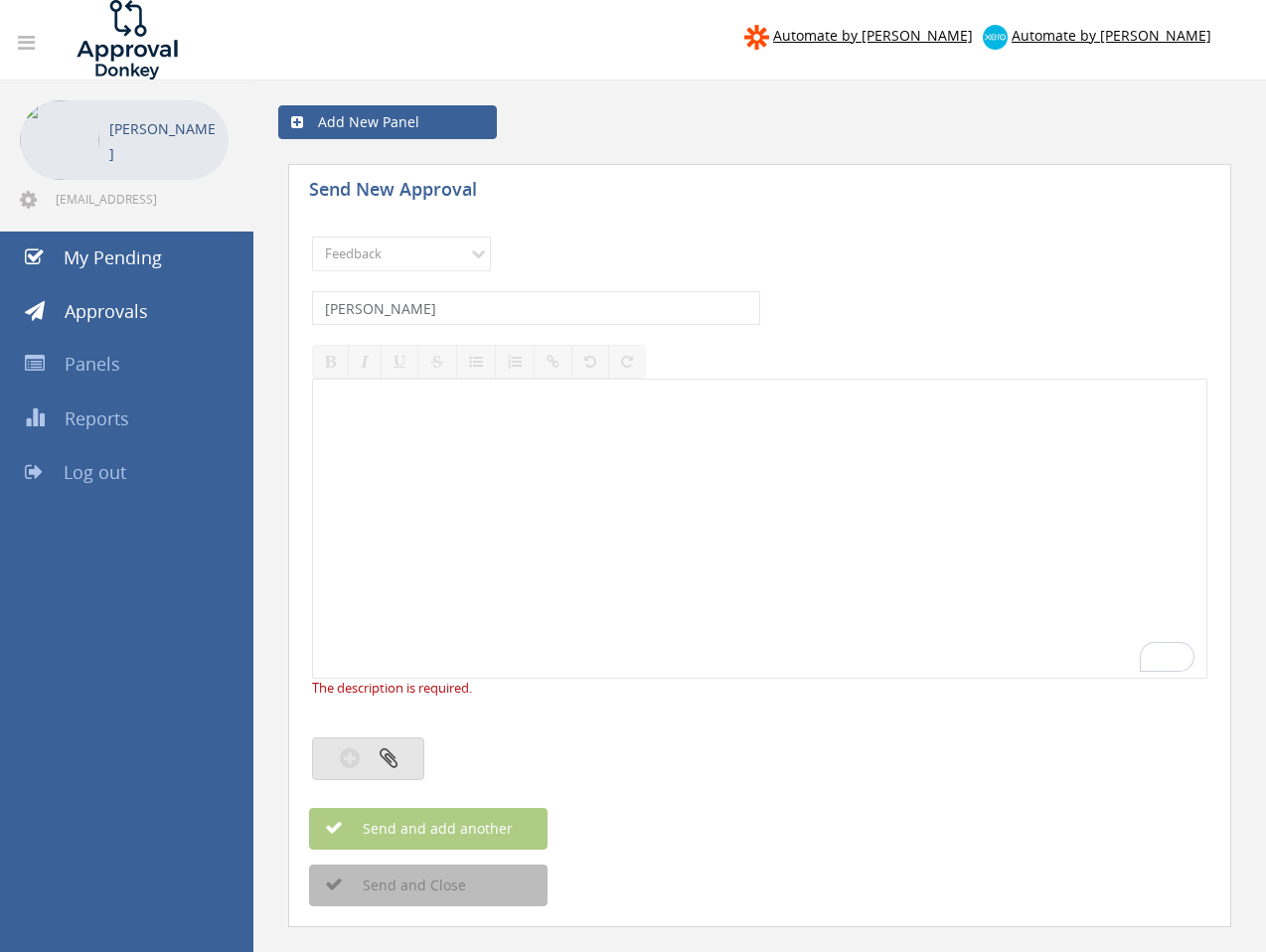 click at bounding box center [368, 758] 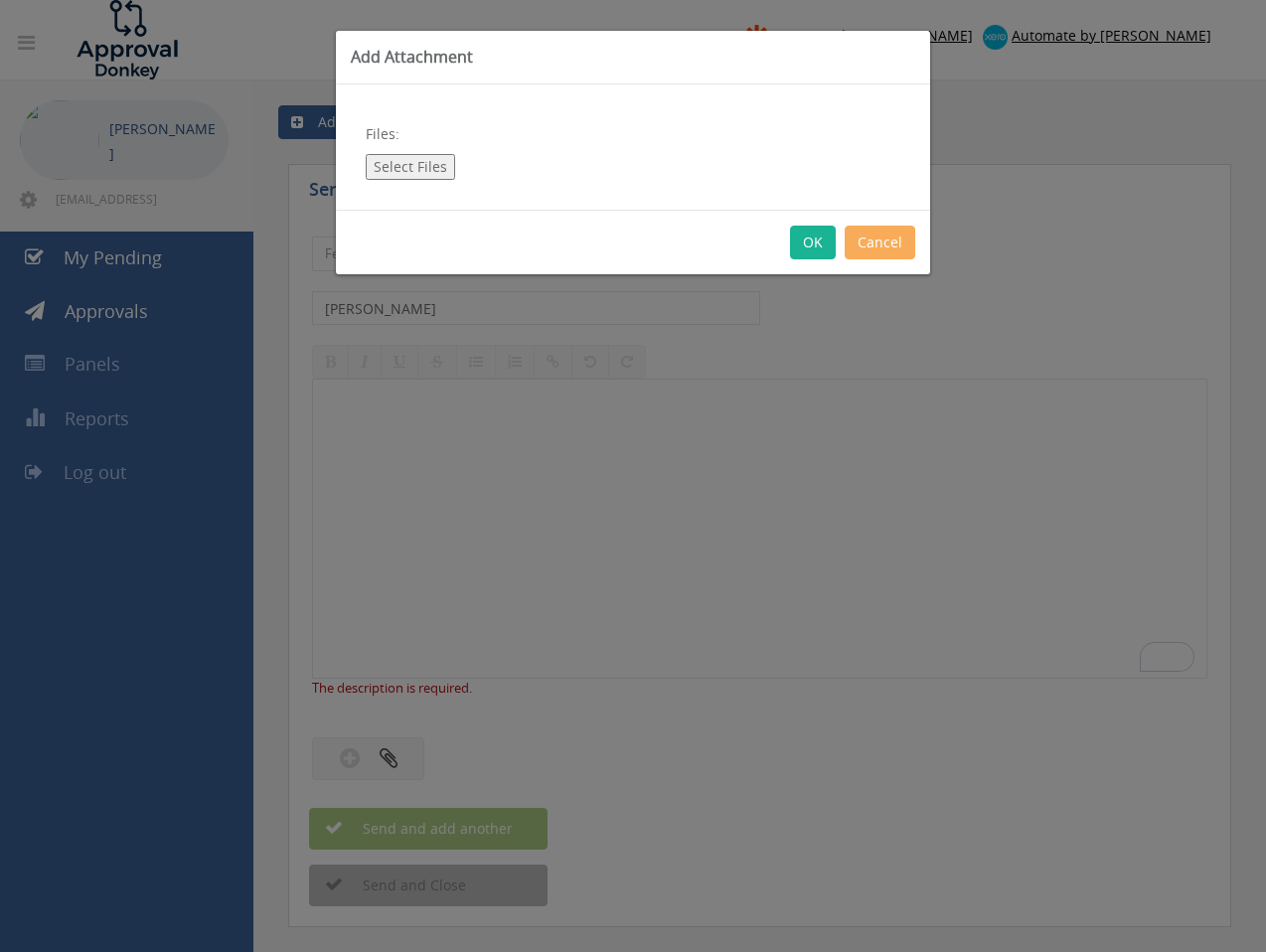 click on "Add Attachment" at bounding box center (633, 58) 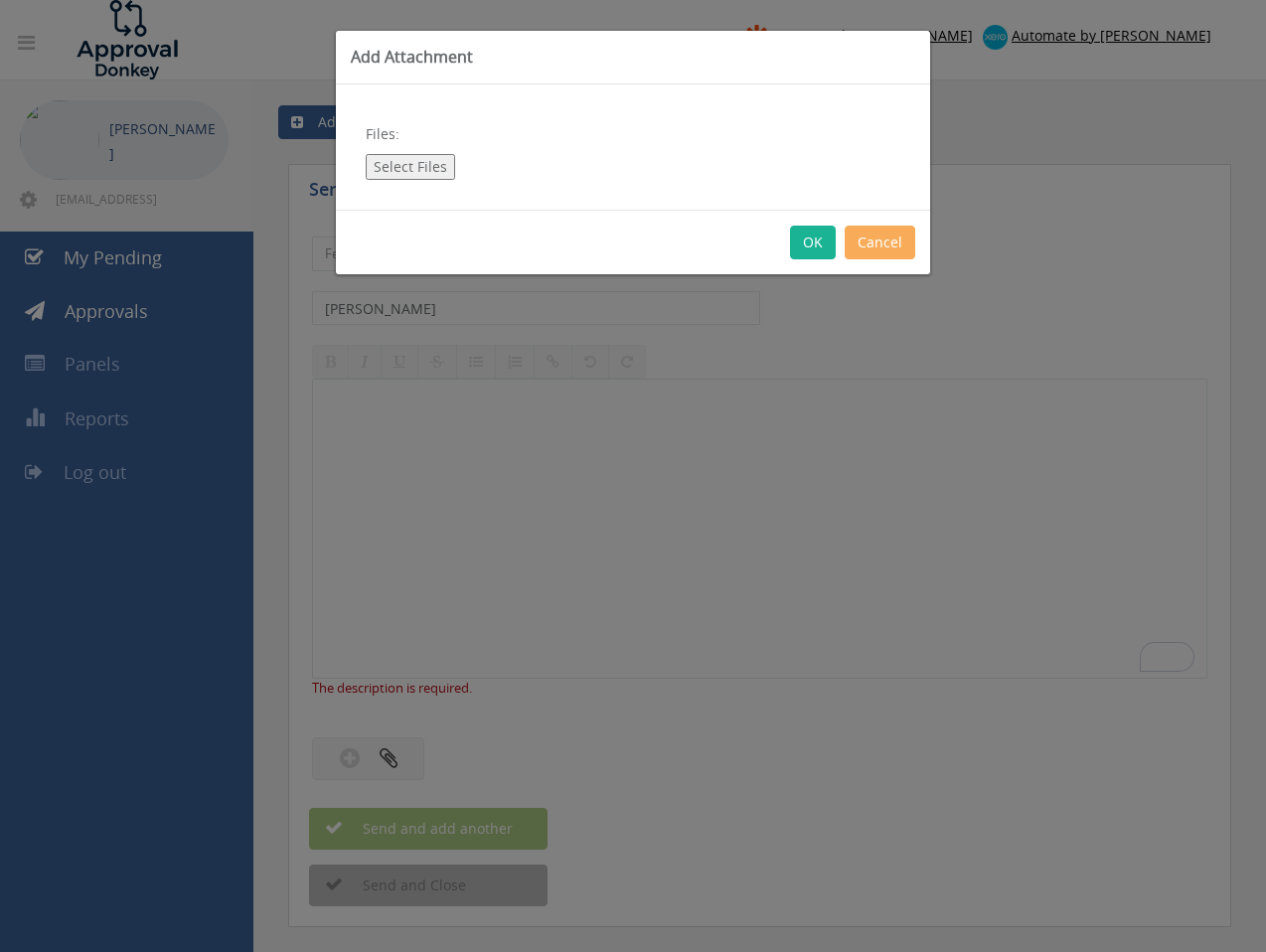 type on "C:\fakepath\2025 DIAKADI Best Gym Lobby Graphic .png" 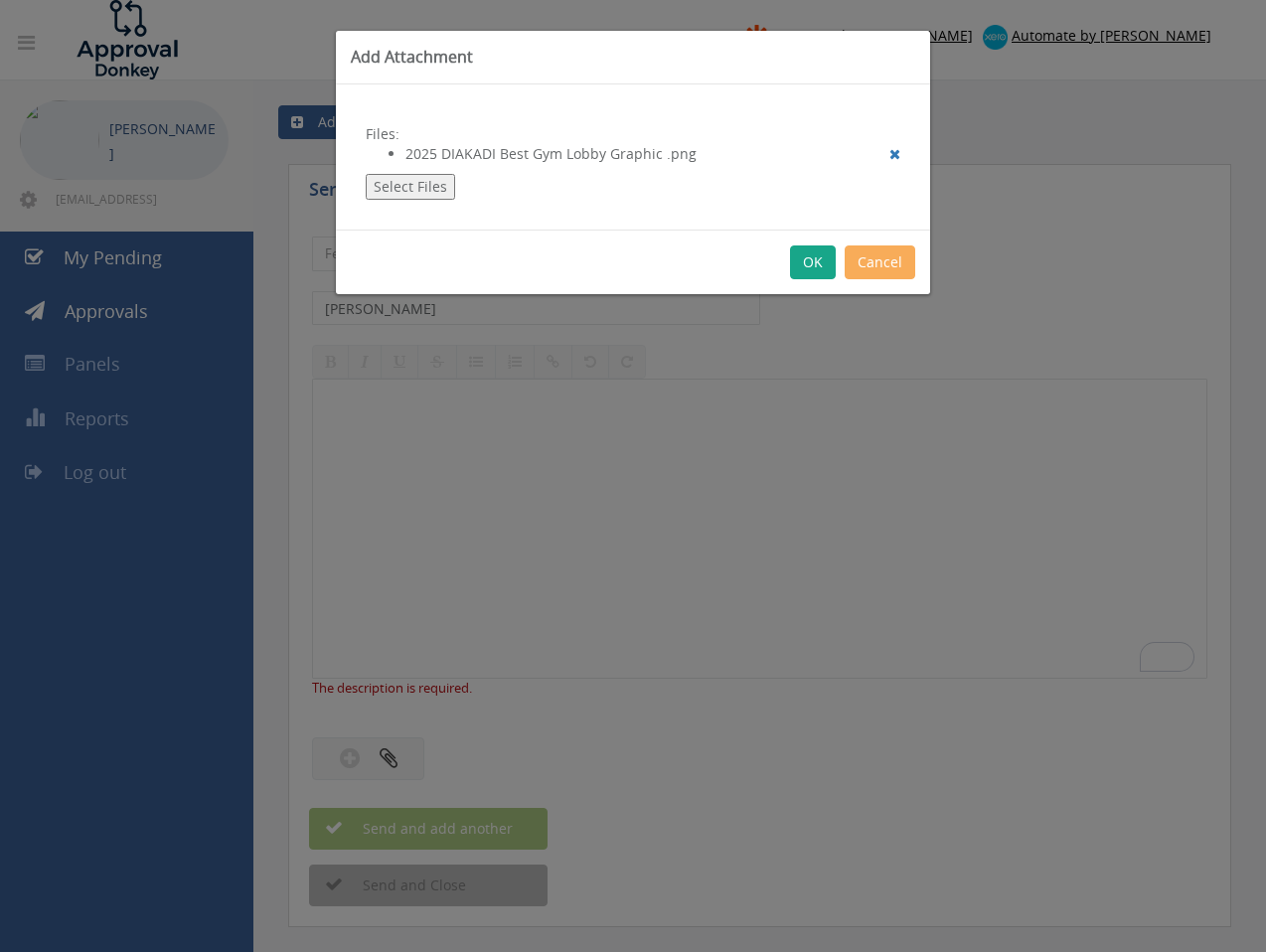 click on "OK" at bounding box center (813, 262) 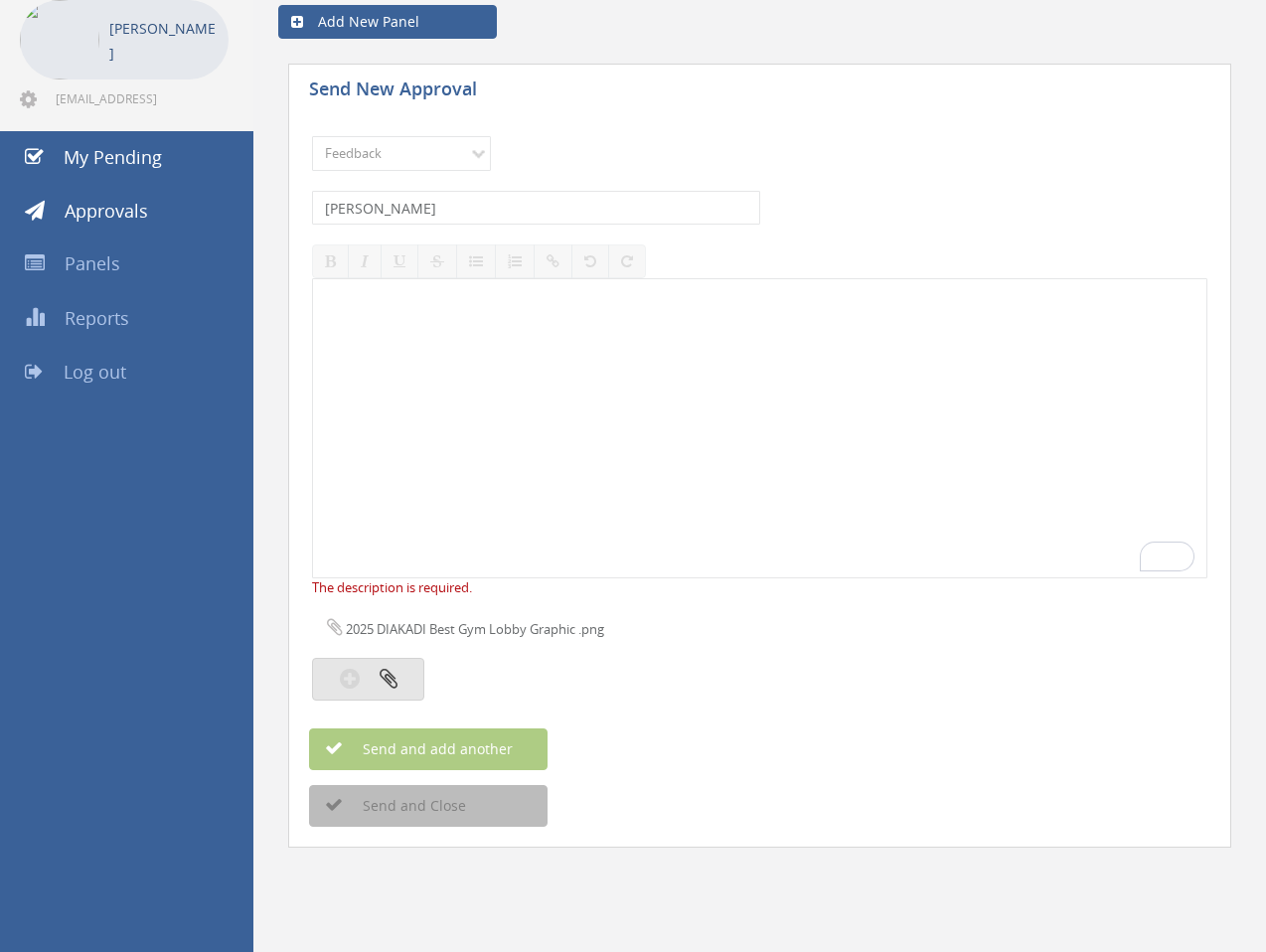 scroll, scrollTop: 0, scrollLeft: 0, axis: both 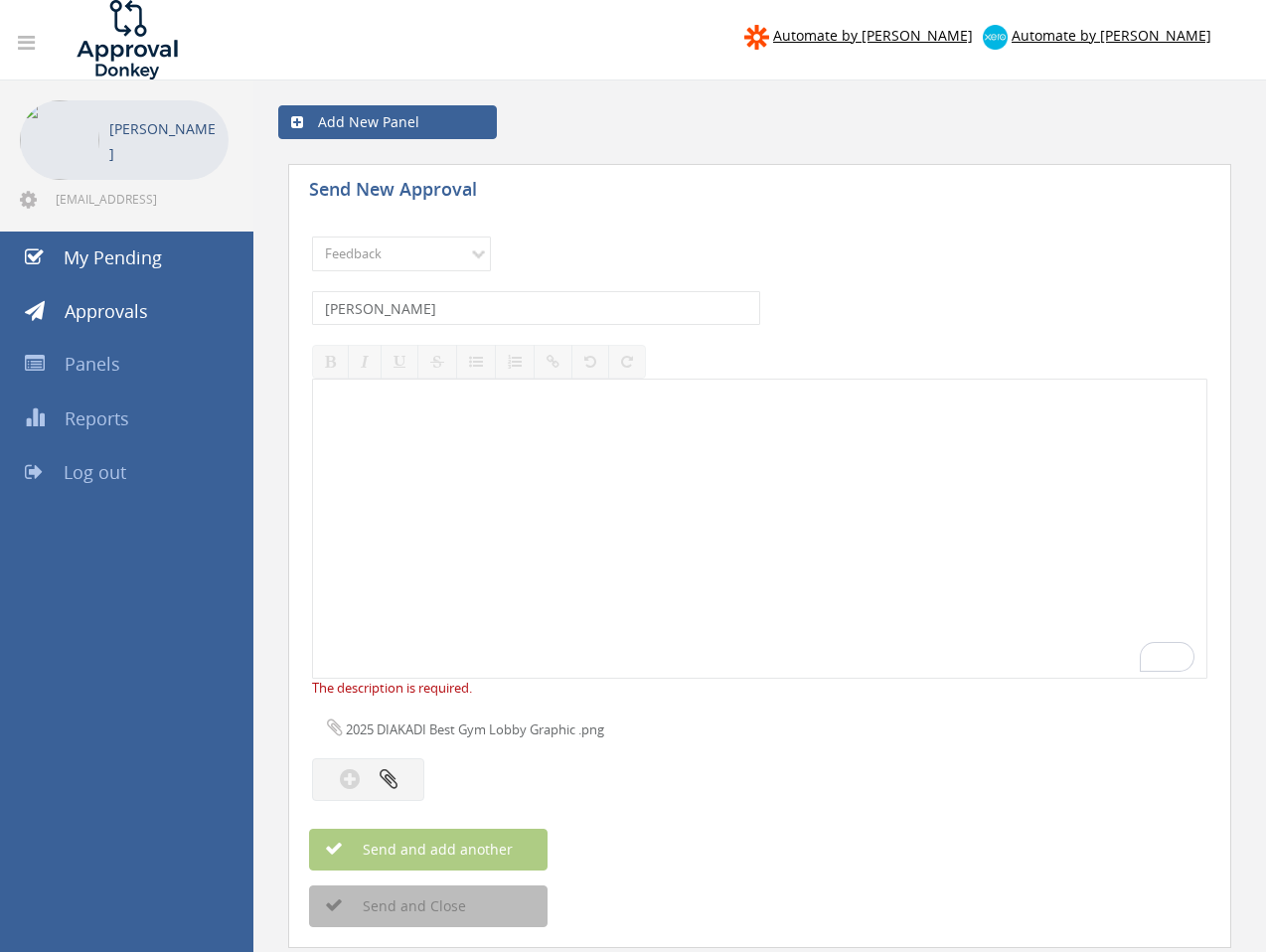 click at bounding box center (759, 529) 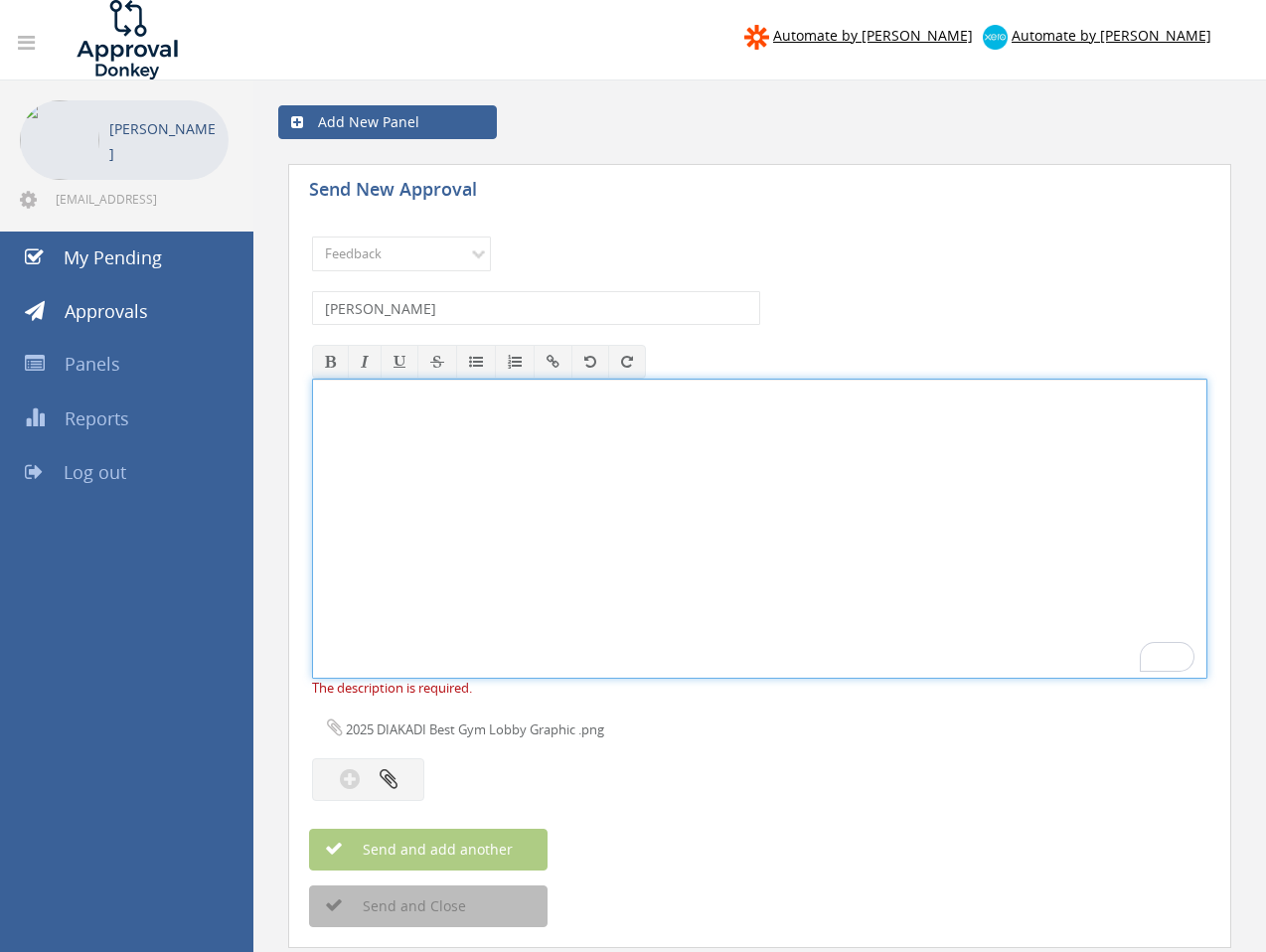 type 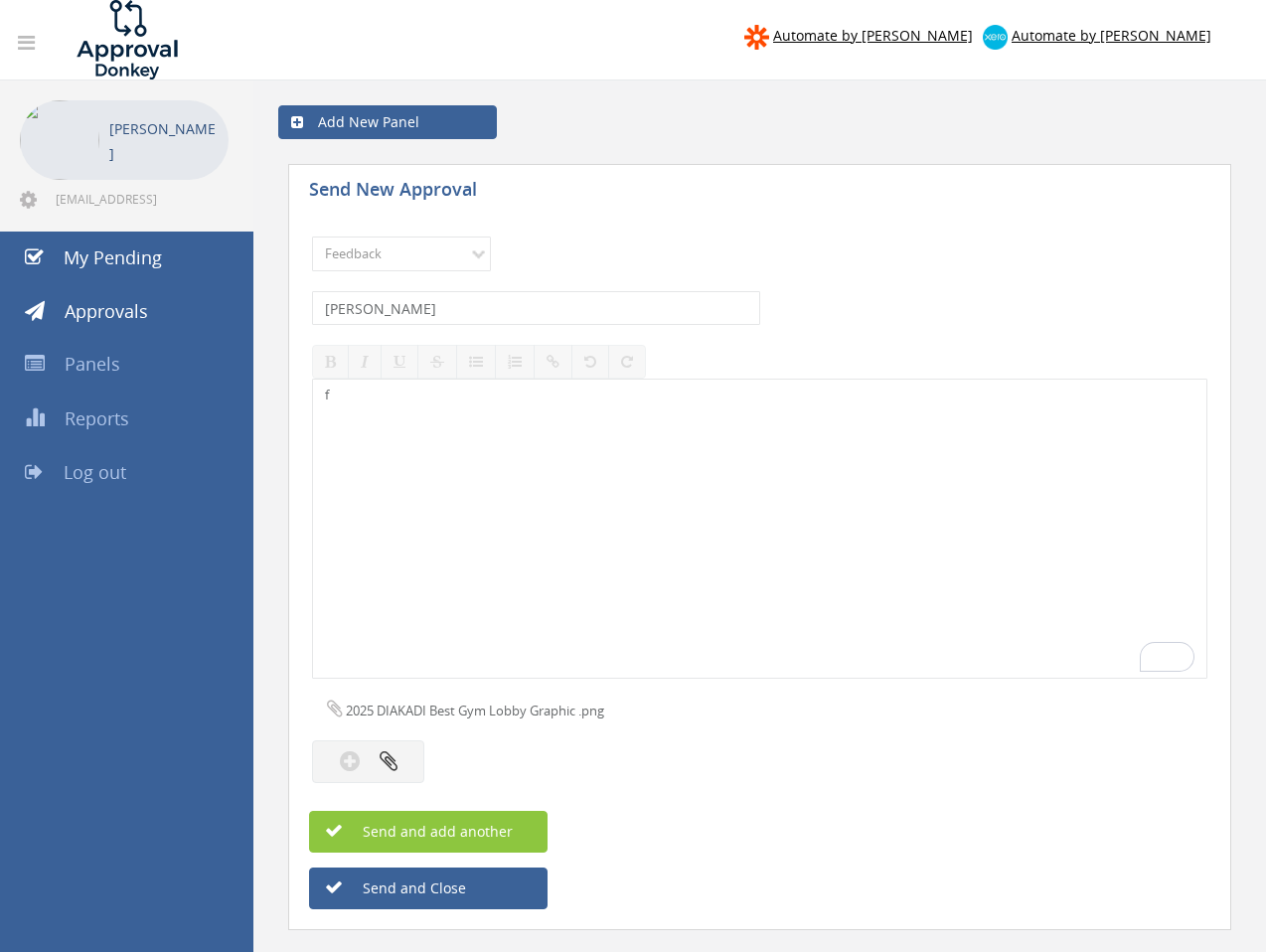 click on "Send and add another" at bounding box center [759, 832] 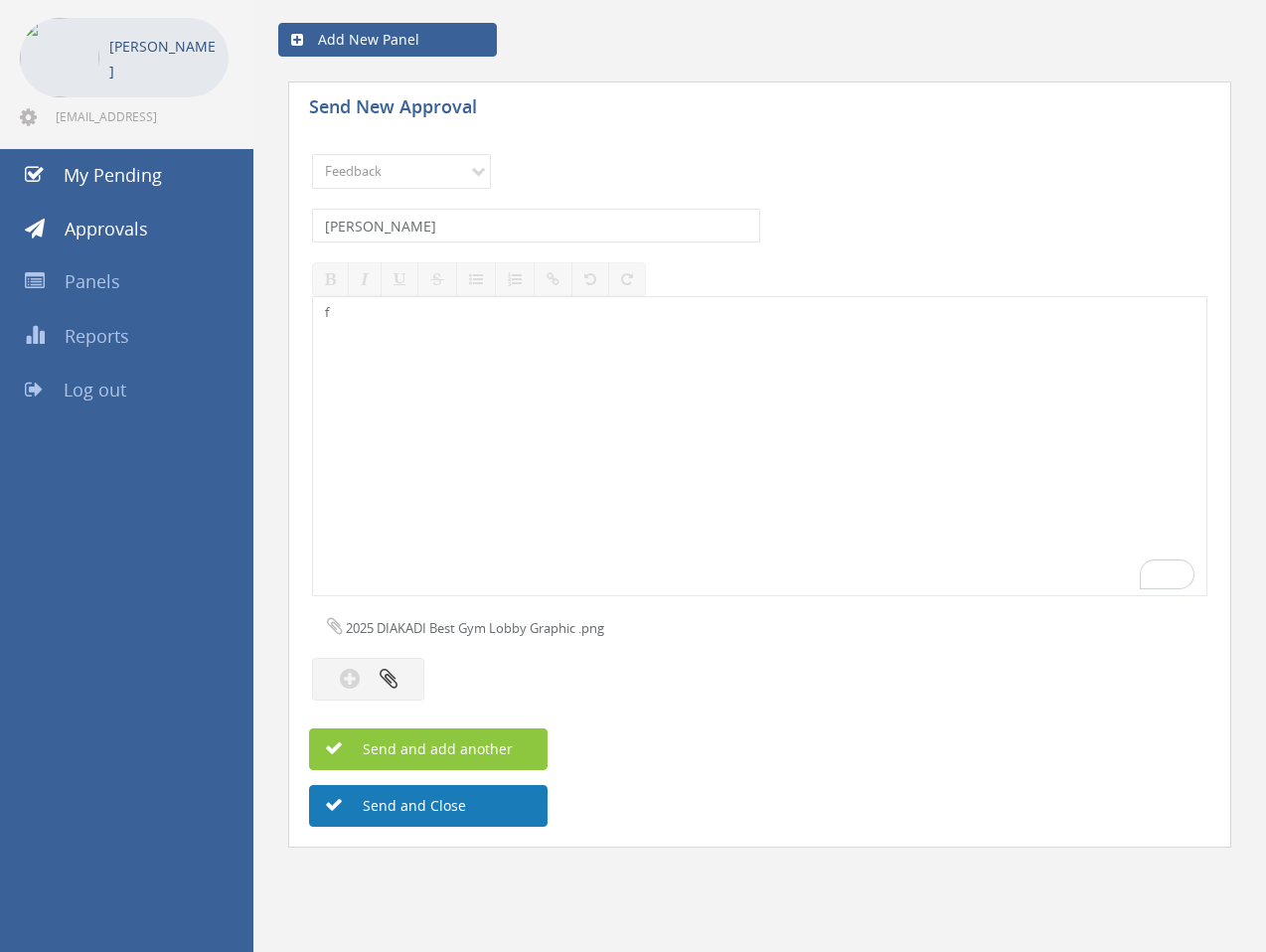 click on "Send and Close" at bounding box center [428, 806] 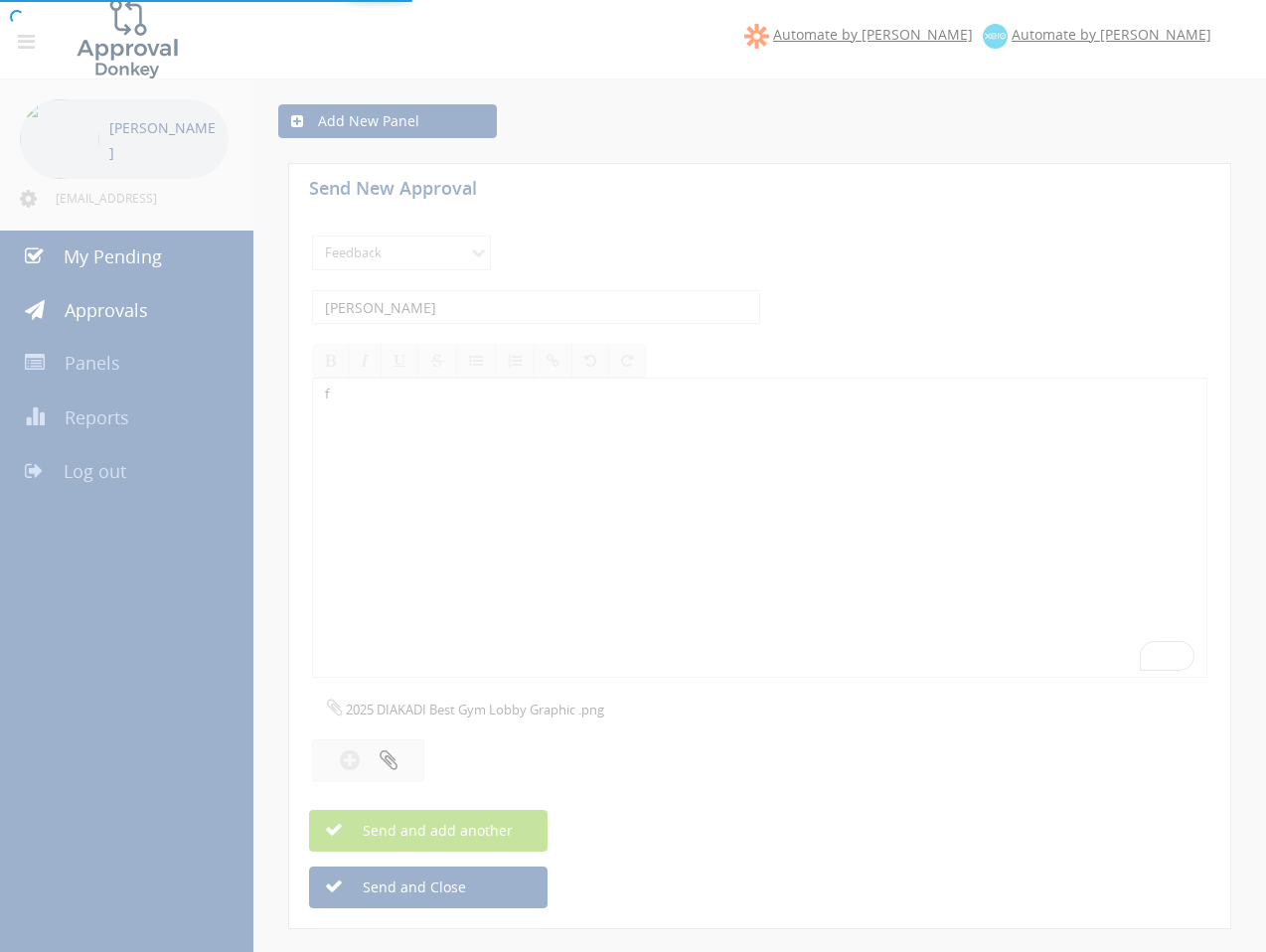 scroll, scrollTop: 0, scrollLeft: 0, axis: both 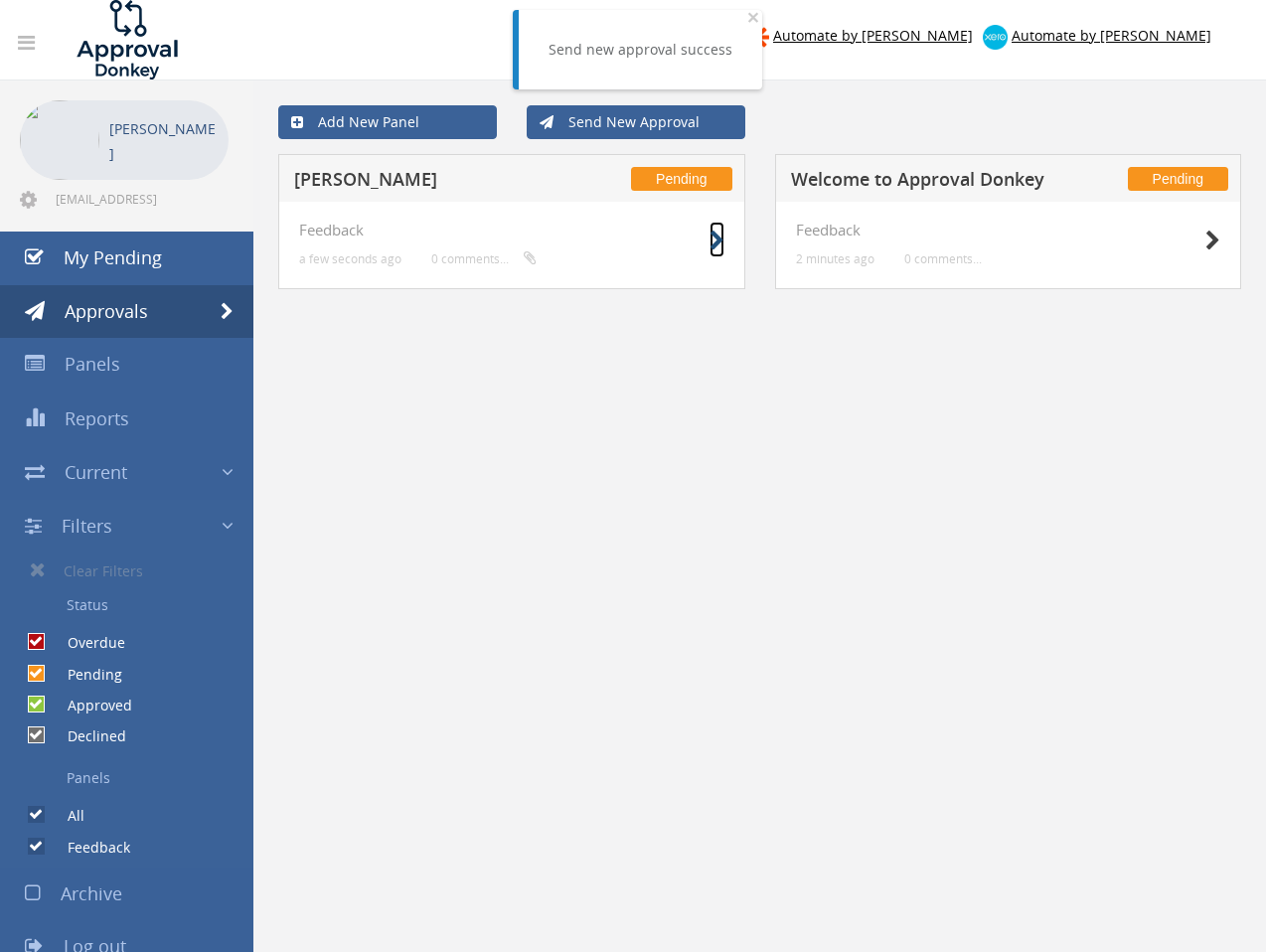 click at bounding box center [716, 240] 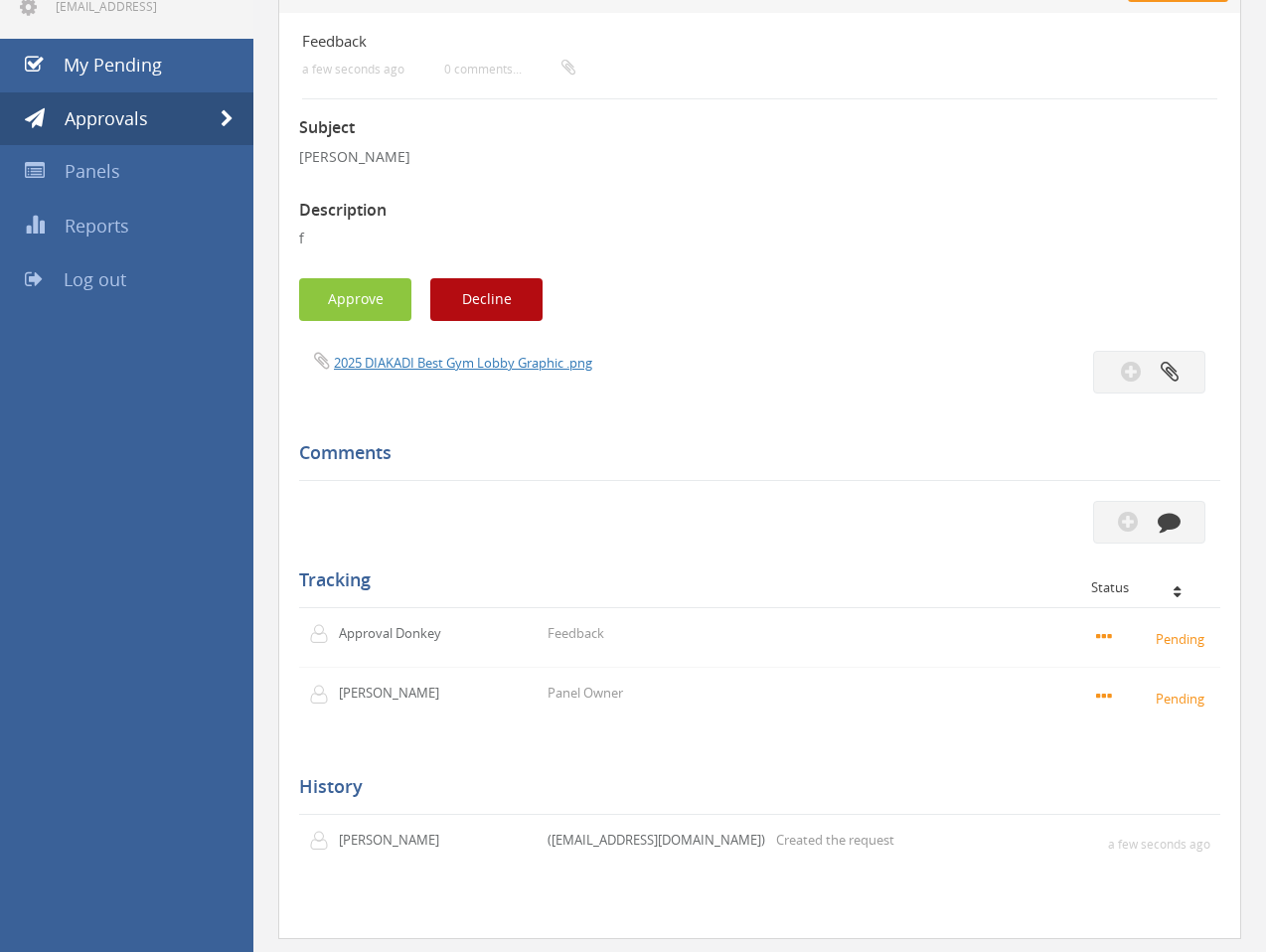scroll, scrollTop: 244, scrollLeft: 0, axis: vertical 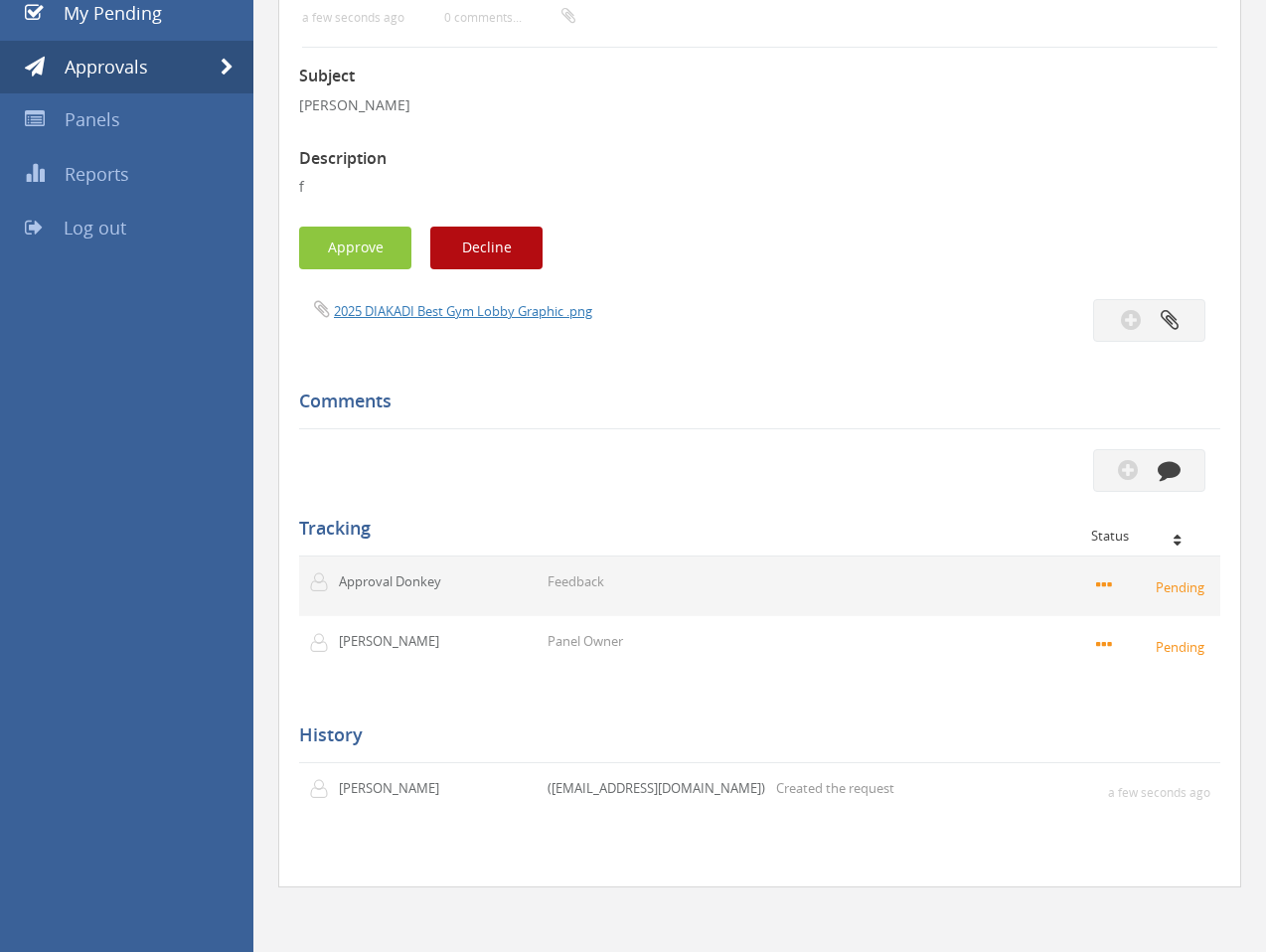 click at bounding box center (1118, 585) 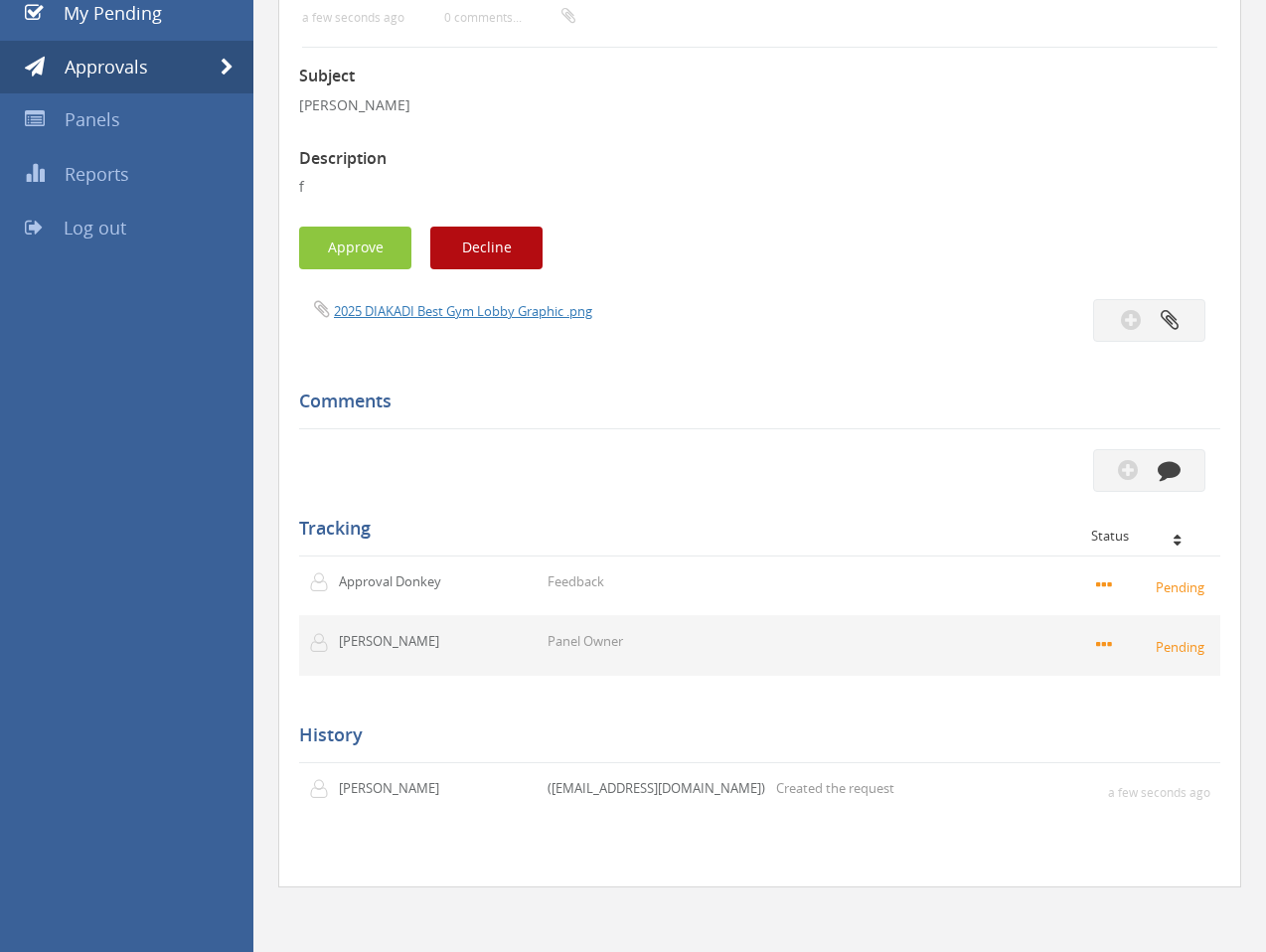 click on "Jefferson Vertiz" at bounding box center (396, 641) 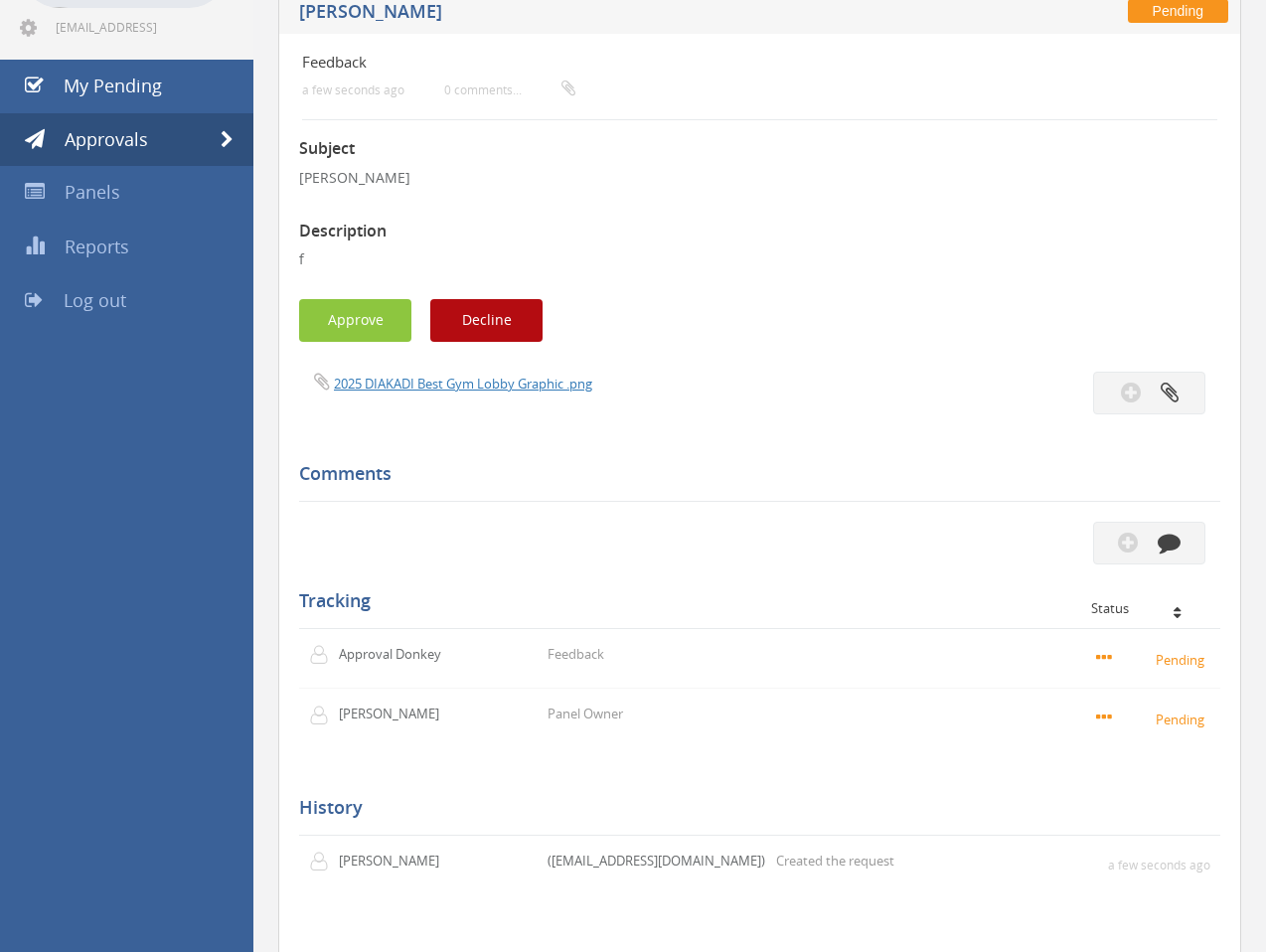 scroll, scrollTop: 0, scrollLeft: 0, axis: both 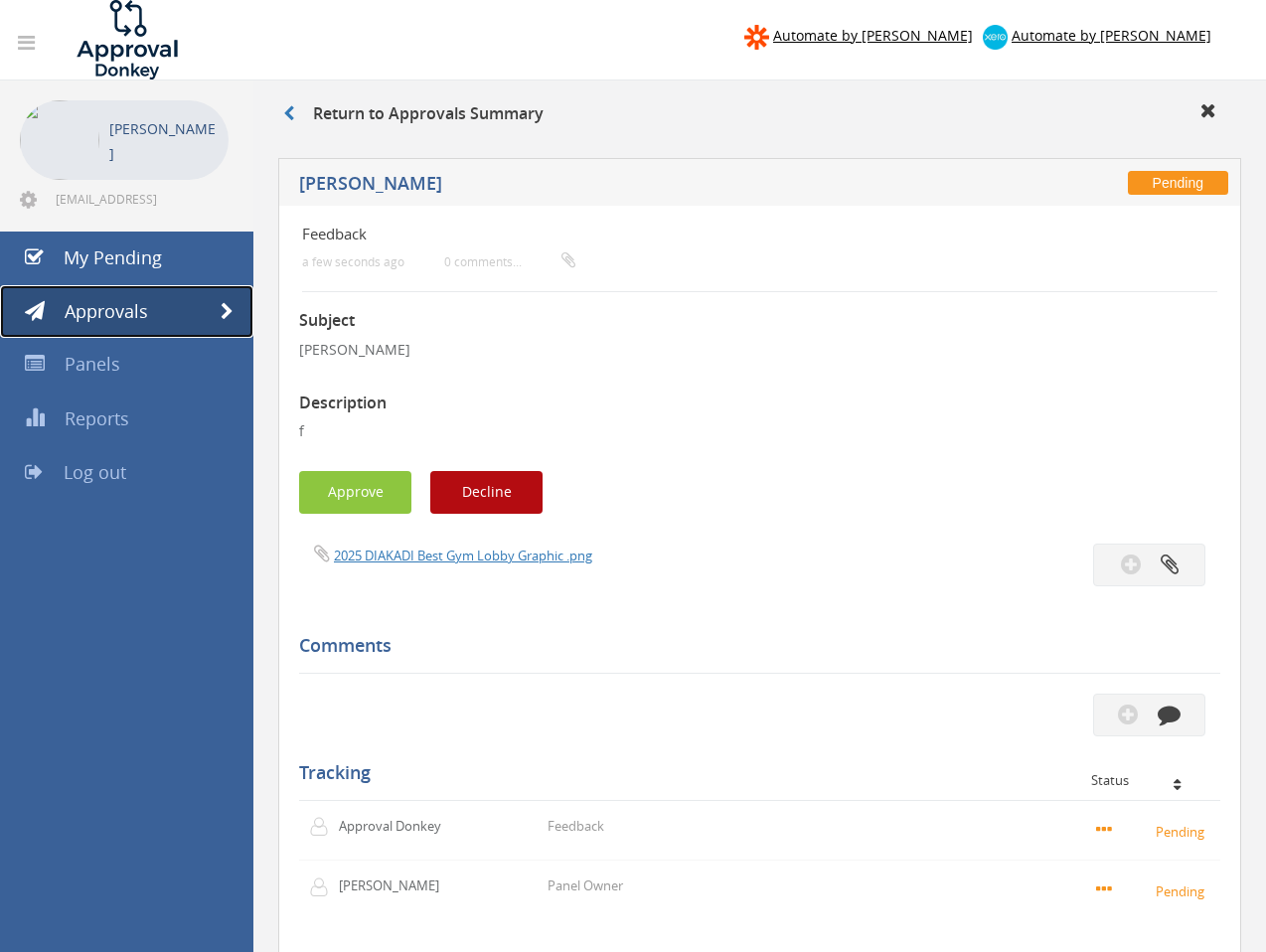 click on "Approvals" at bounding box center (126, 312) 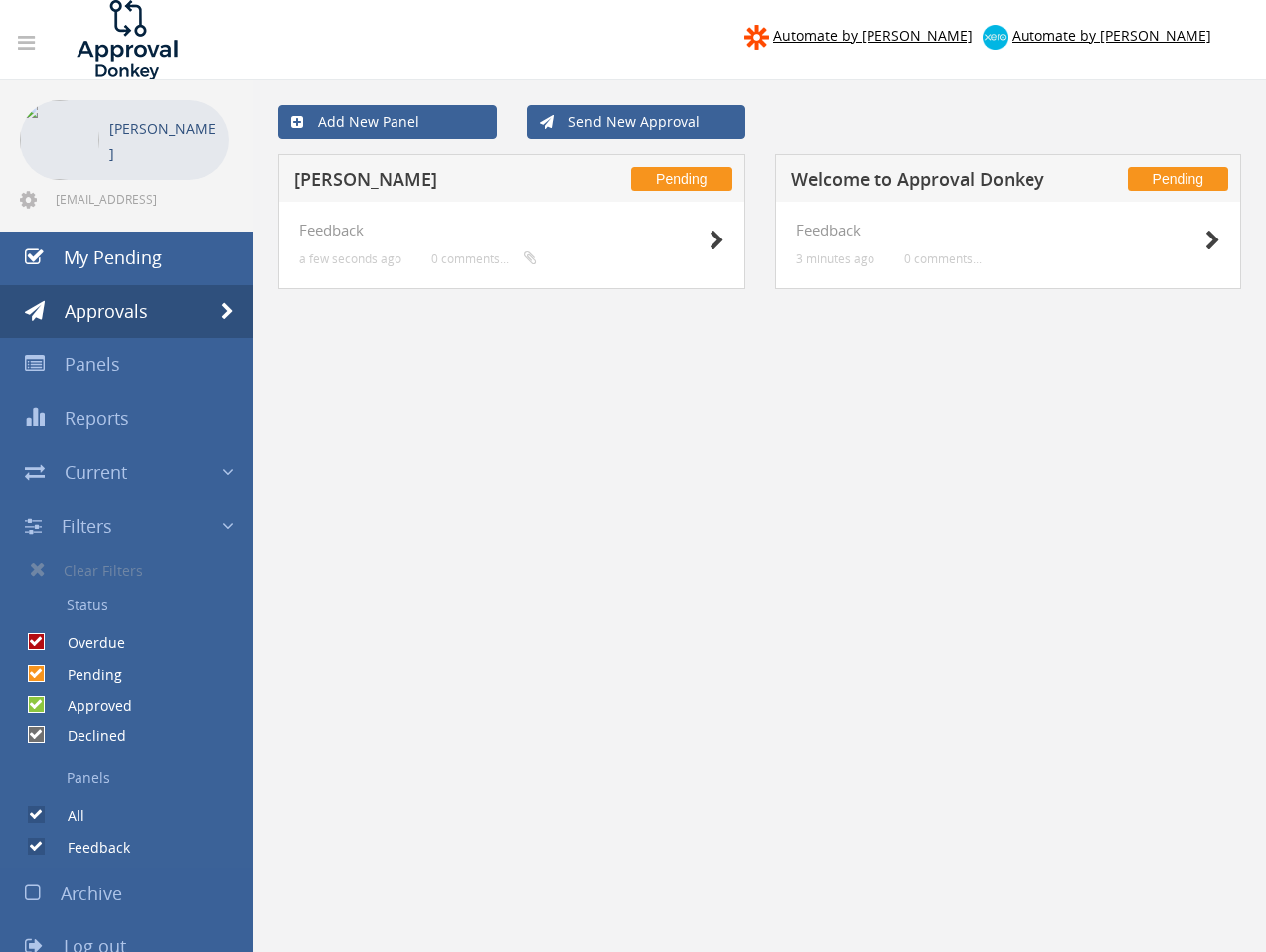 click on "0 comments..." at bounding box center (484, 258) 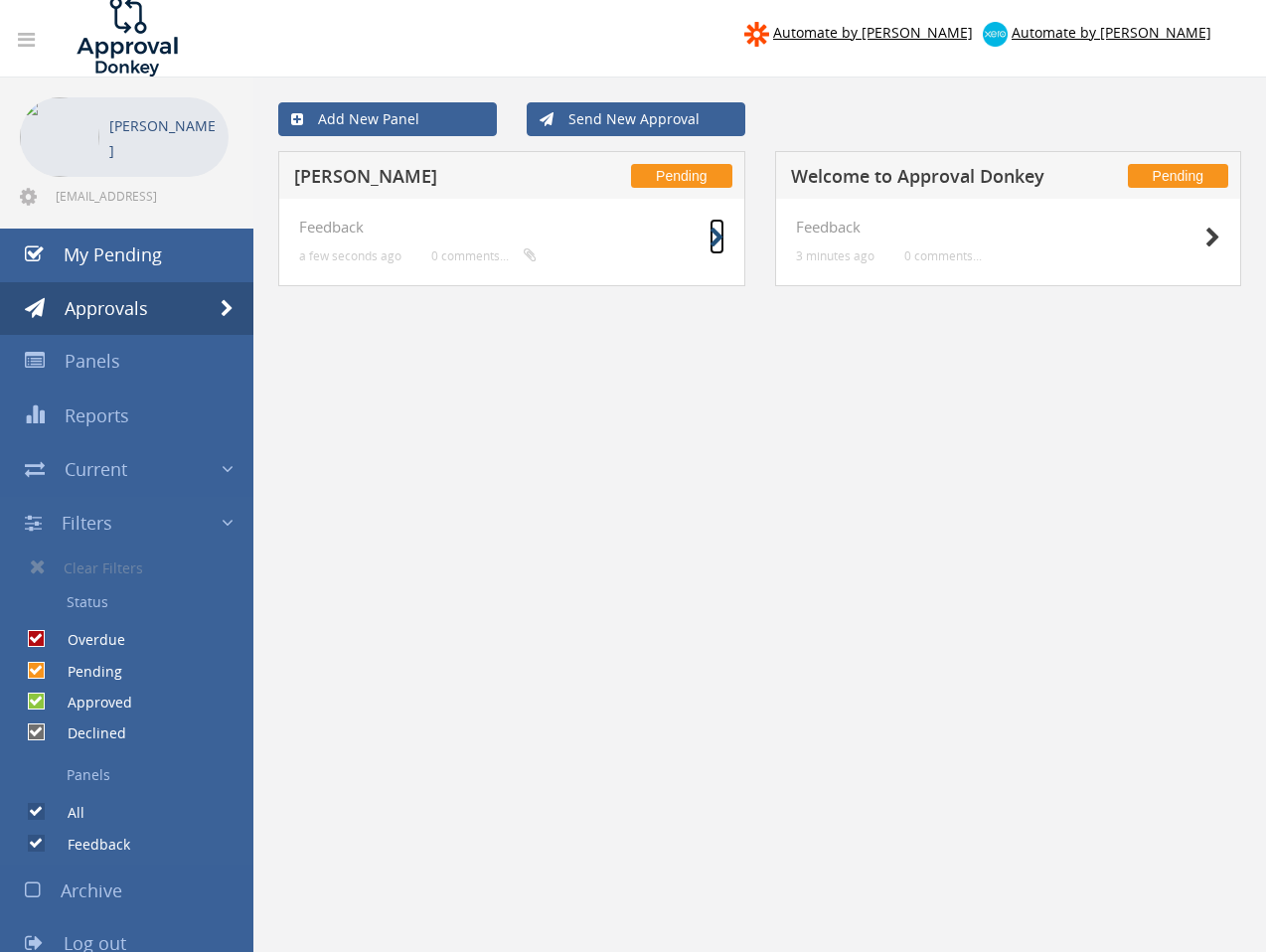 click at bounding box center [716, 238] 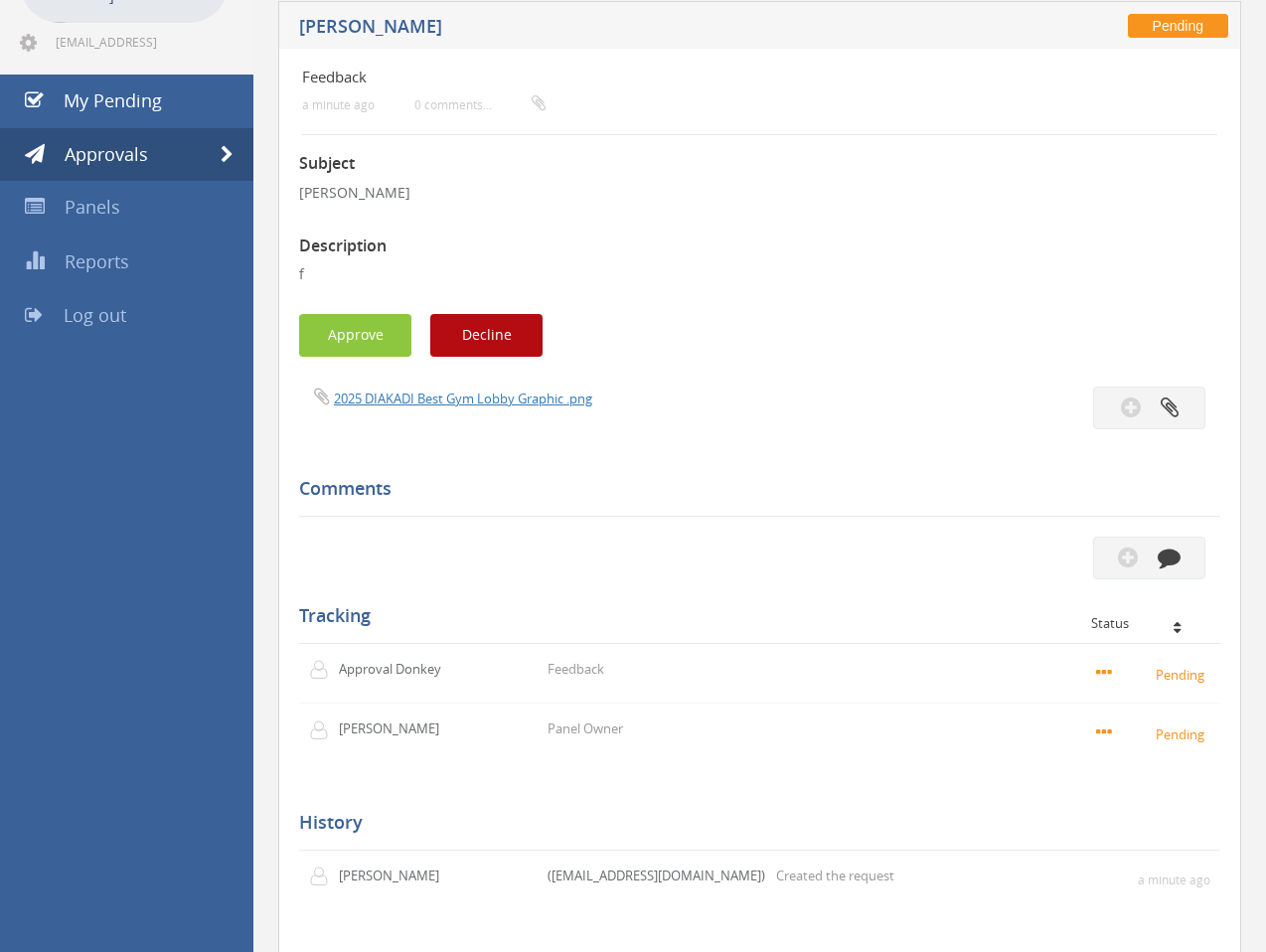 scroll, scrollTop: 244, scrollLeft: 0, axis: vertical 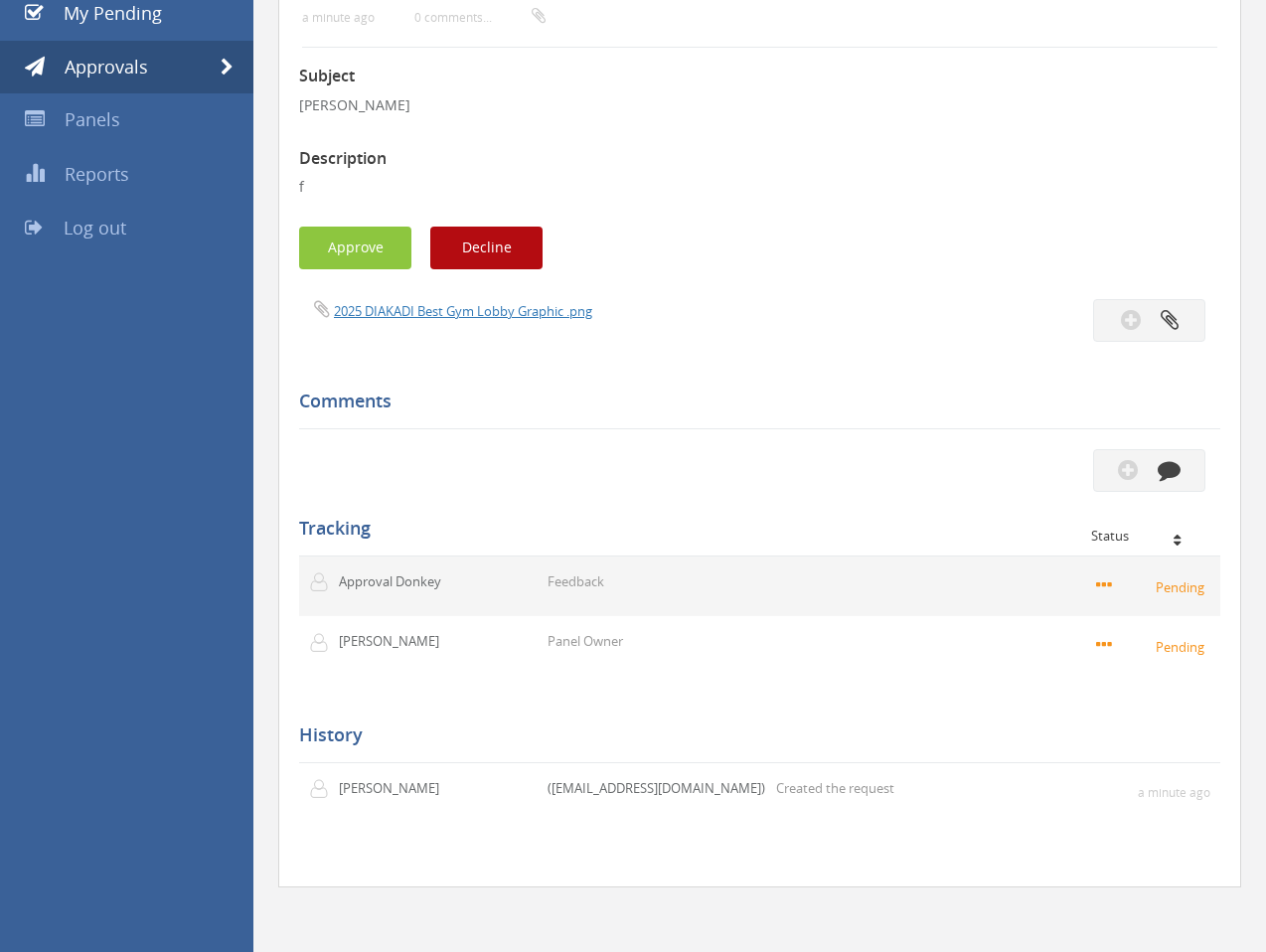 click on "Pending" at bounding box center (1153, 586) 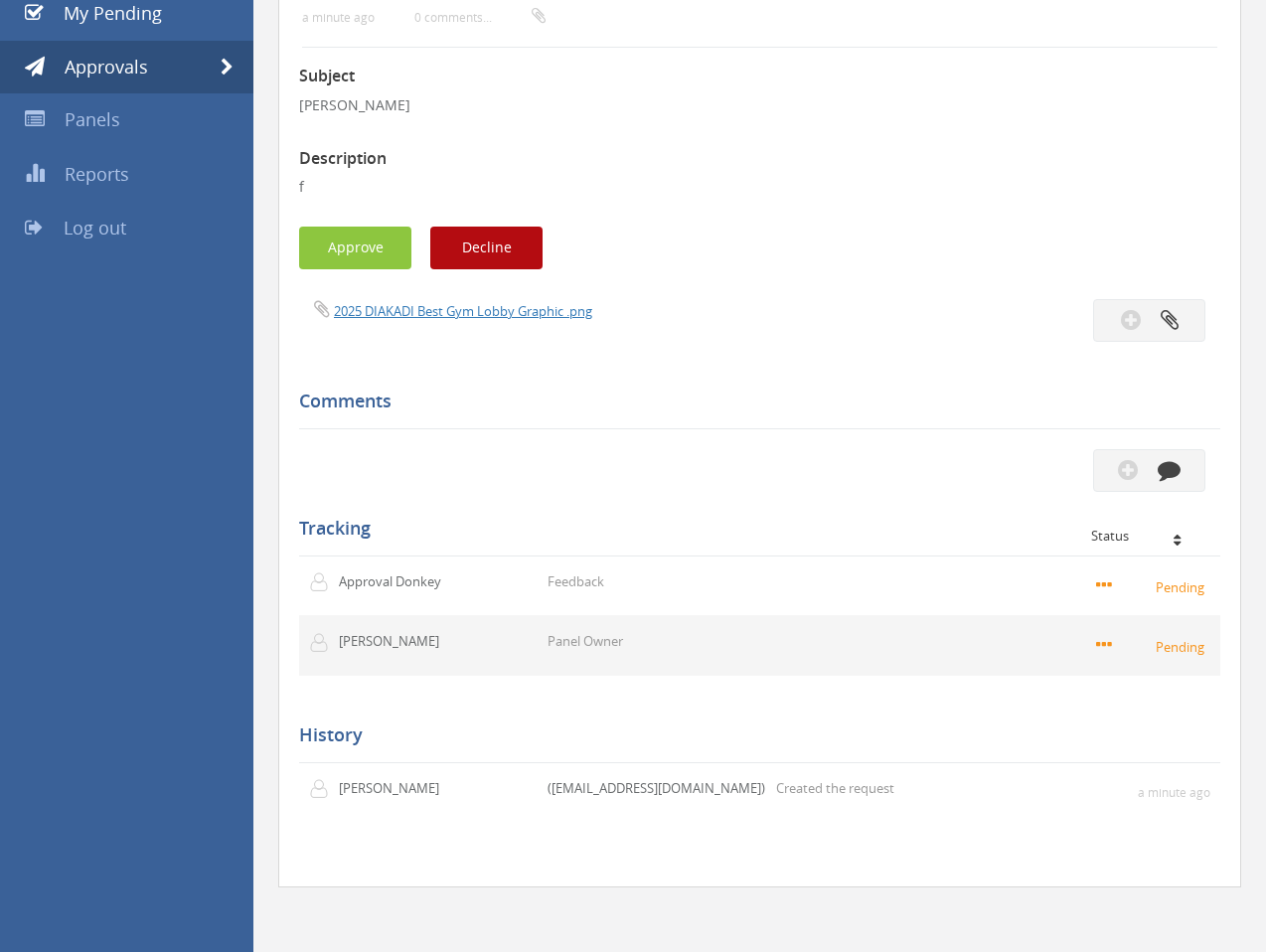 click on "Pending" at bounding box center [1027, 646] 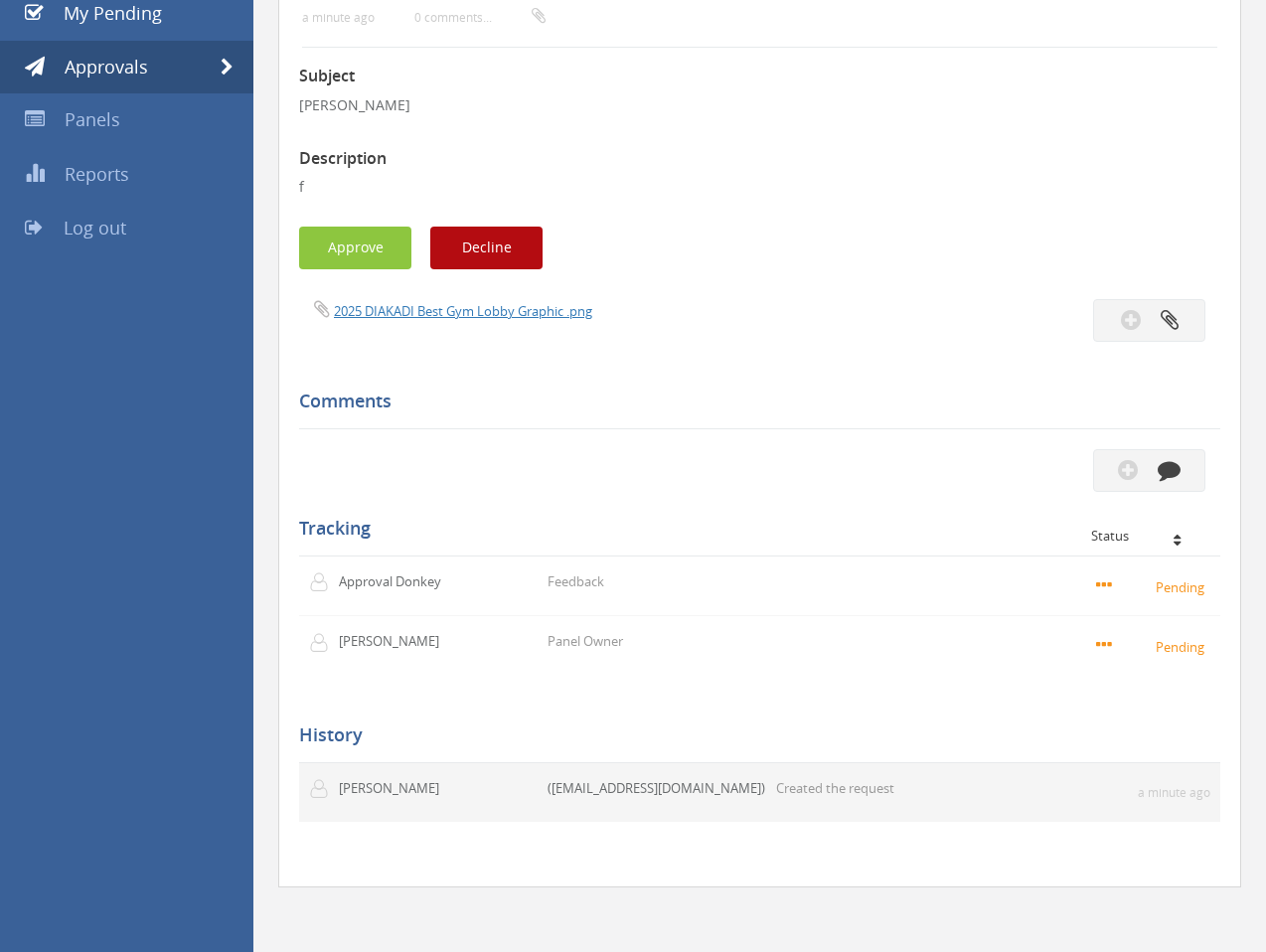 drag, startPoint x: 843, startPoint y: 804, endPoint x: 989, endPoint y: 797, distance: 146.16771 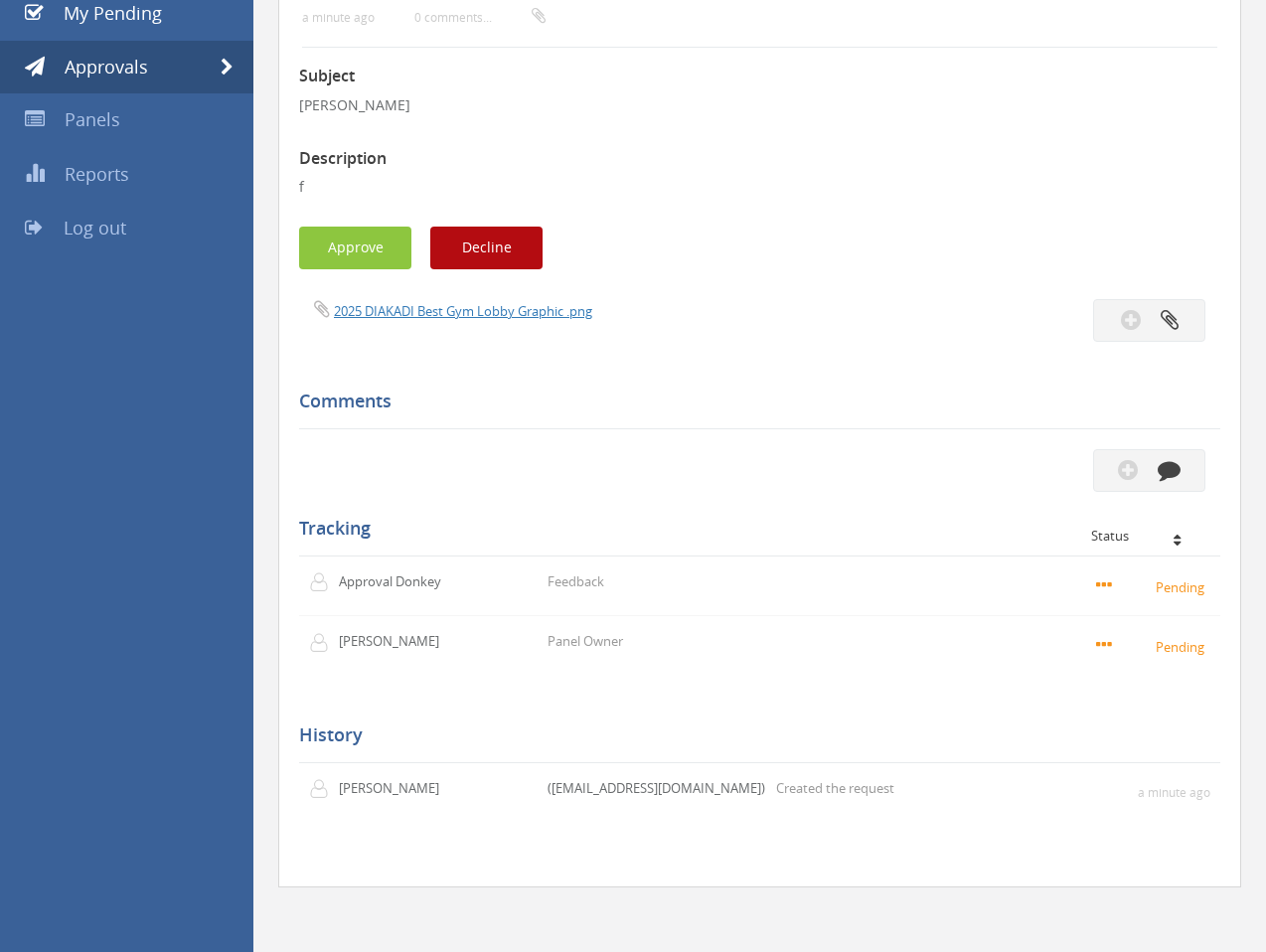 scroll, scrollTop: 0, scrollLeft: 0, axis: both 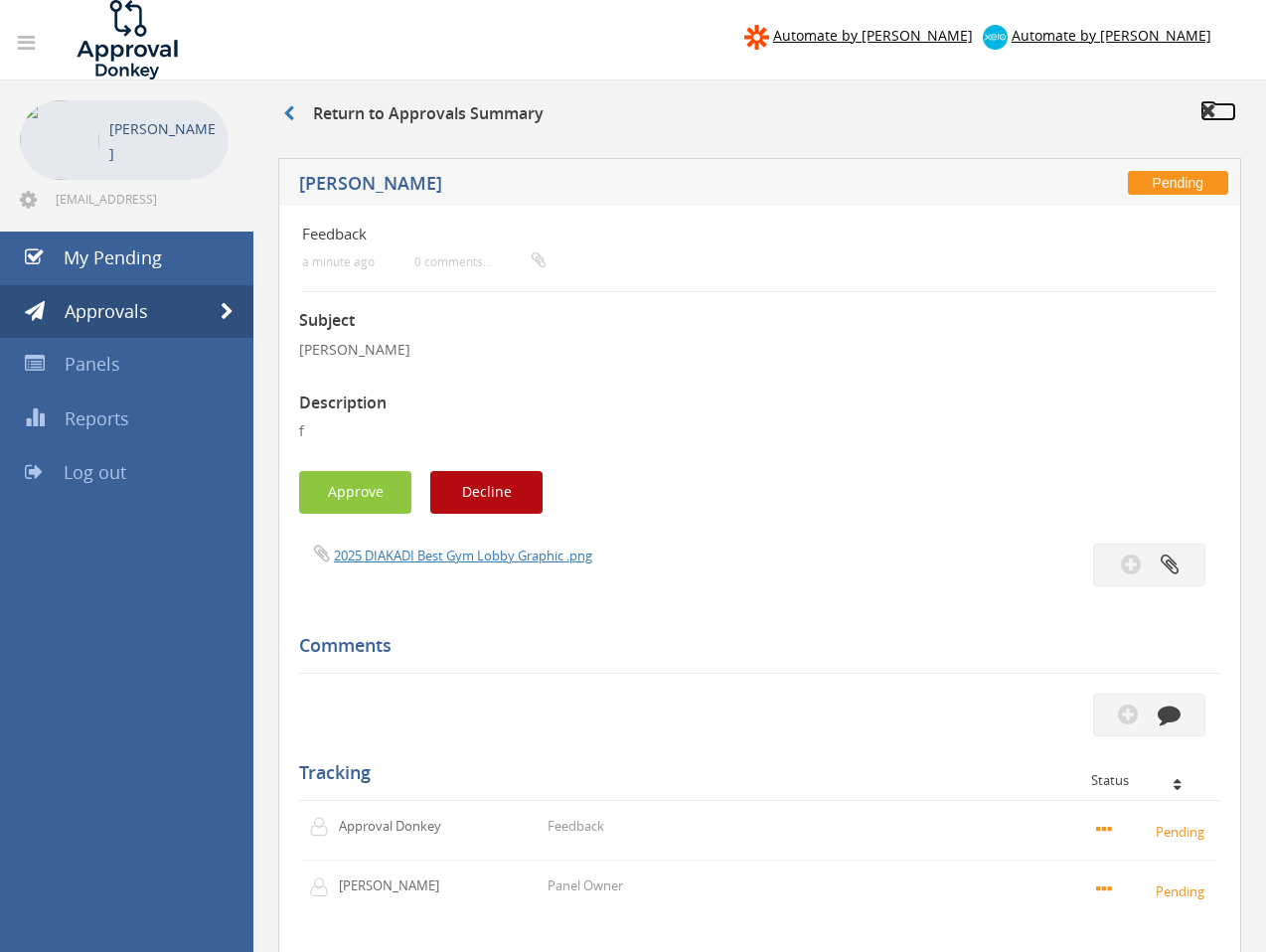 click at bounding box center [1208, 110] 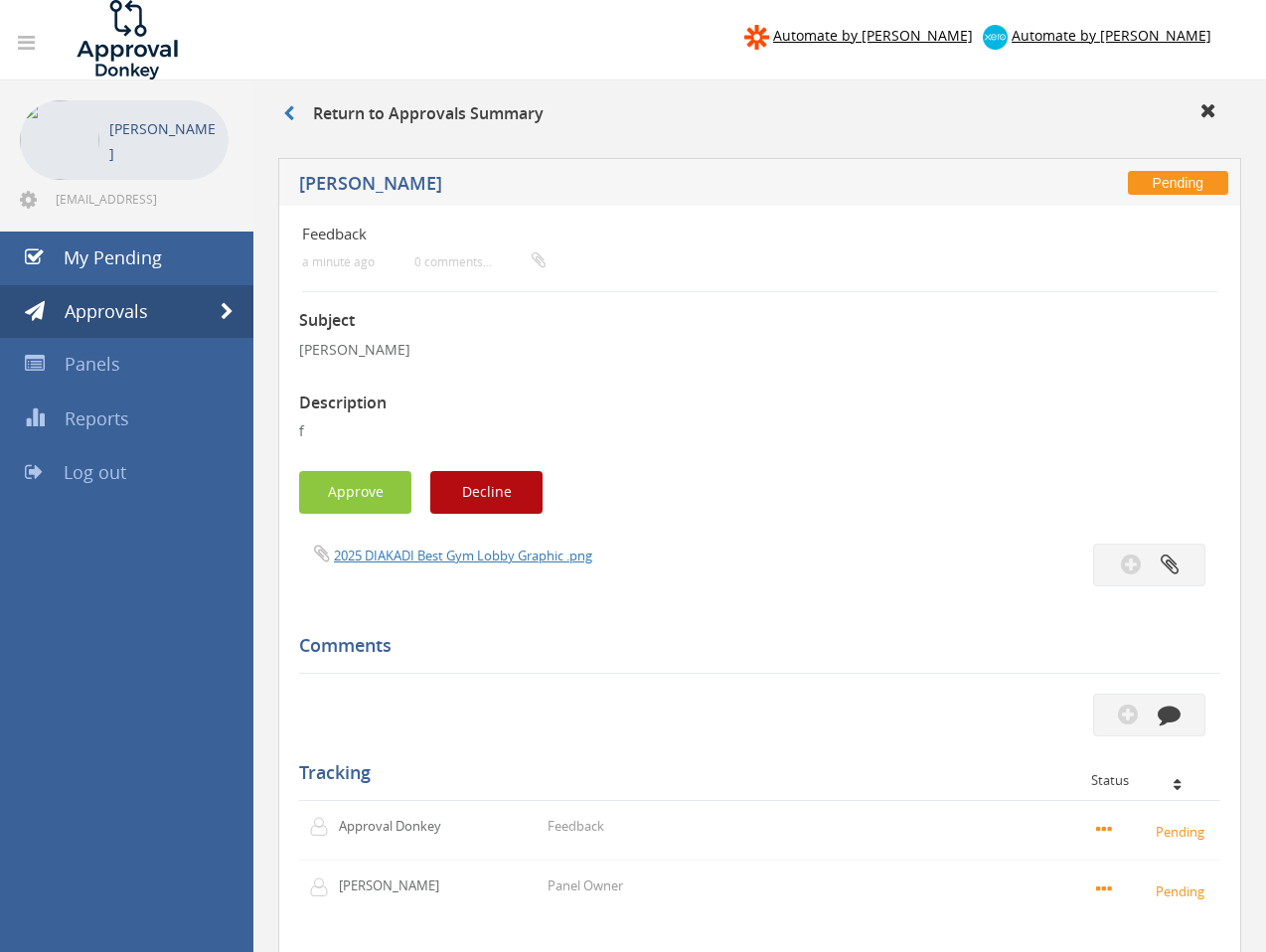 click on "Return to Approvals Summary" at bounding box center (759, 114) 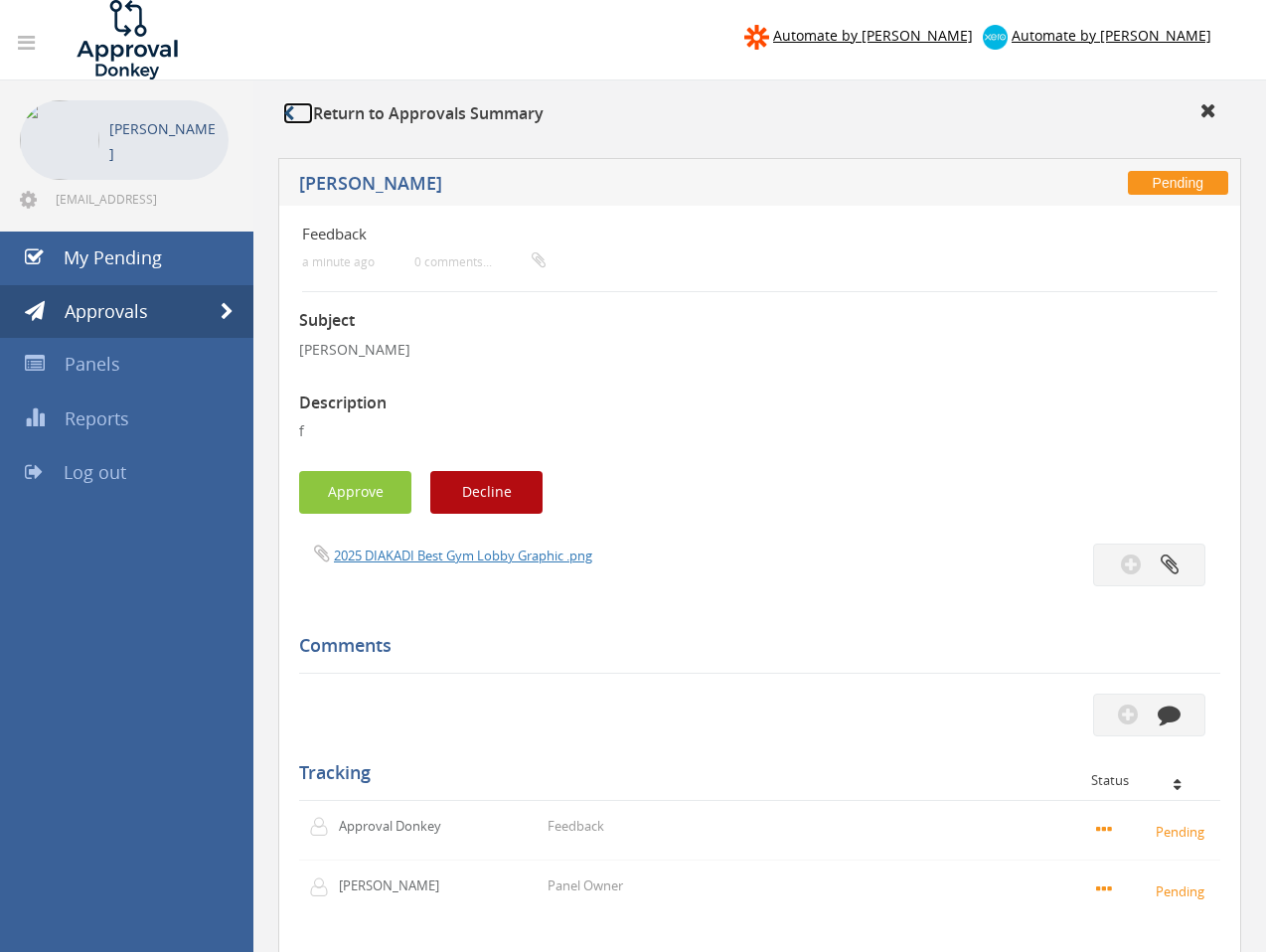 click at bounding box center (298, 113) 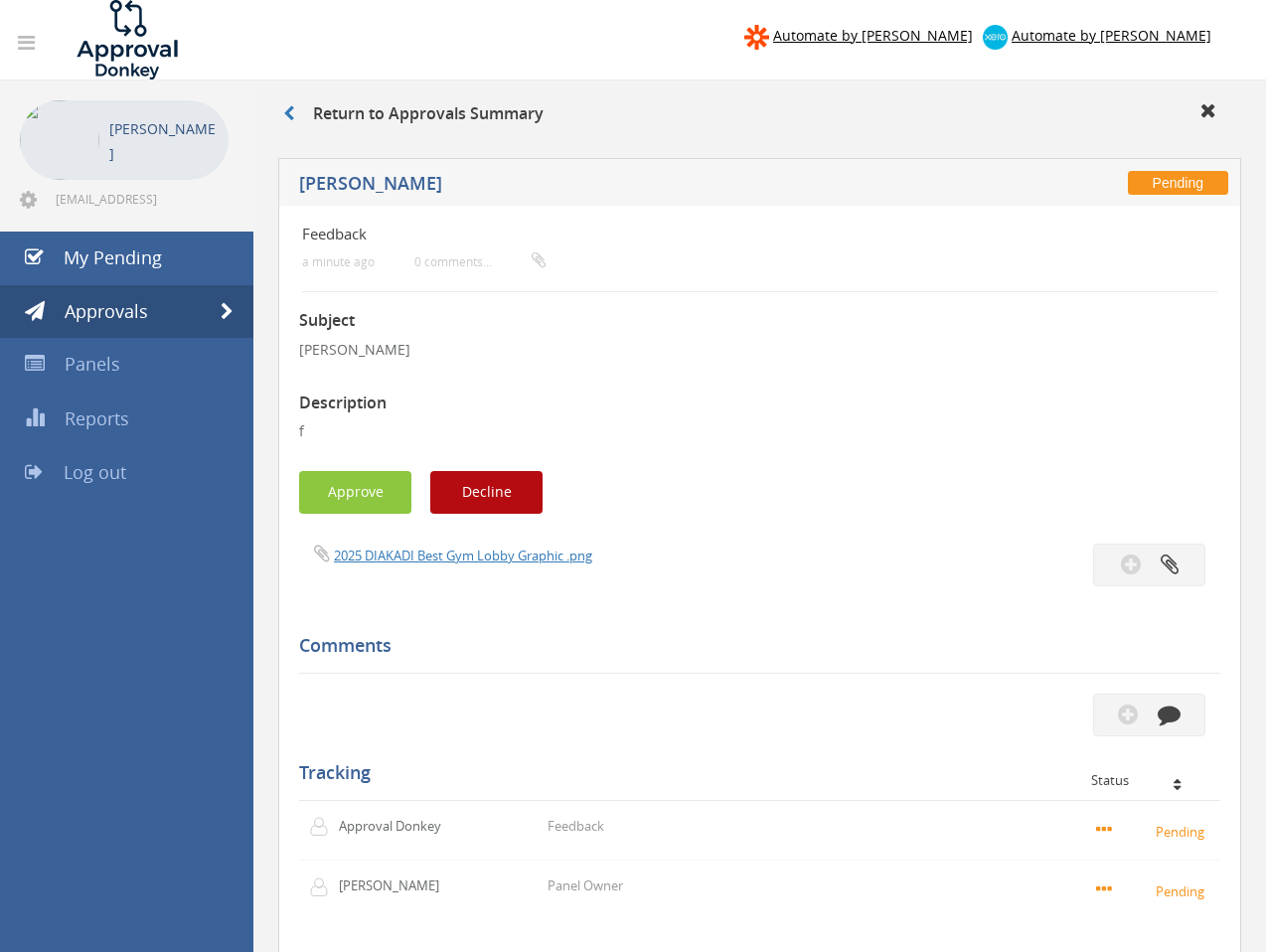 click on "Jefferson Vertiz
jefferson@vivasinc.com" at bounding box center (126, 156) 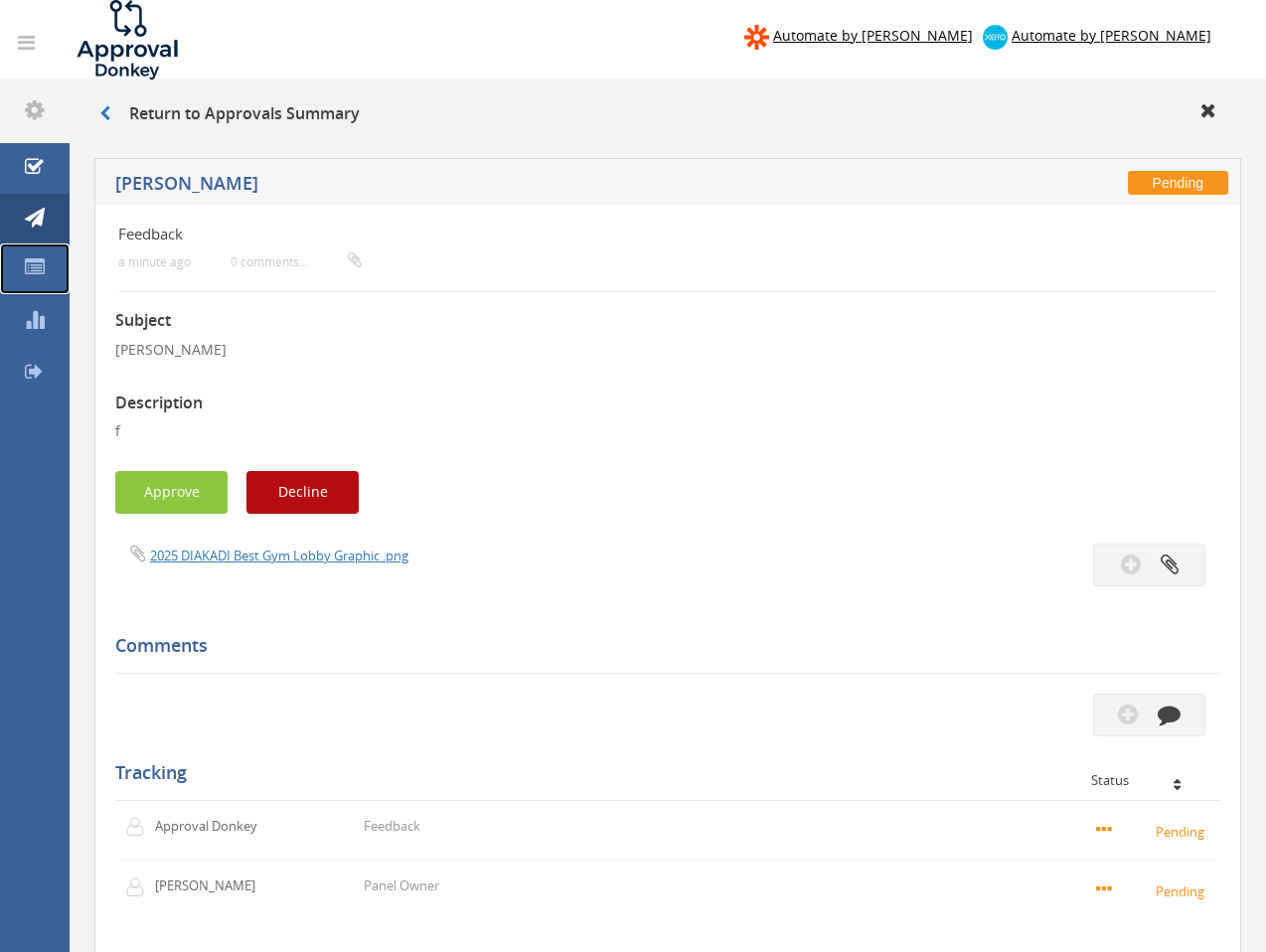 click at bounding box center [35, 267] 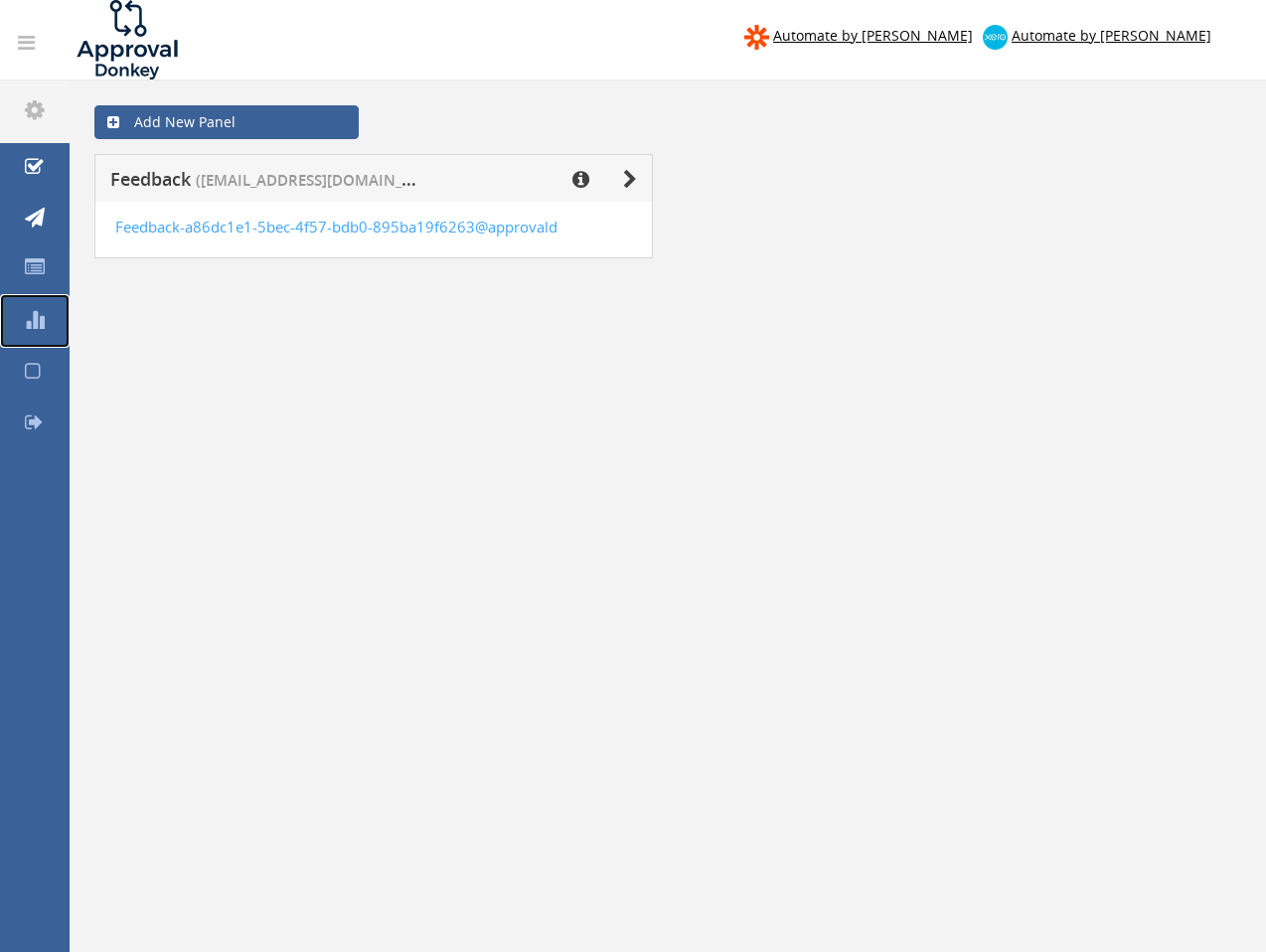 click at bounding box center (35, 319) 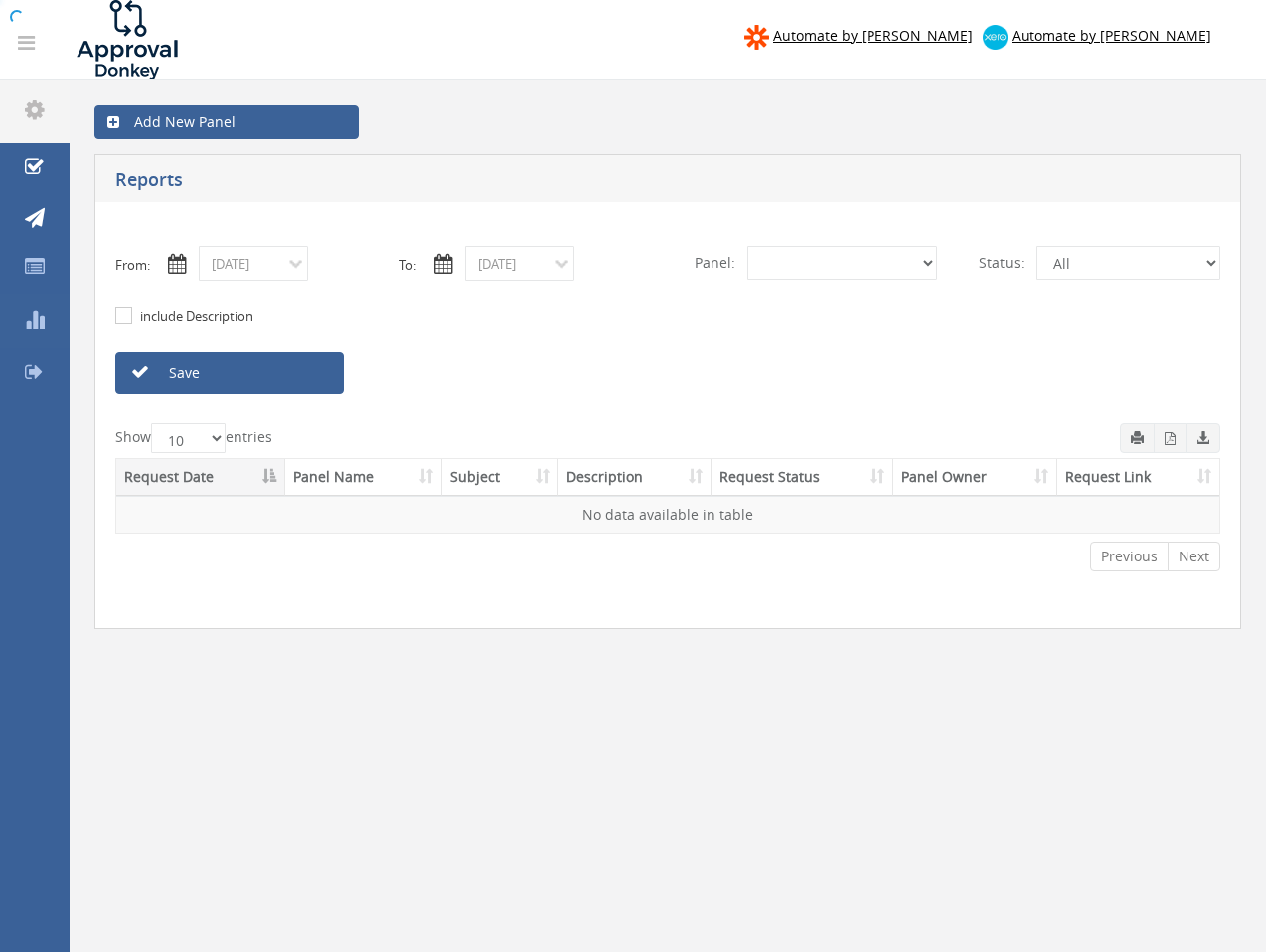 select on "number:0" 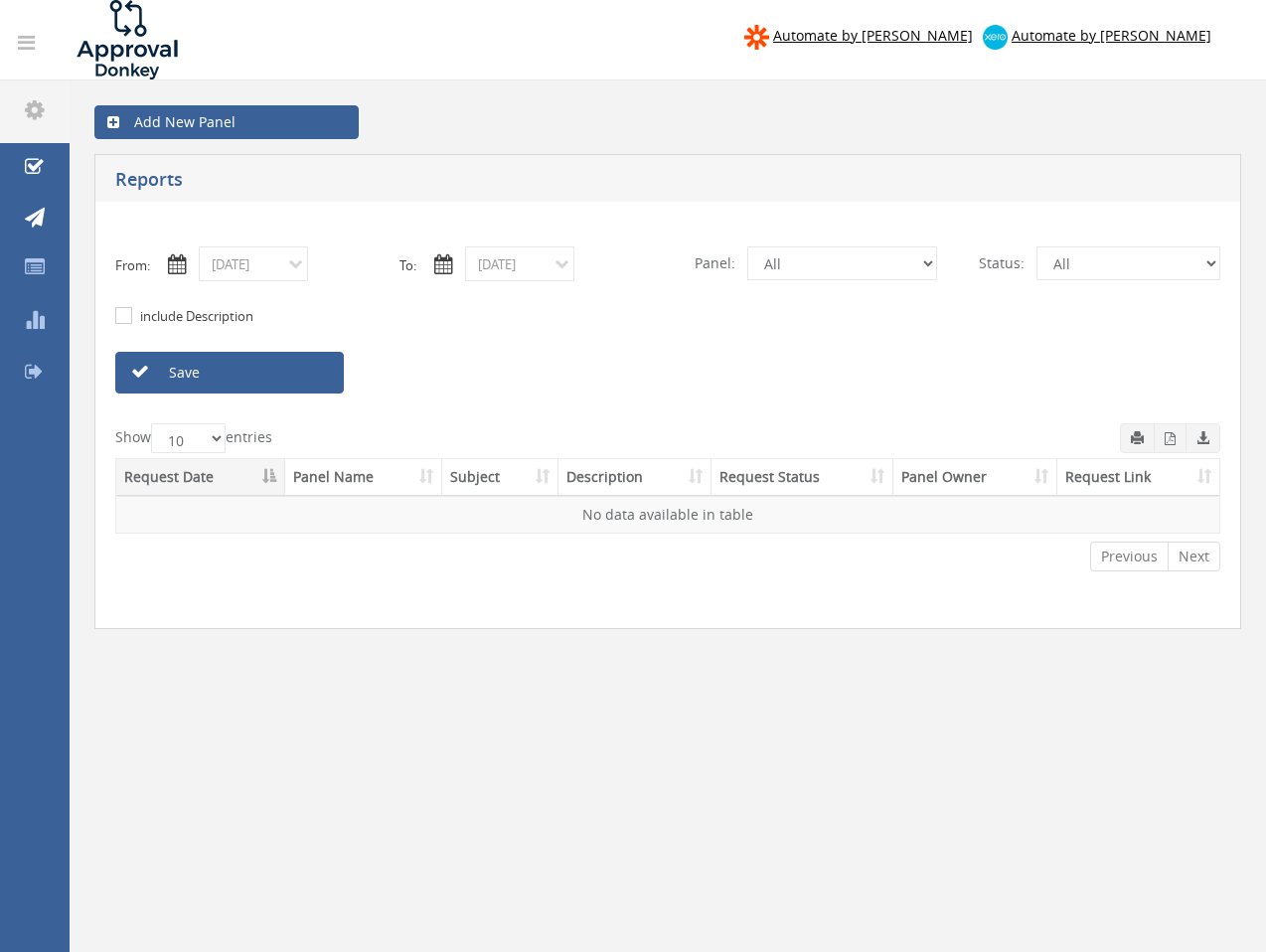 click at bounding box center (26, 43) 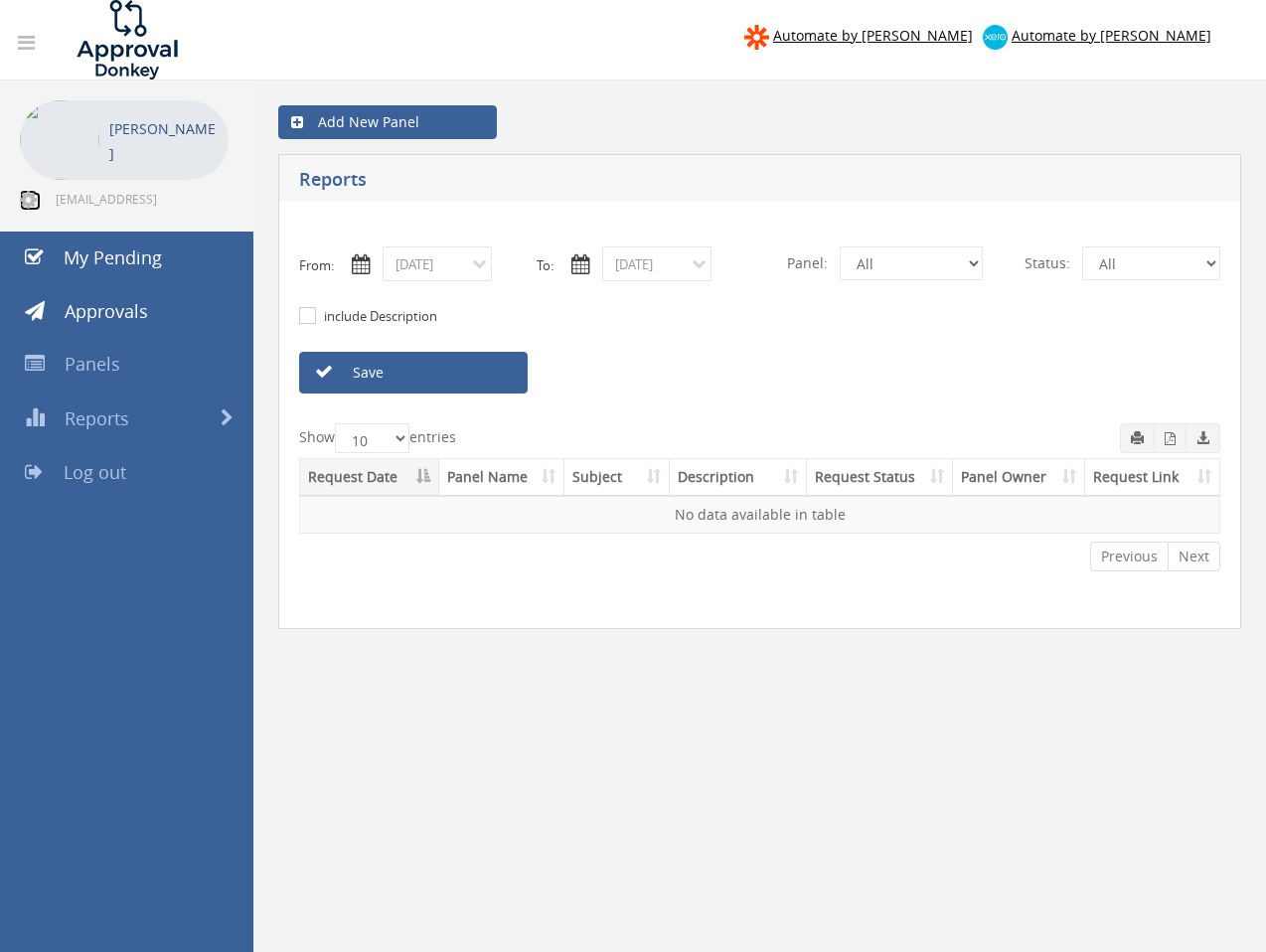 click at bounding box center (28, 200) 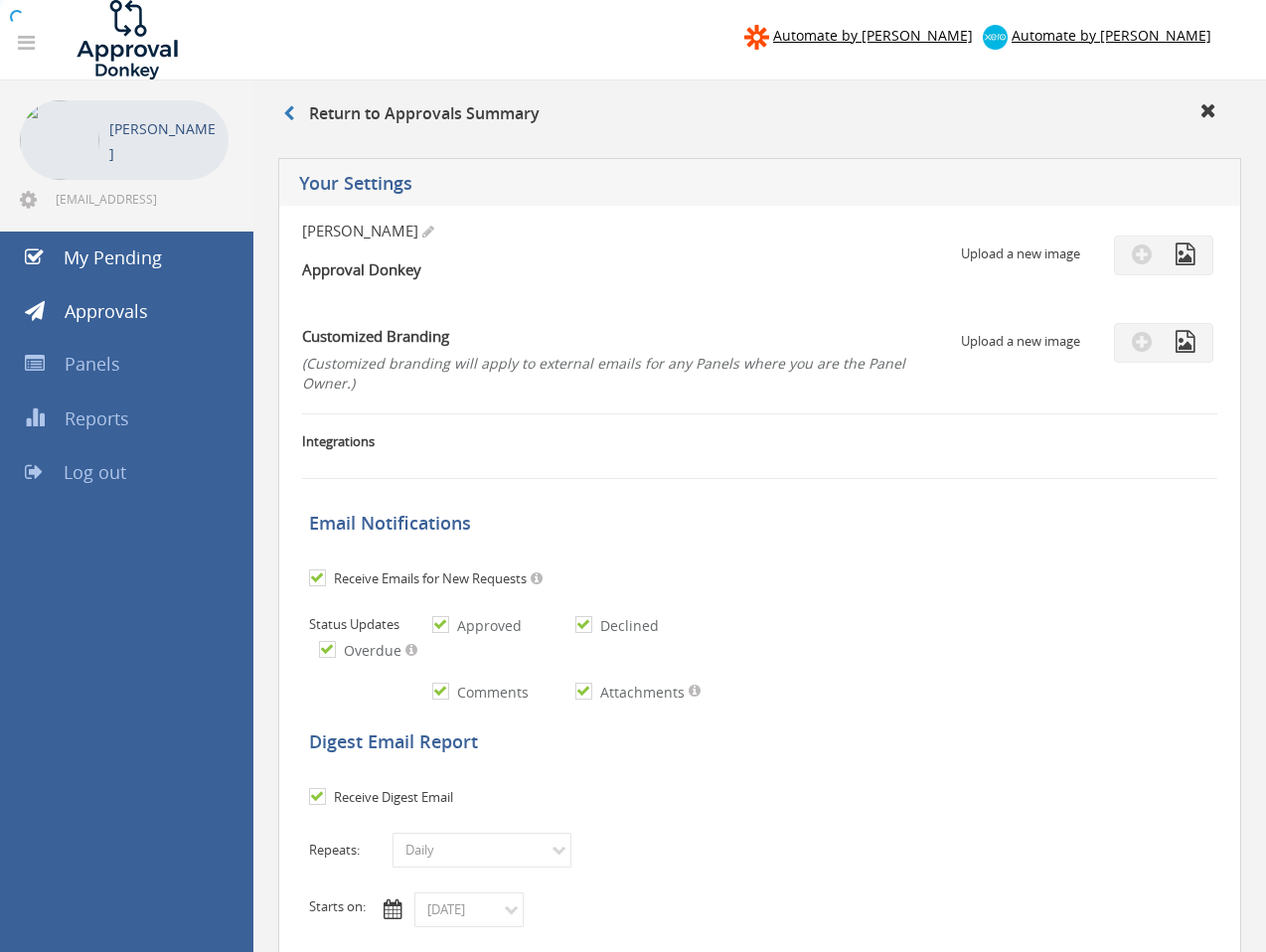 checkbox on "true" 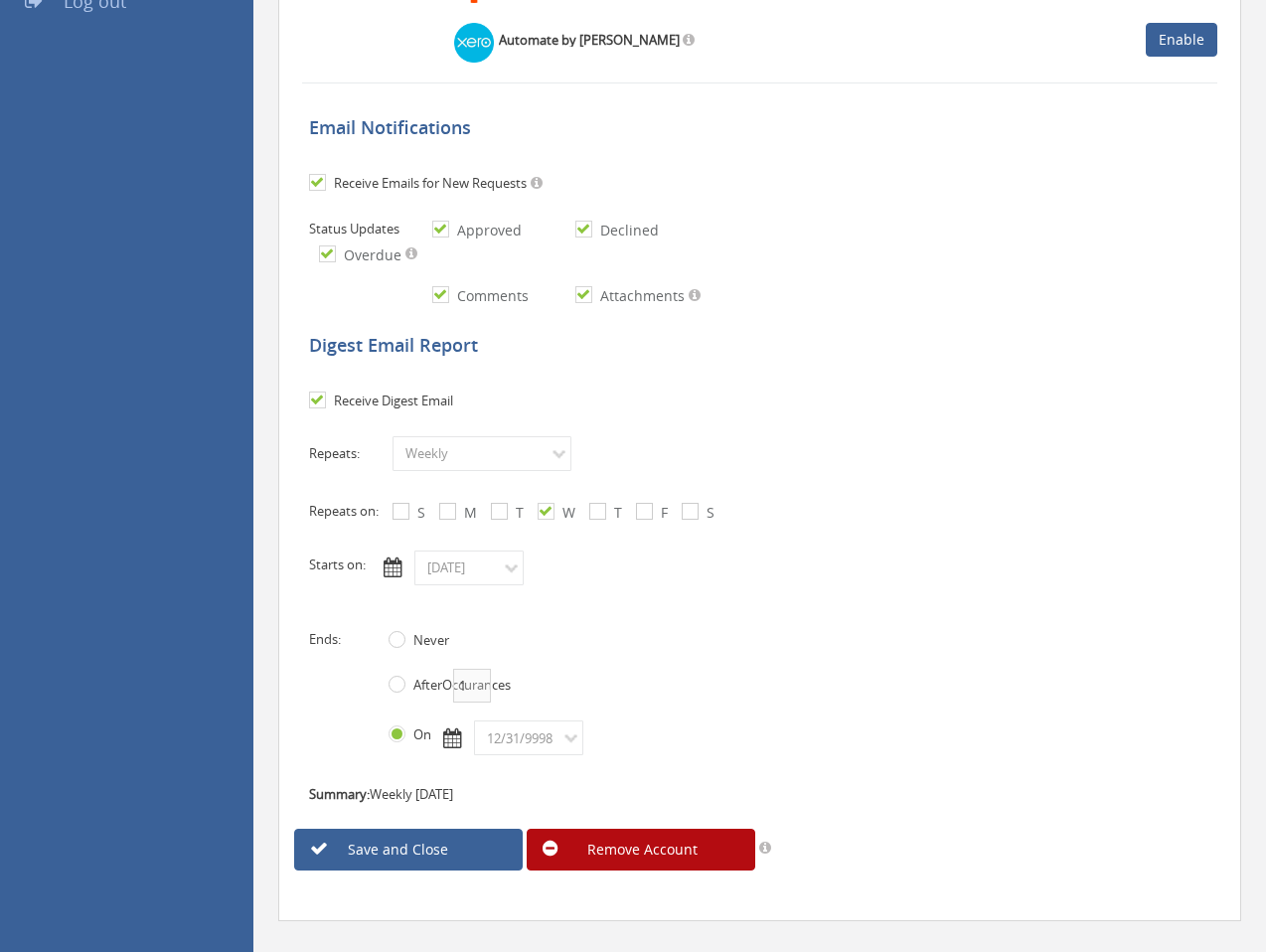 scroll, scrollTop: 505, scrollLeft: 0, axis: vertical 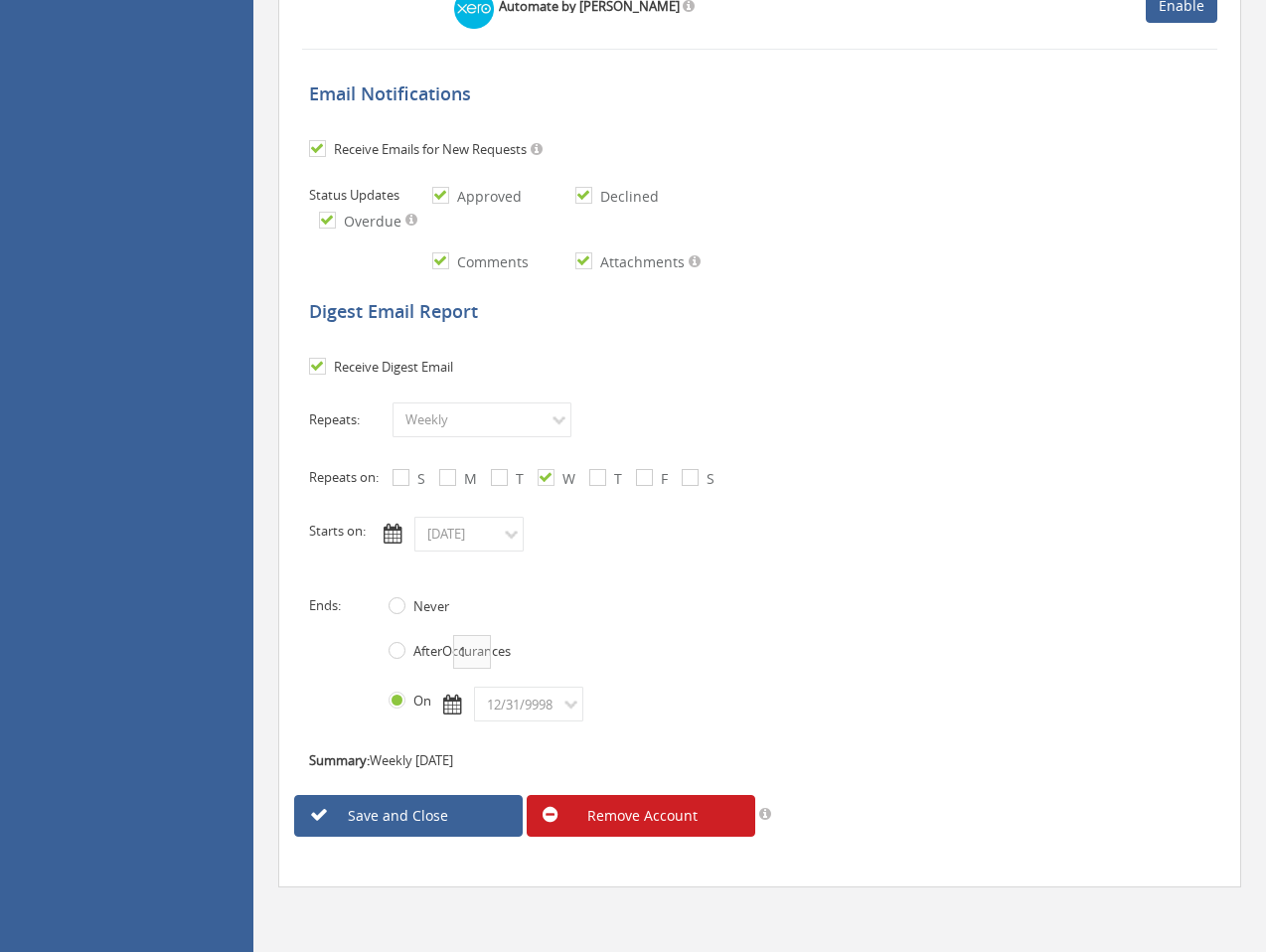 click on "Remove Account" at bounding box center (641, 816) 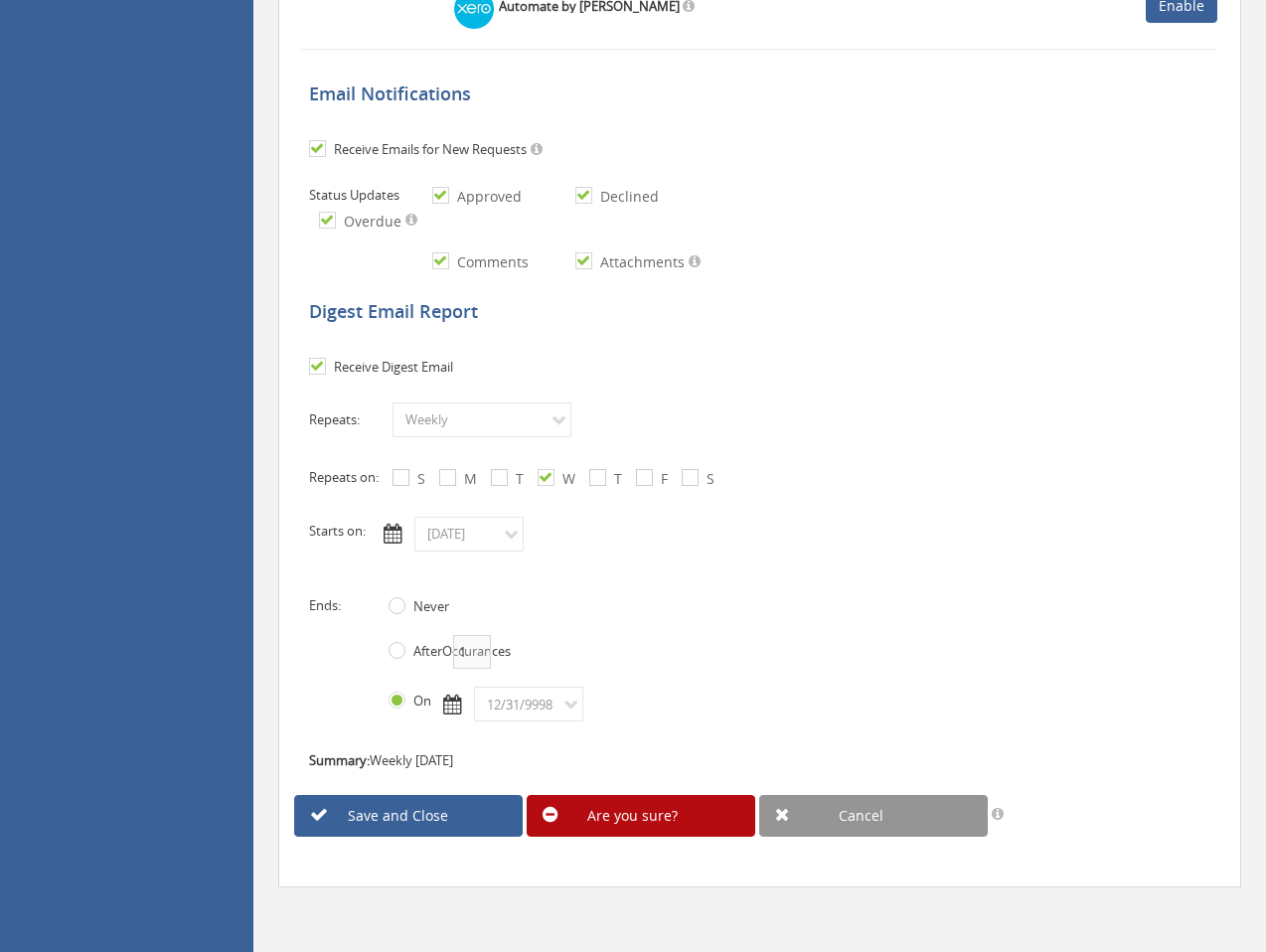 click on "Are you sure?" at bounding box center (641, 816) 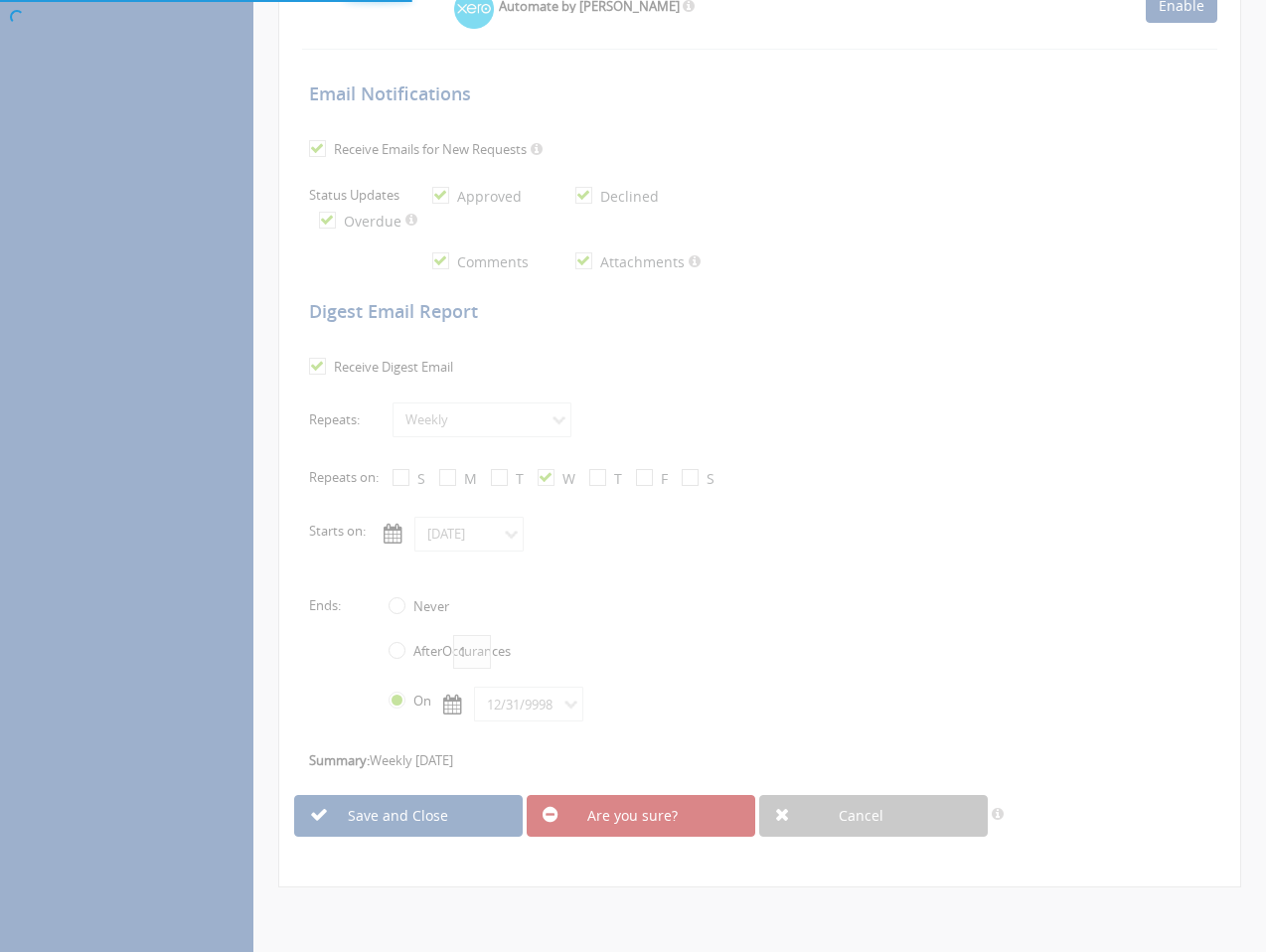 scroll, scrollTop: 0, scrollLeft: 0, axis: both 